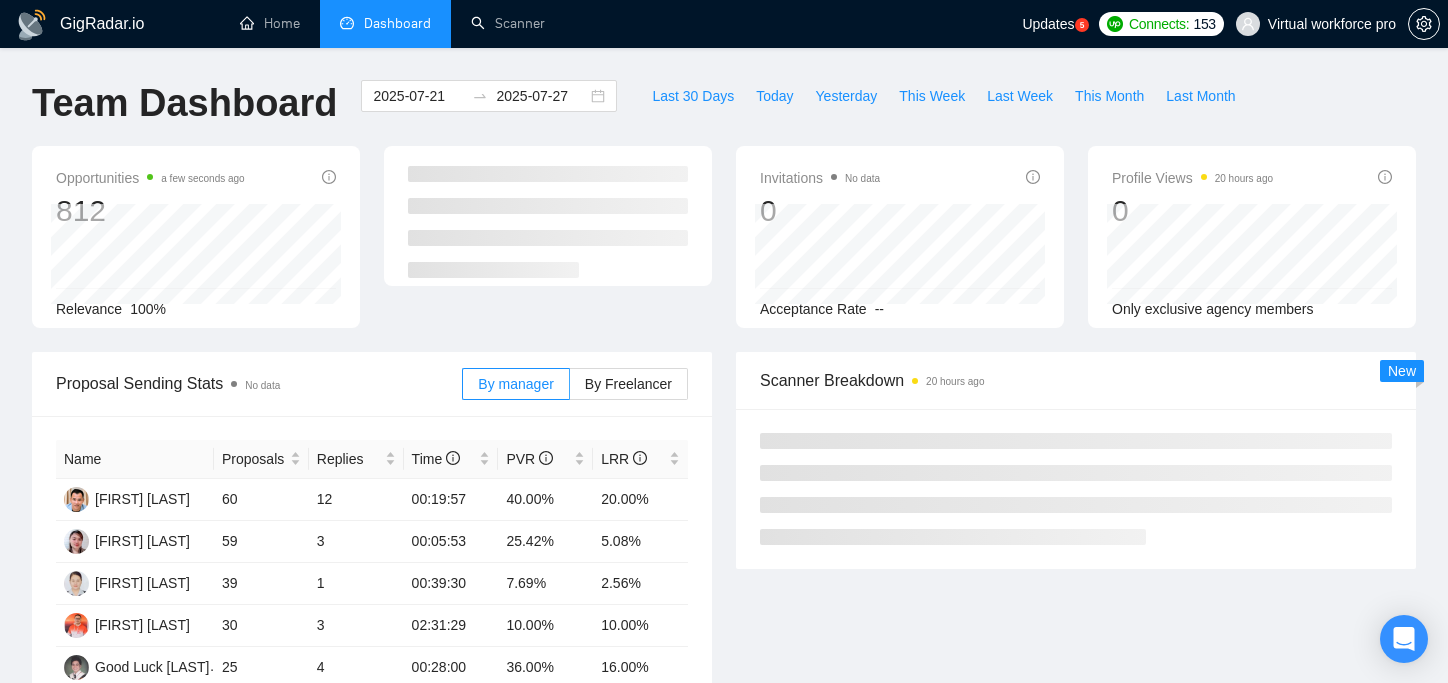 scroll, scrollTop: 427, scrollLeft: 0, axis: vertical 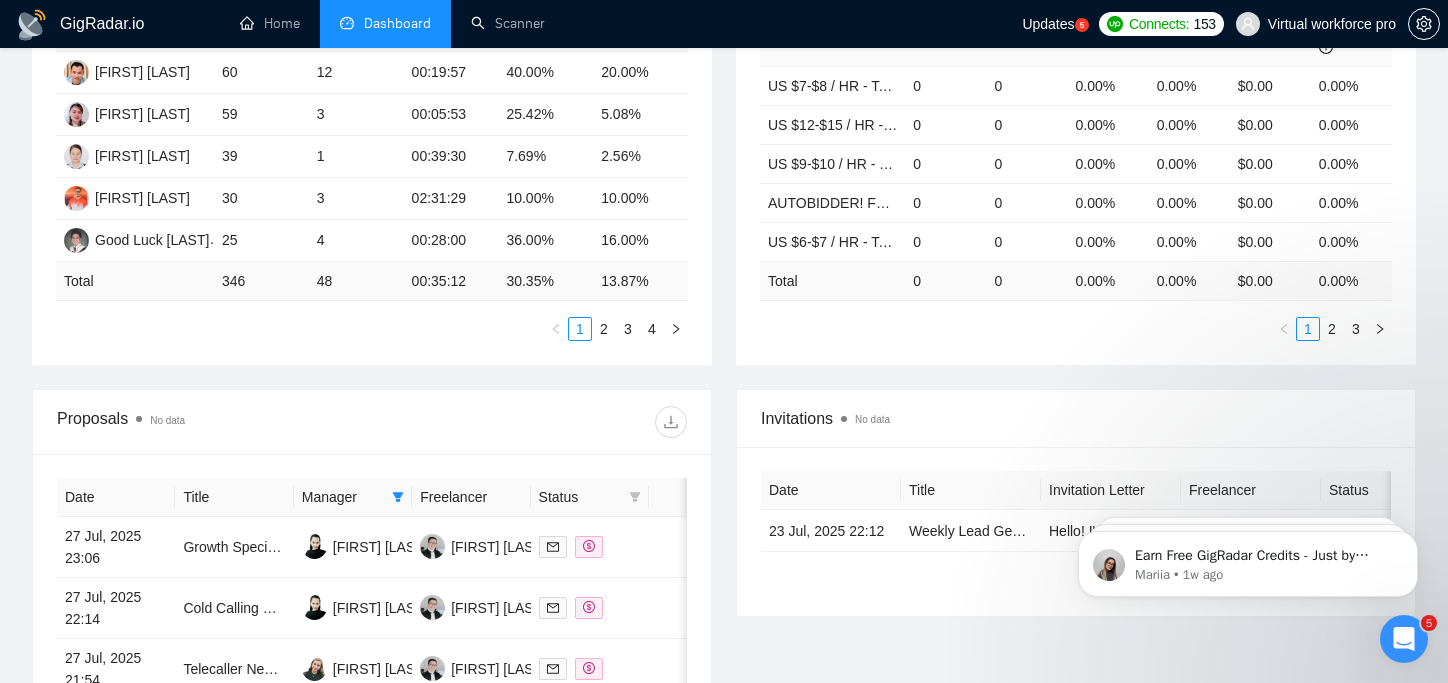click on "Date Title Invitation Letter Freelancer Status           23 Jul, 2025 22:12 Weekly Lead Generation Outreach Using Sales Navigator Hello!
I'd like to invite you to take a look at the job I've posted. Please submit a proposal if you're available and interested.
[FIRST] [INITIAL] [FIRST] [LAST] Pending Total 1 invitations 1" at bounding box center [1076, 531] 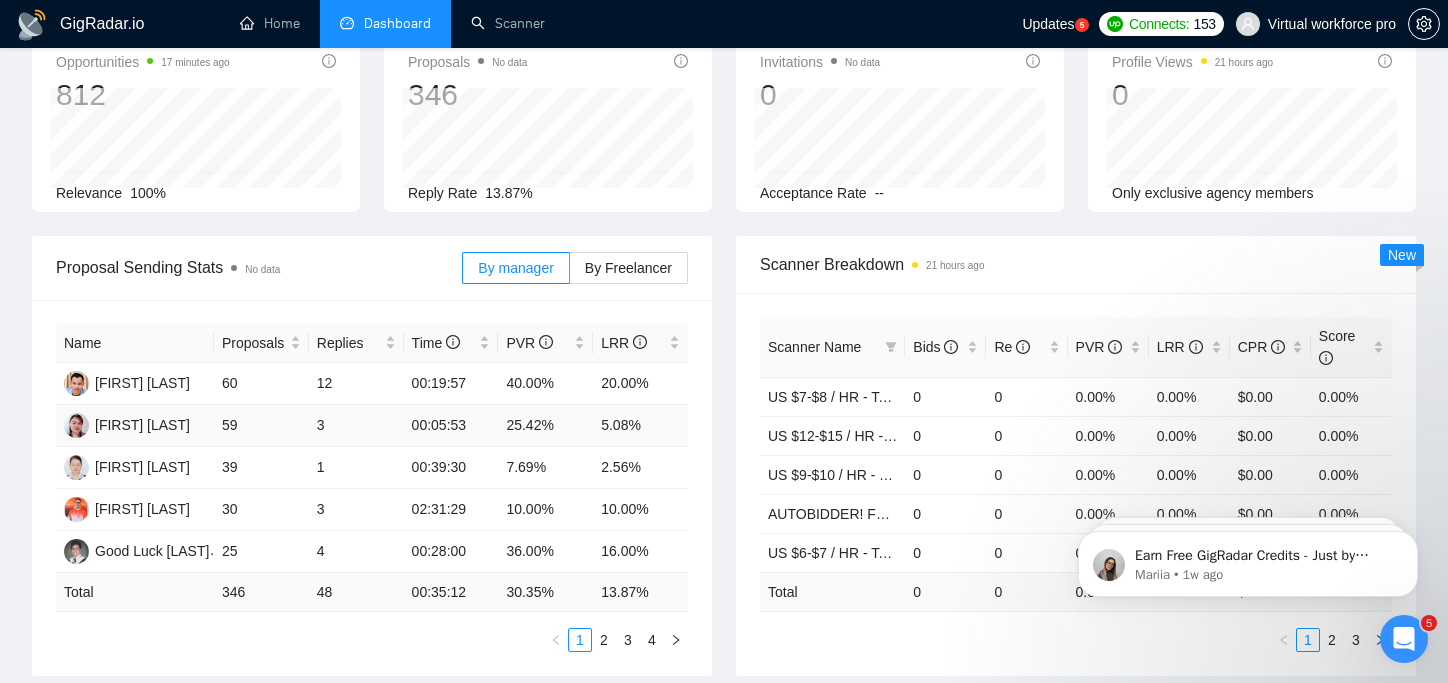 scroll, scrollTop: 0, scrollLeft: 0, axis: both 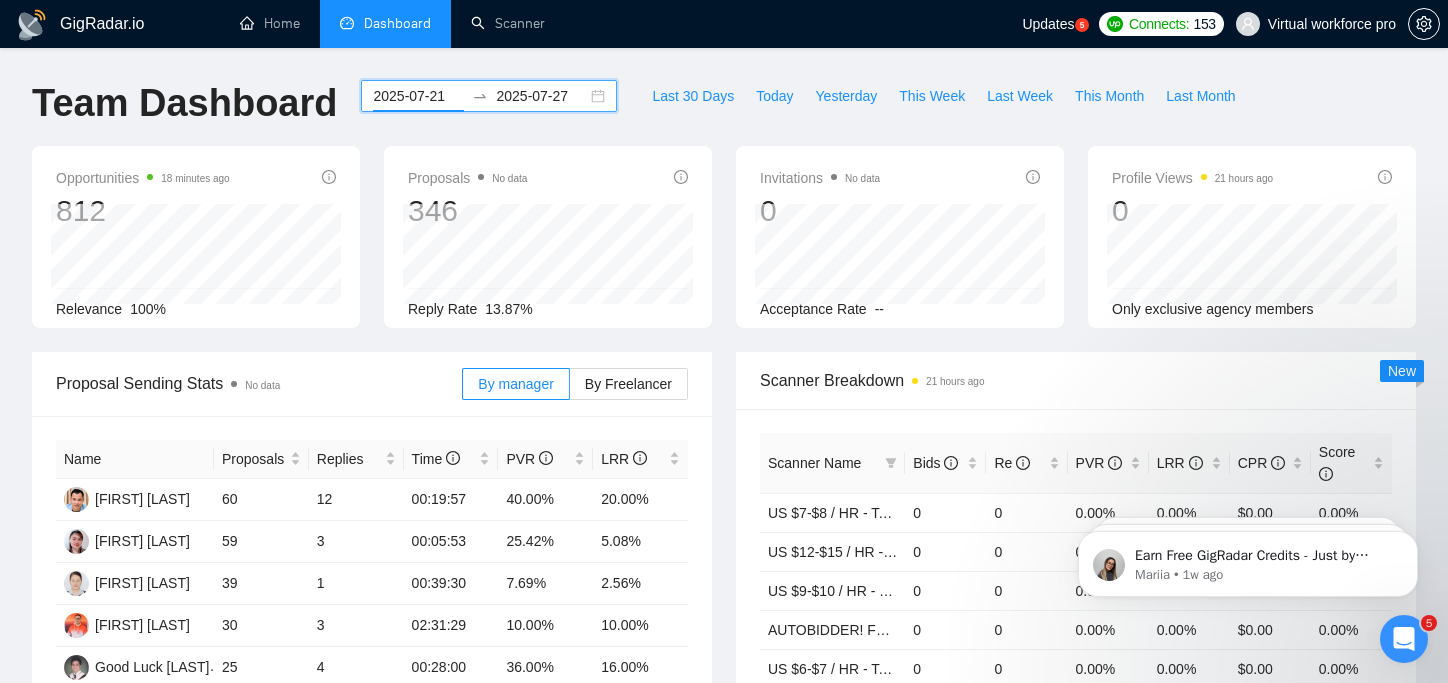 click on "2025-07-21" at bounding box center [418, 96] 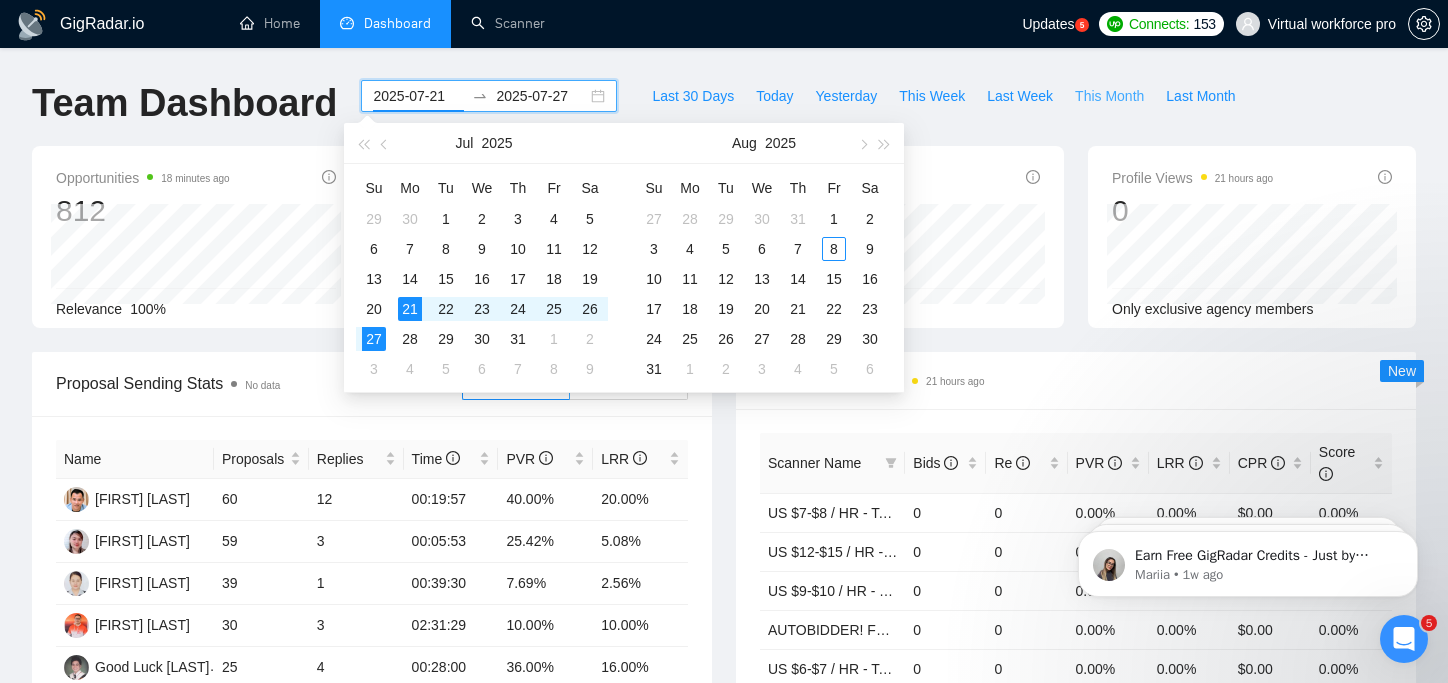 click on "This Month" at bounding box center [1109, 96] 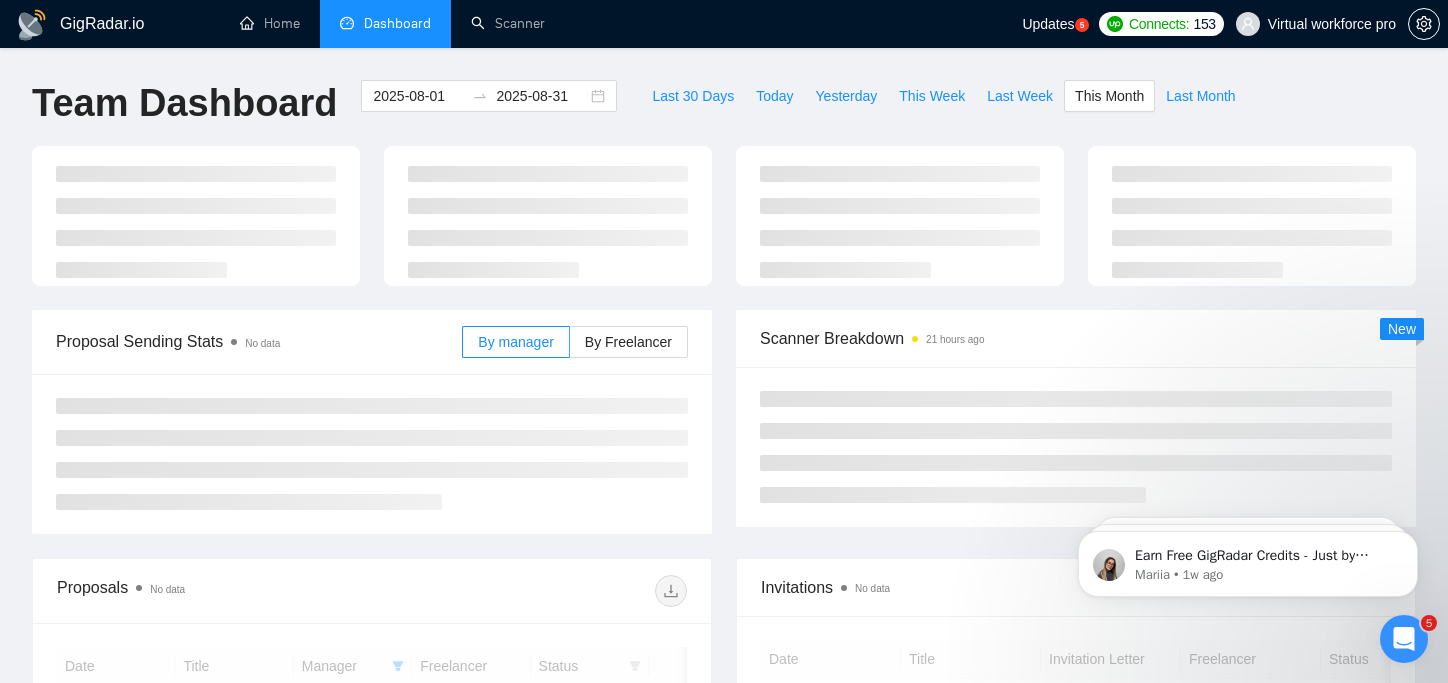 type on "2025-08-01" 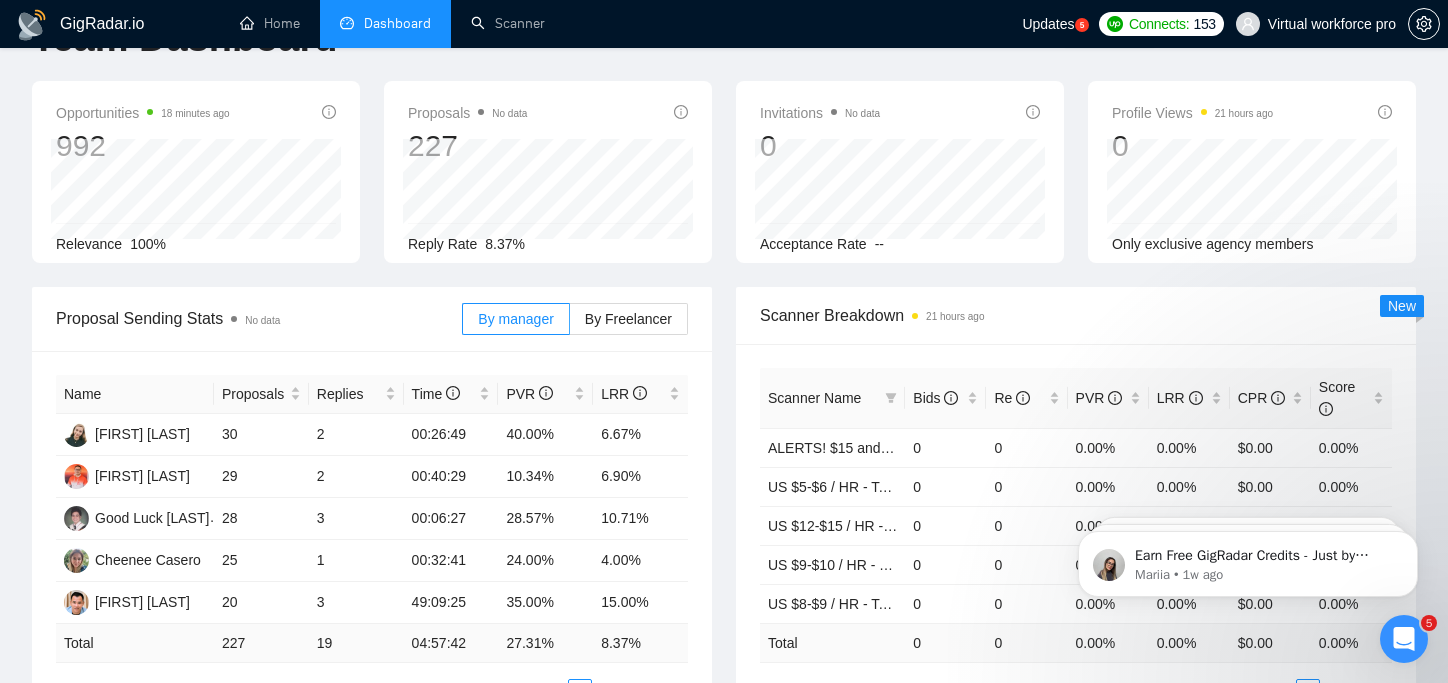 scroll, scrollTop: 100, scrollLeft: 0, axis: vertical 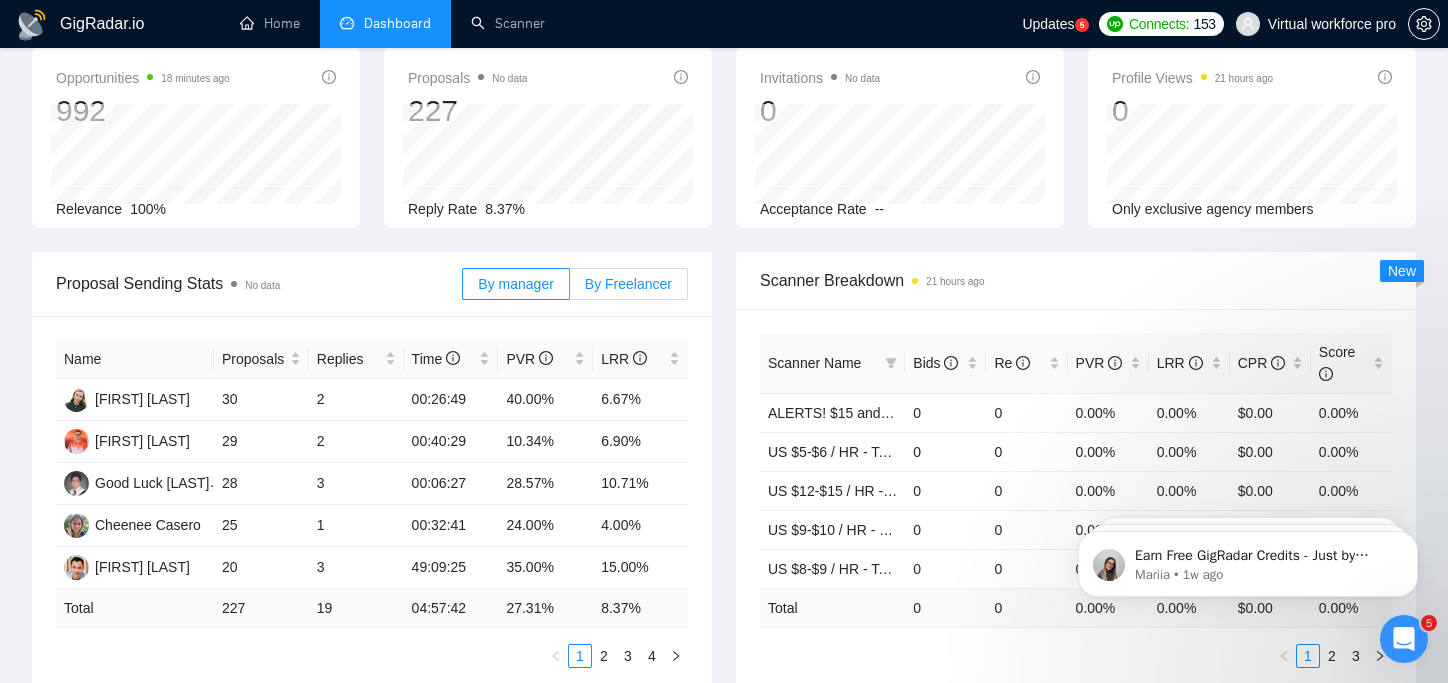 click on "By Freelancer" at bounding box center [628, 284] 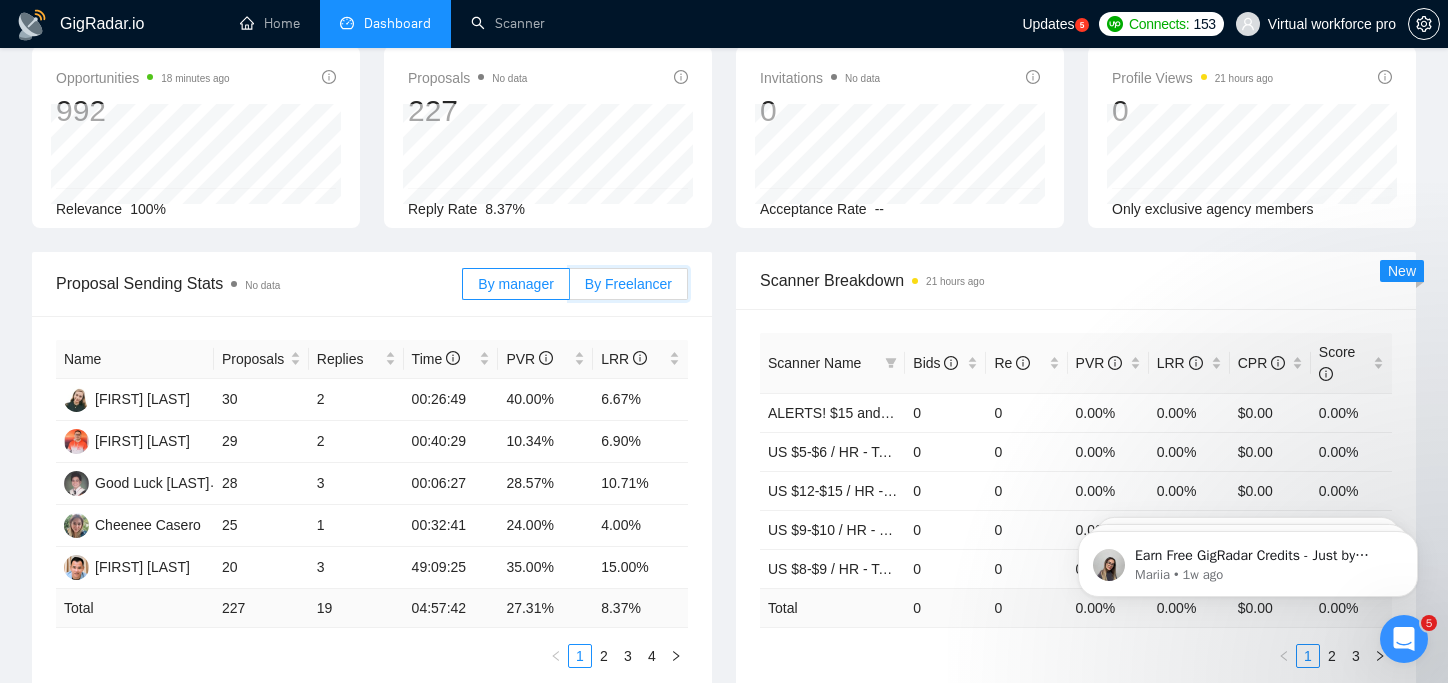 click on "By Freelancer" at bounding box center (570, 289) 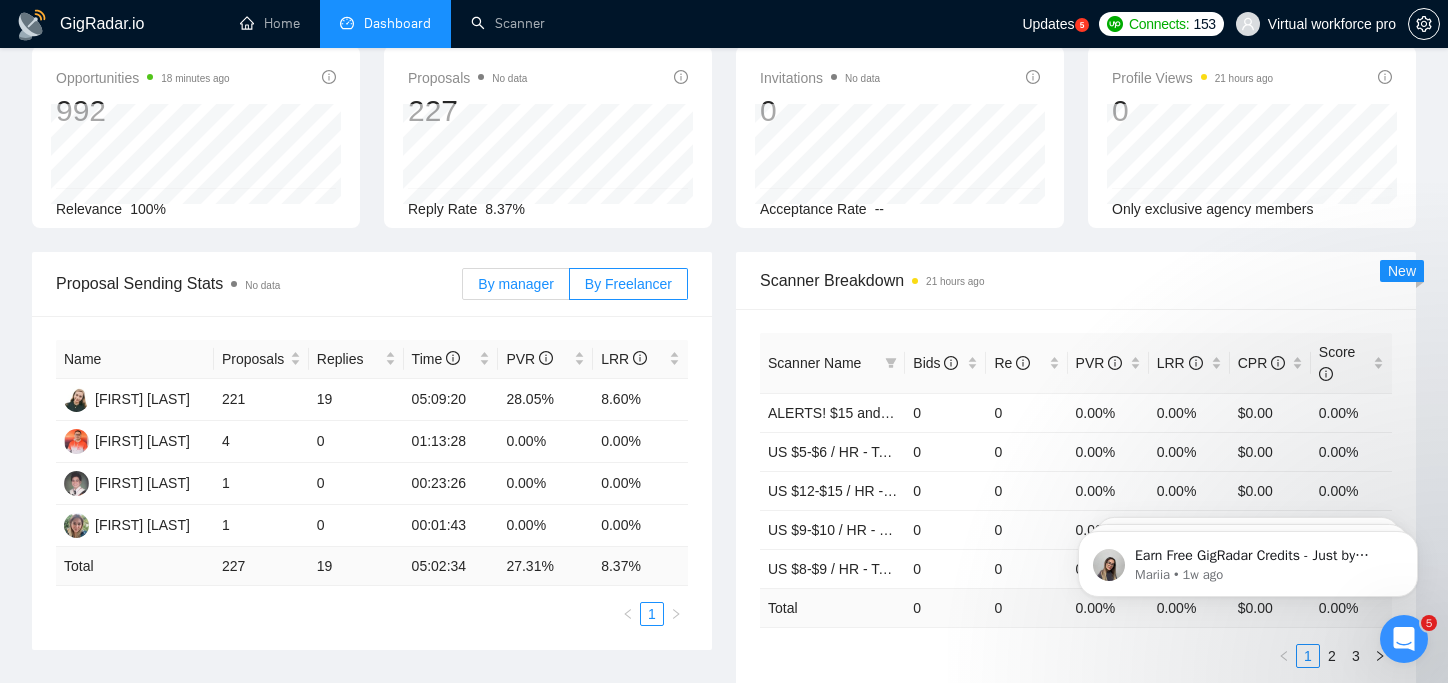 click on "By manager" at bounding box center (515, 284) 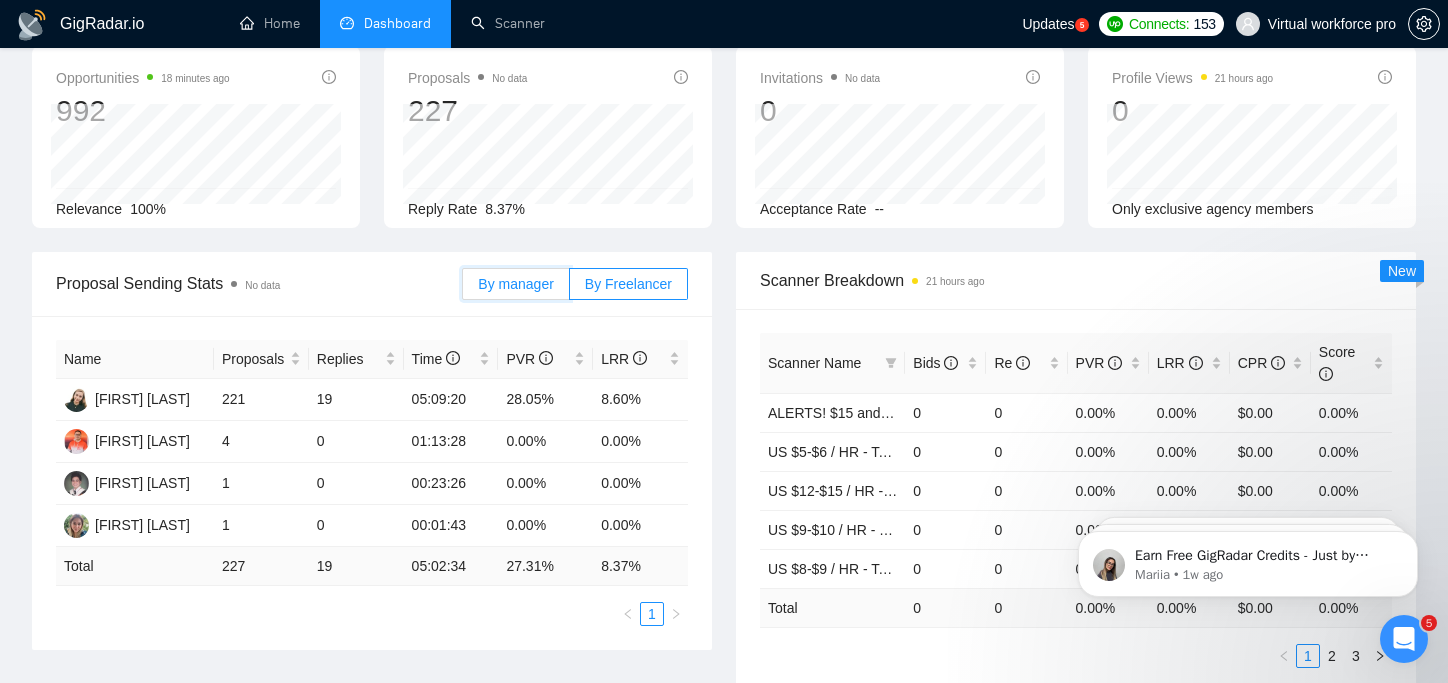 click on "By manager" at bounding box center [463, 289] 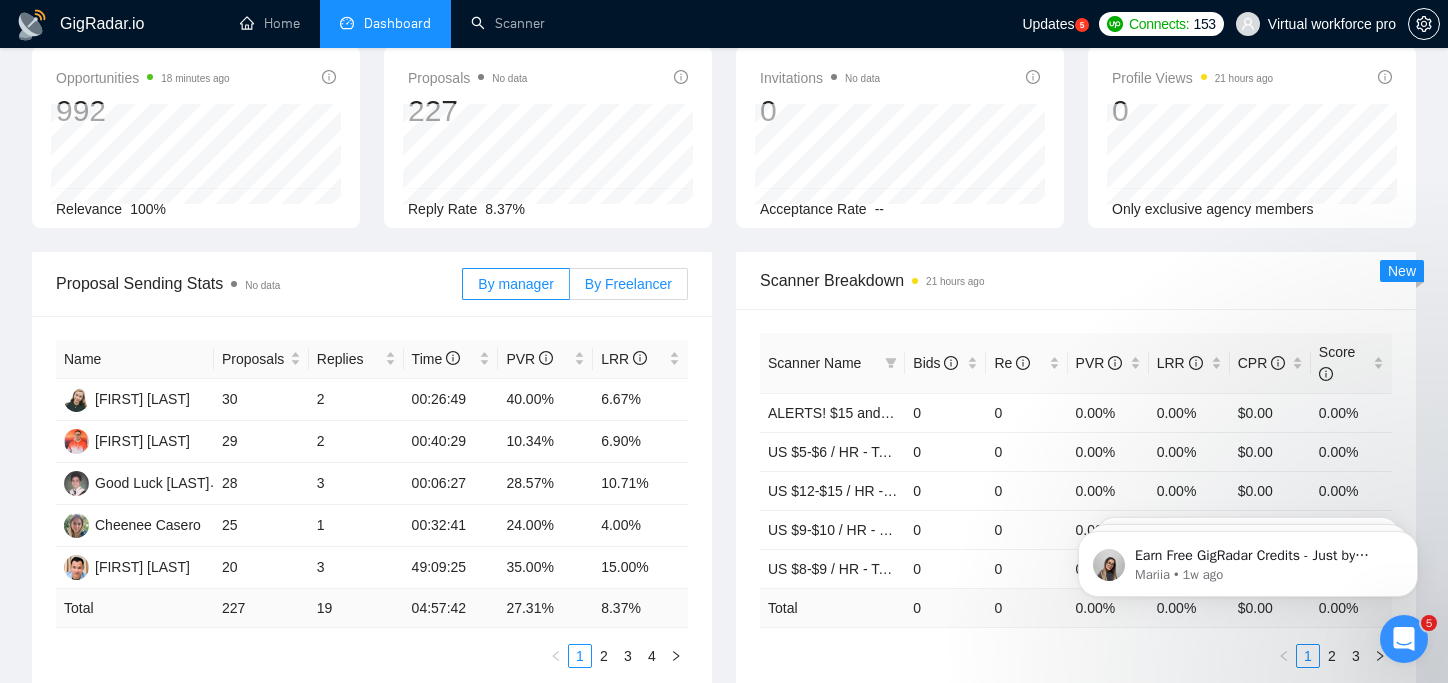 click on "By Freelancer" at bounding box center (628, 284) 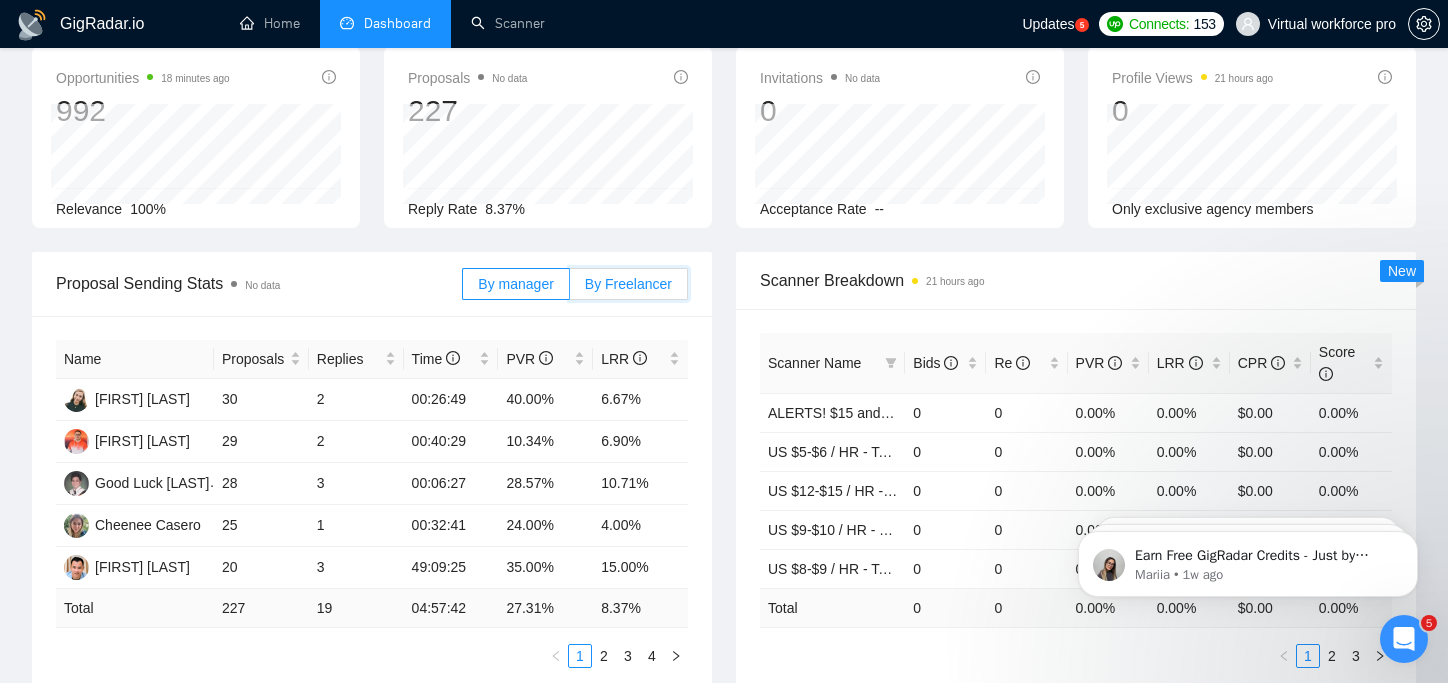 click on "By Freelancer" at bounding box center (570, 289) 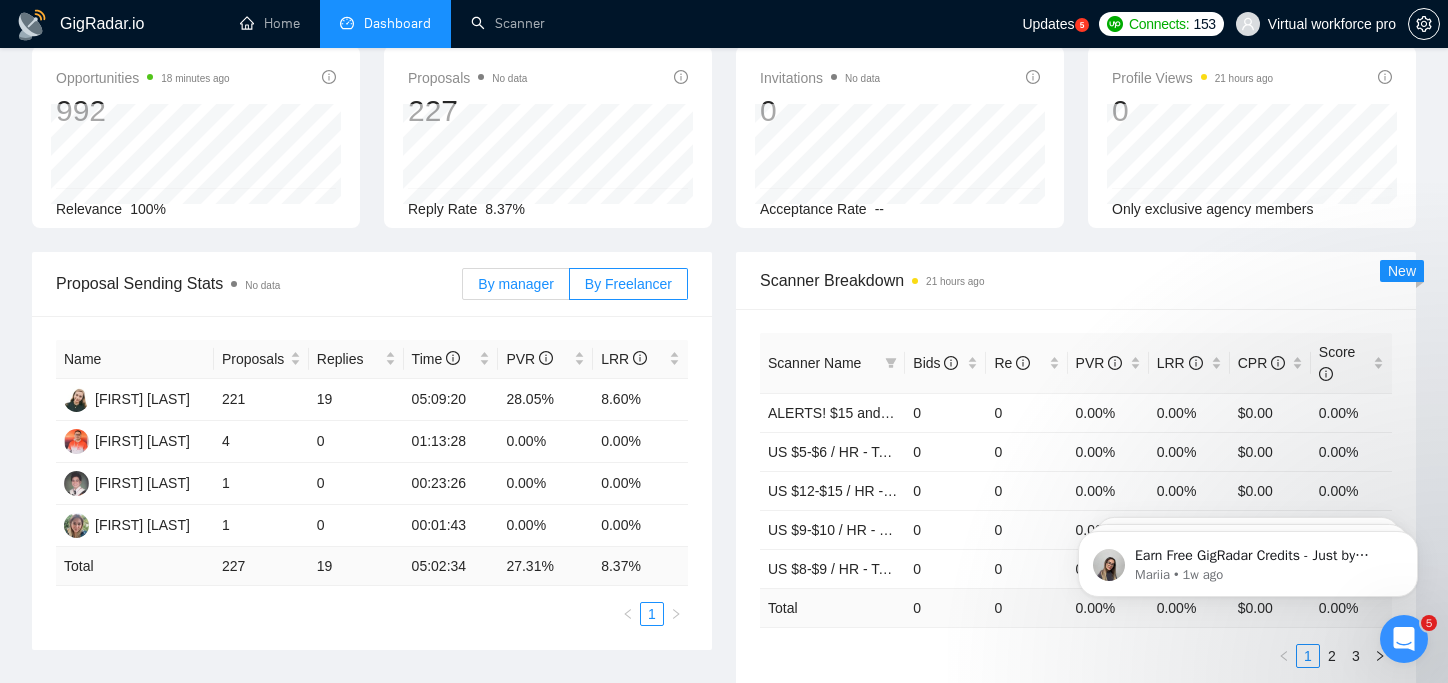 click on "By manager" at bounding box center [515, 284] 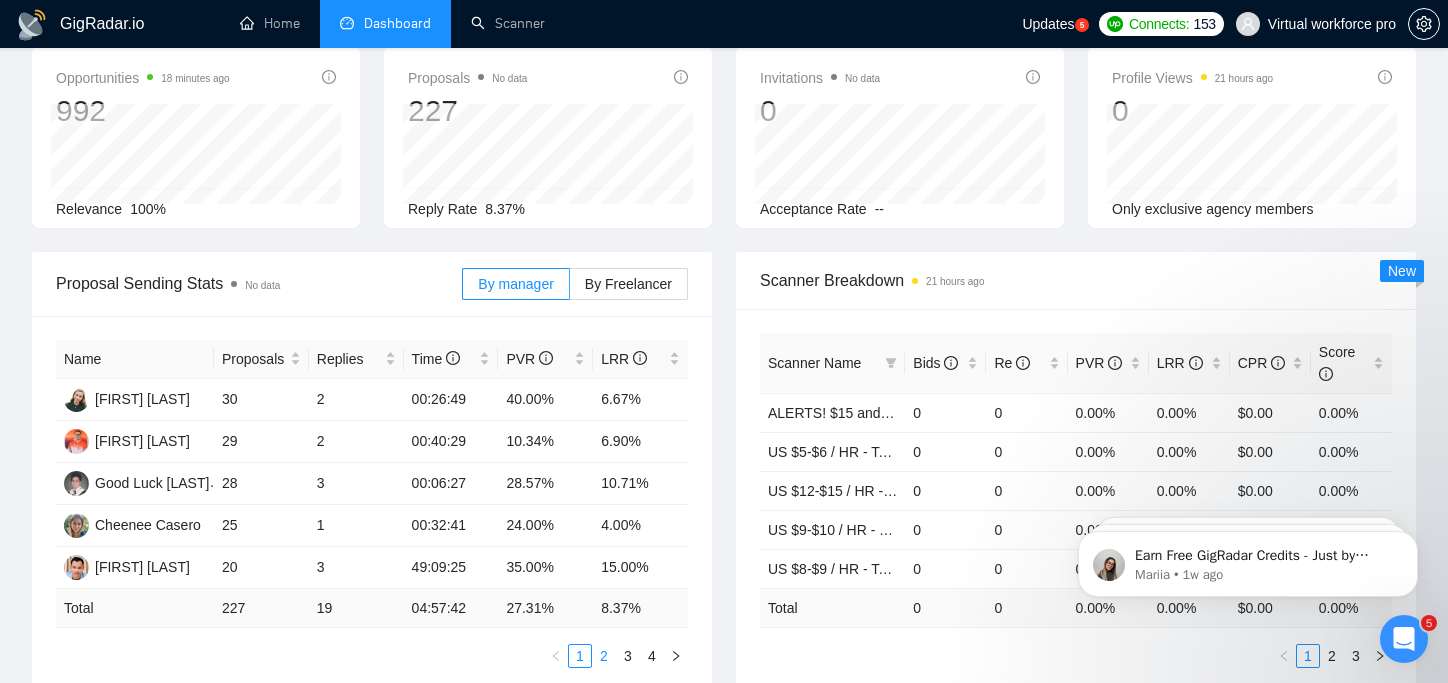 click on "2" at bounding box center (604, 656) 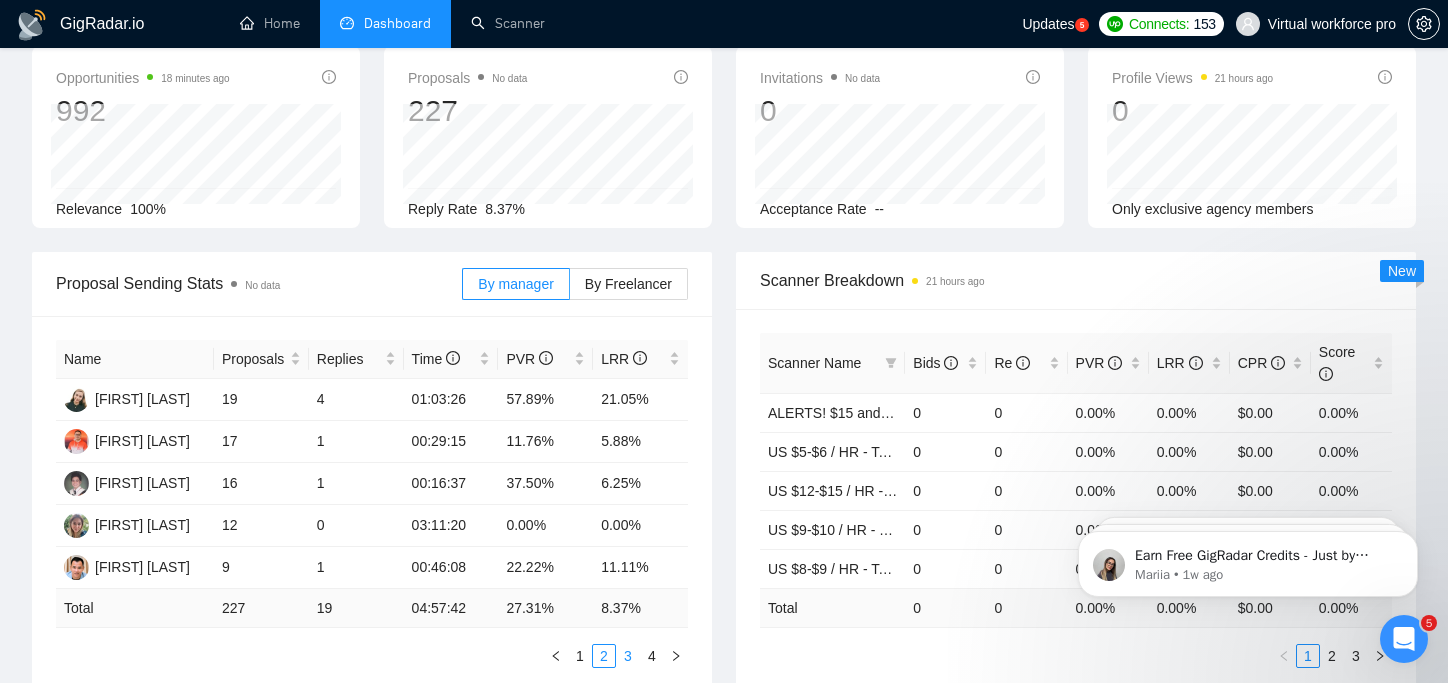 click on "3" at bounding box center (628, 656) 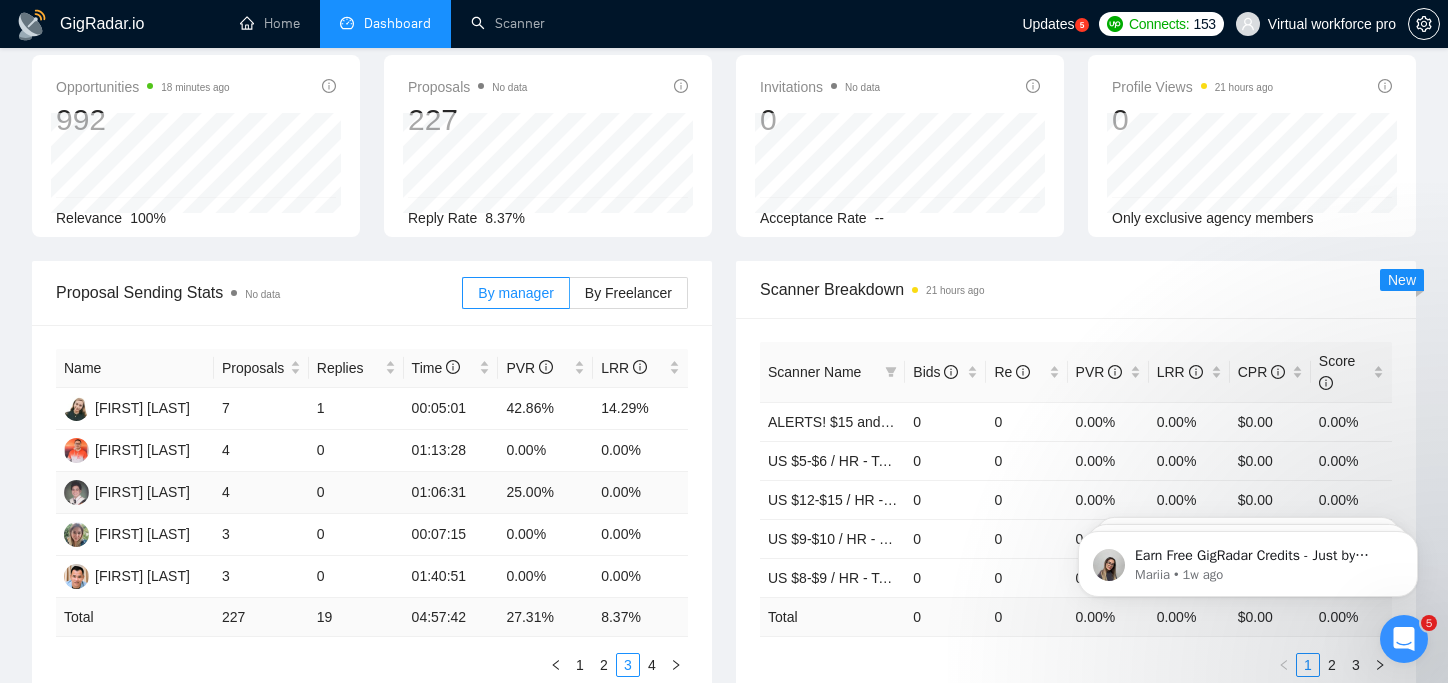 scroll, scrollTop: 200, scrollLeft: 0, axis: vertical 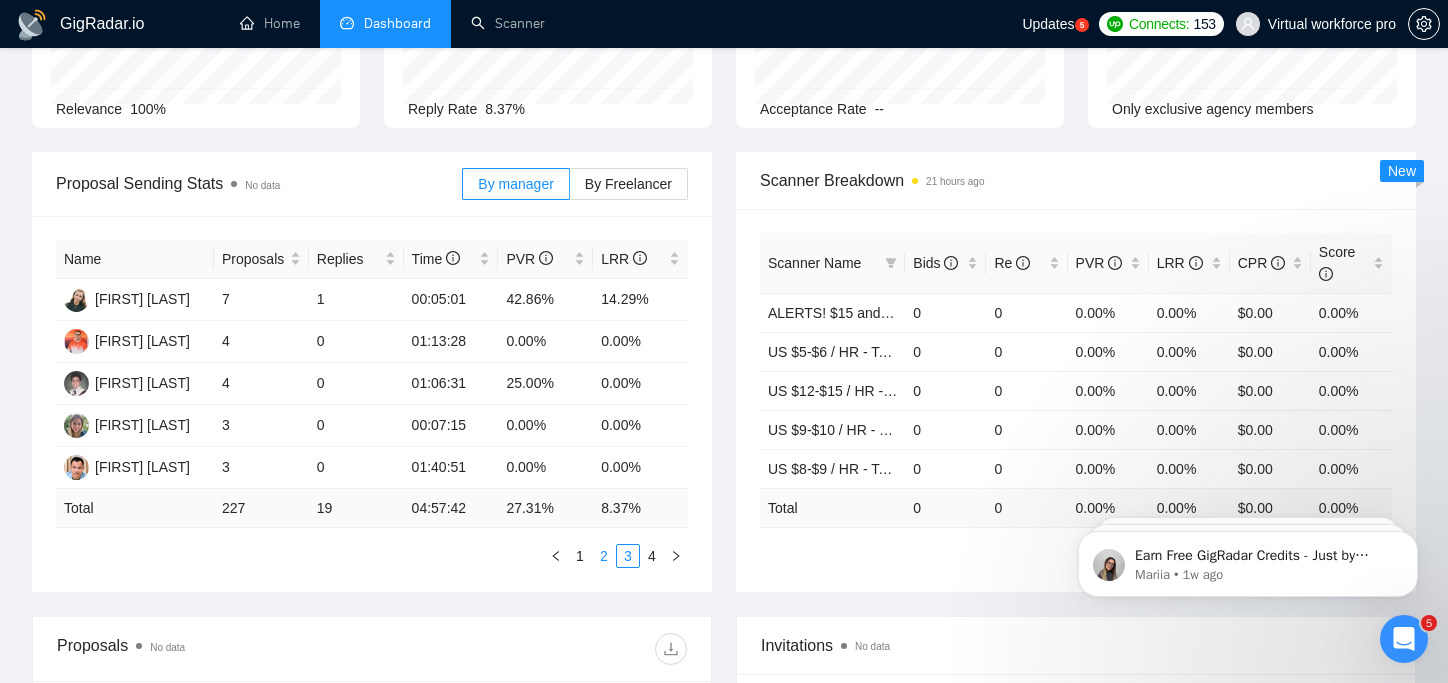 click on "2" at bounding box center [604, 556] 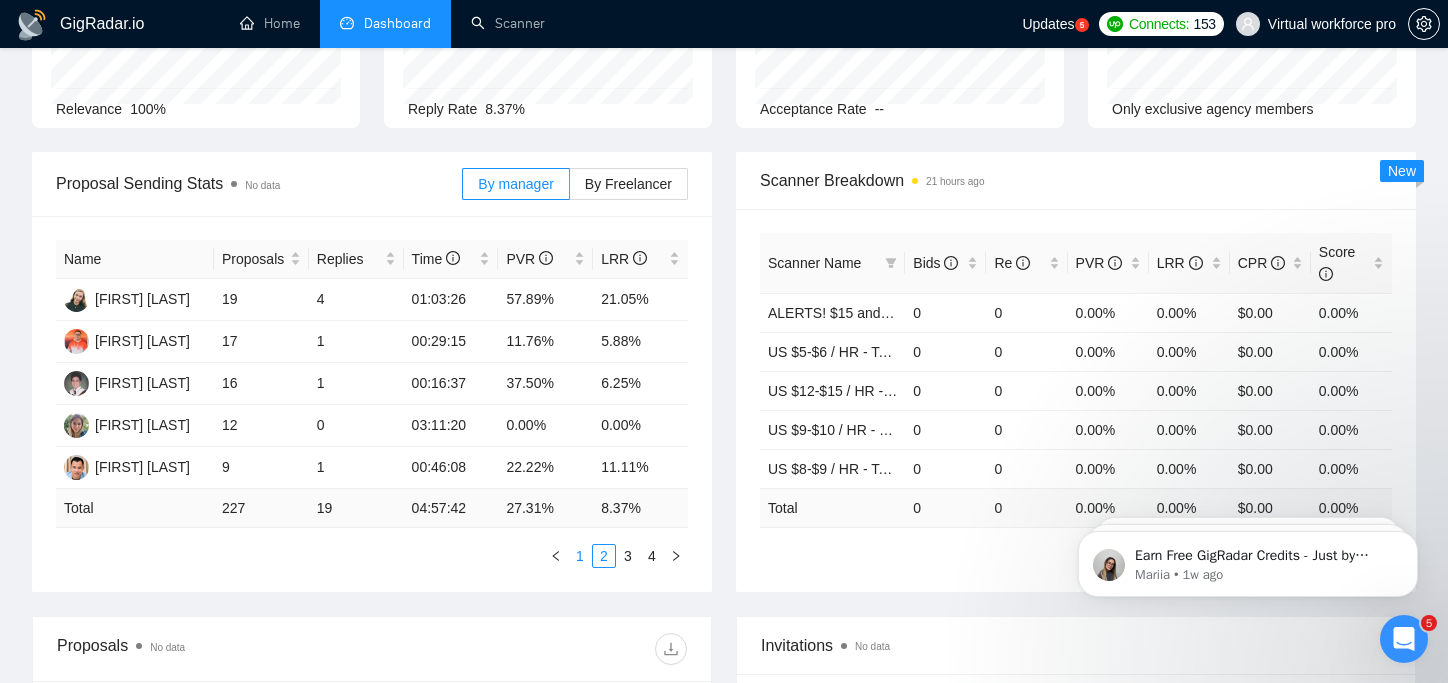 click on "1" at bounding box center [580, 556] 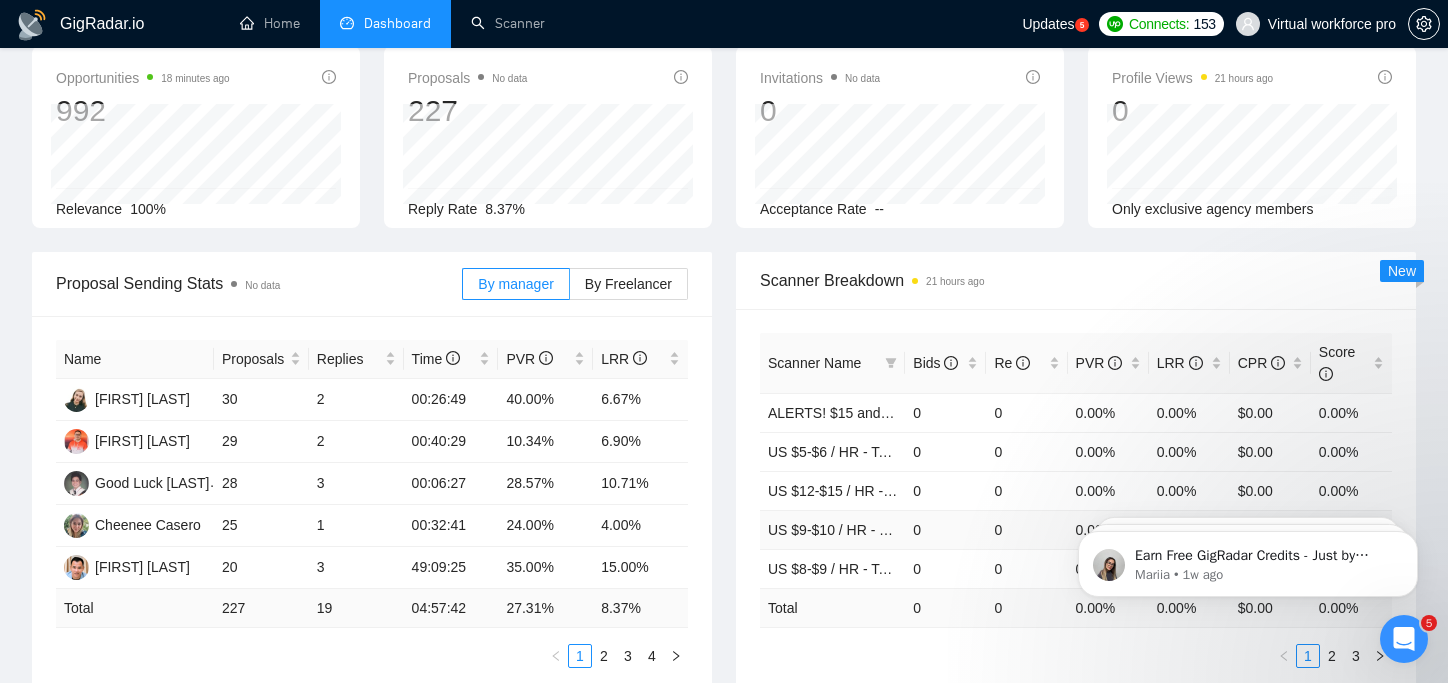 scroll, scrollTop: 0, scrollLeft: 0, axis: both 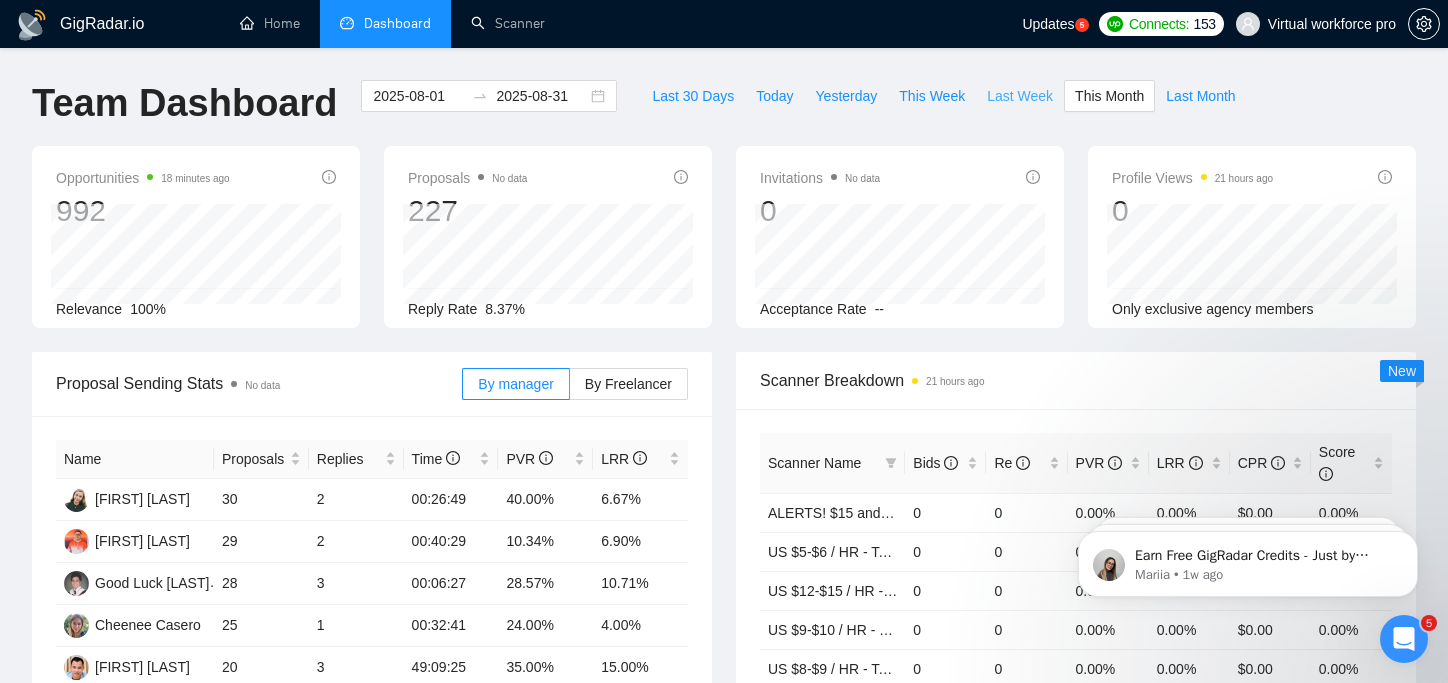click on "Last Week" at bounding box center [1020, 96] 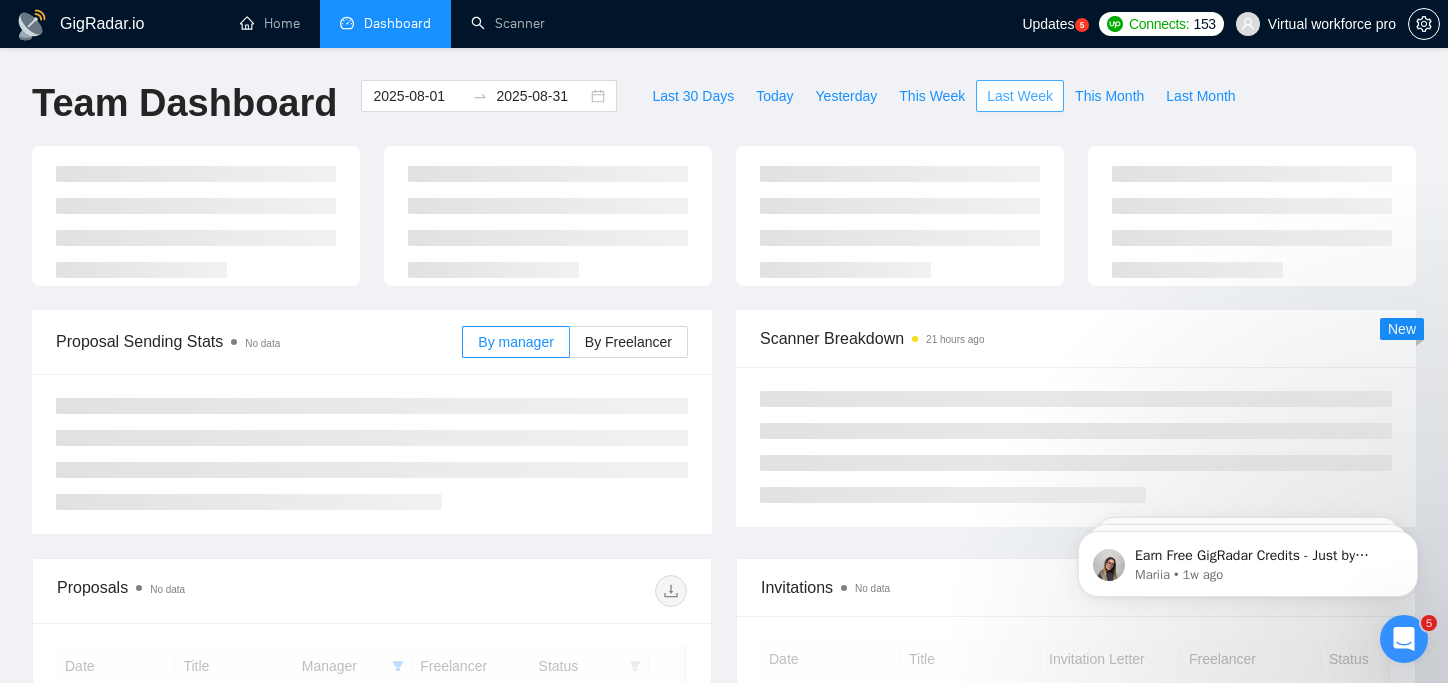 type on "2025-07-28" 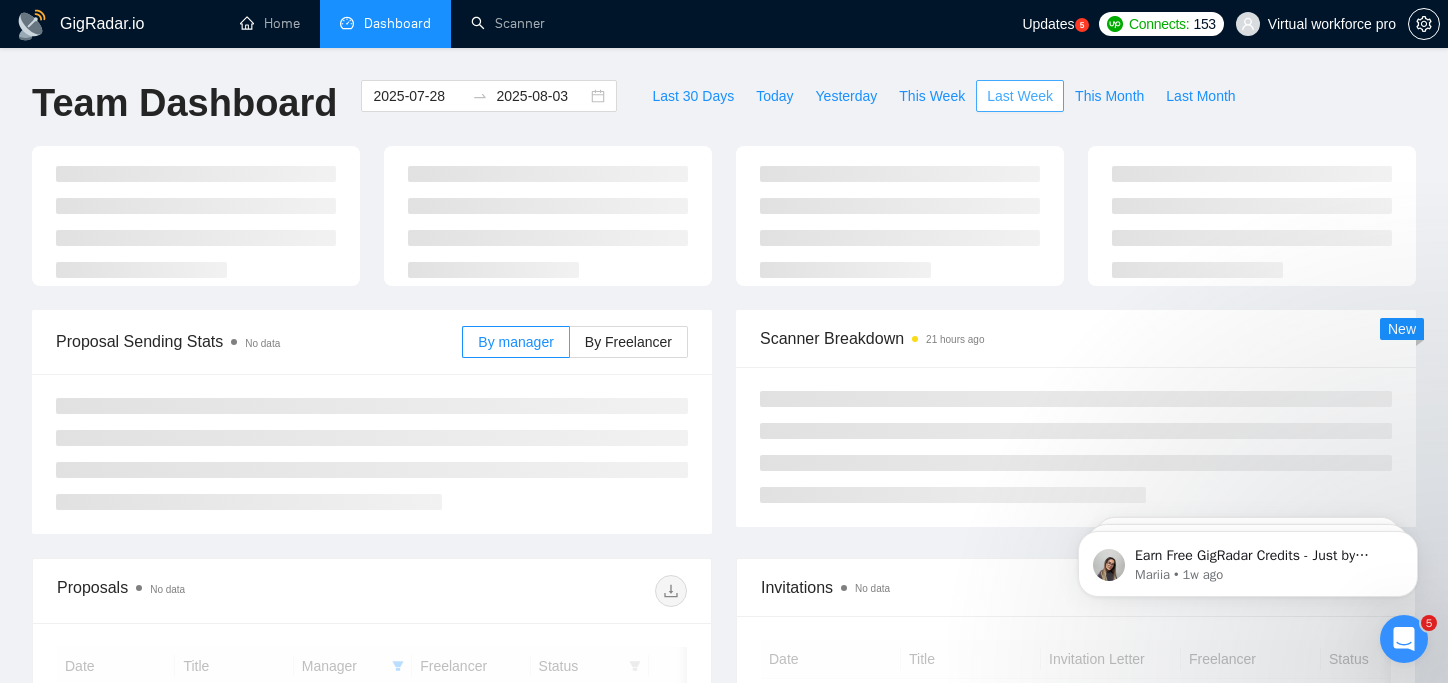 click on "Last Week" at bounding box center [1020, 96] 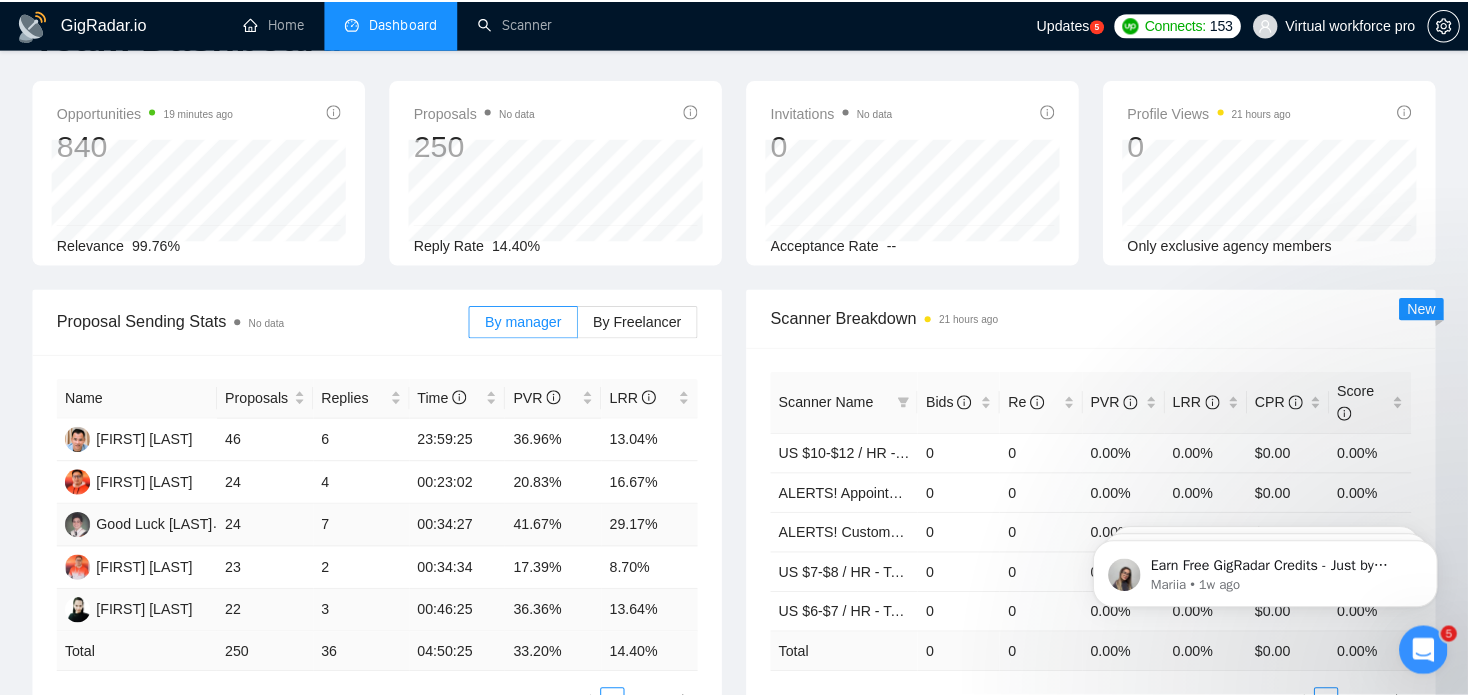 scroll, scrollTop: 100, scrollLeft: 0, axis: vertical 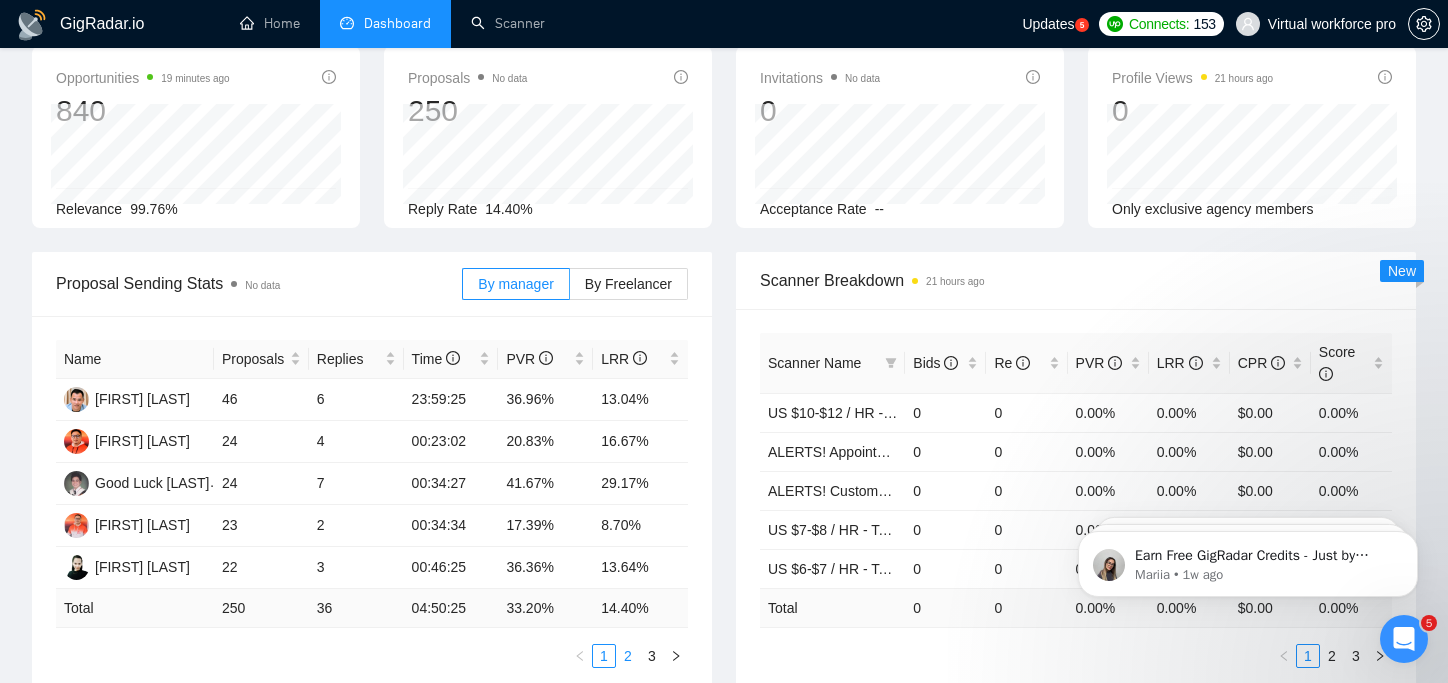 click on "2" at bounding box center [628, 656] 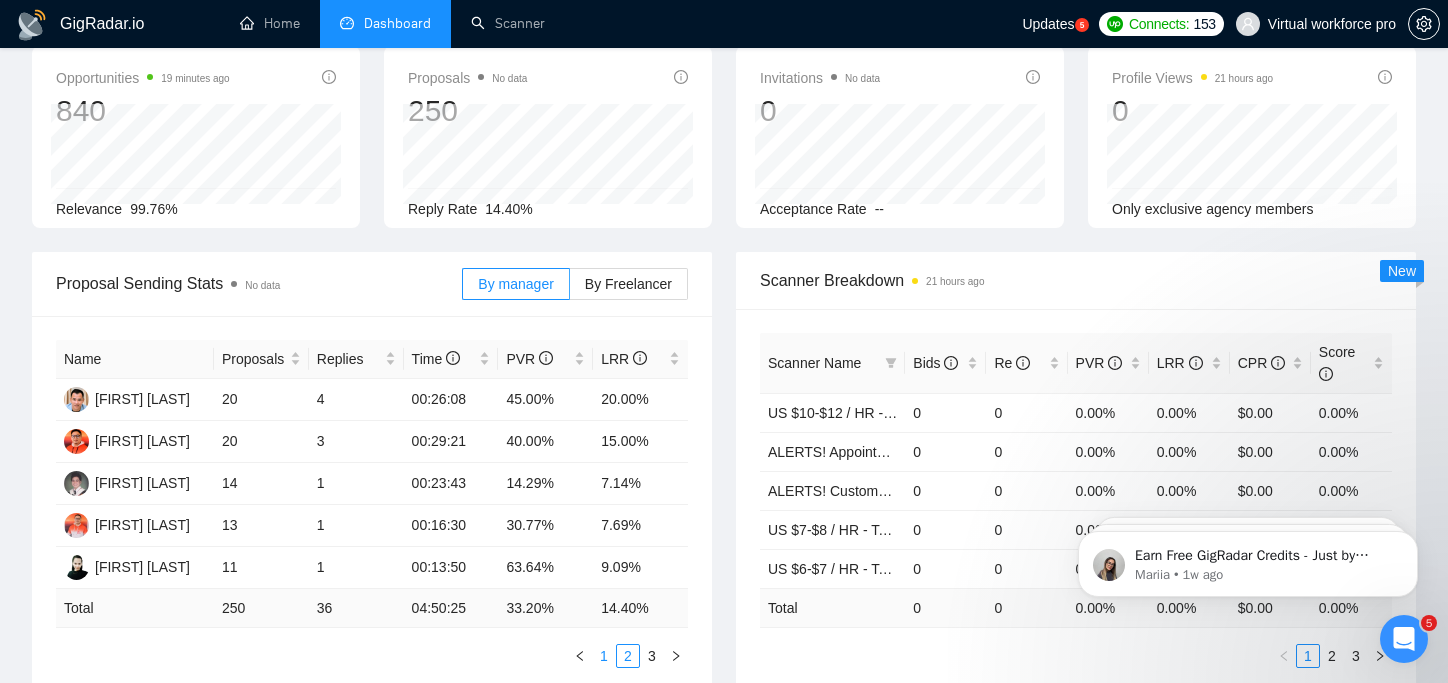 click on "1" at bounding box center (604, 656) 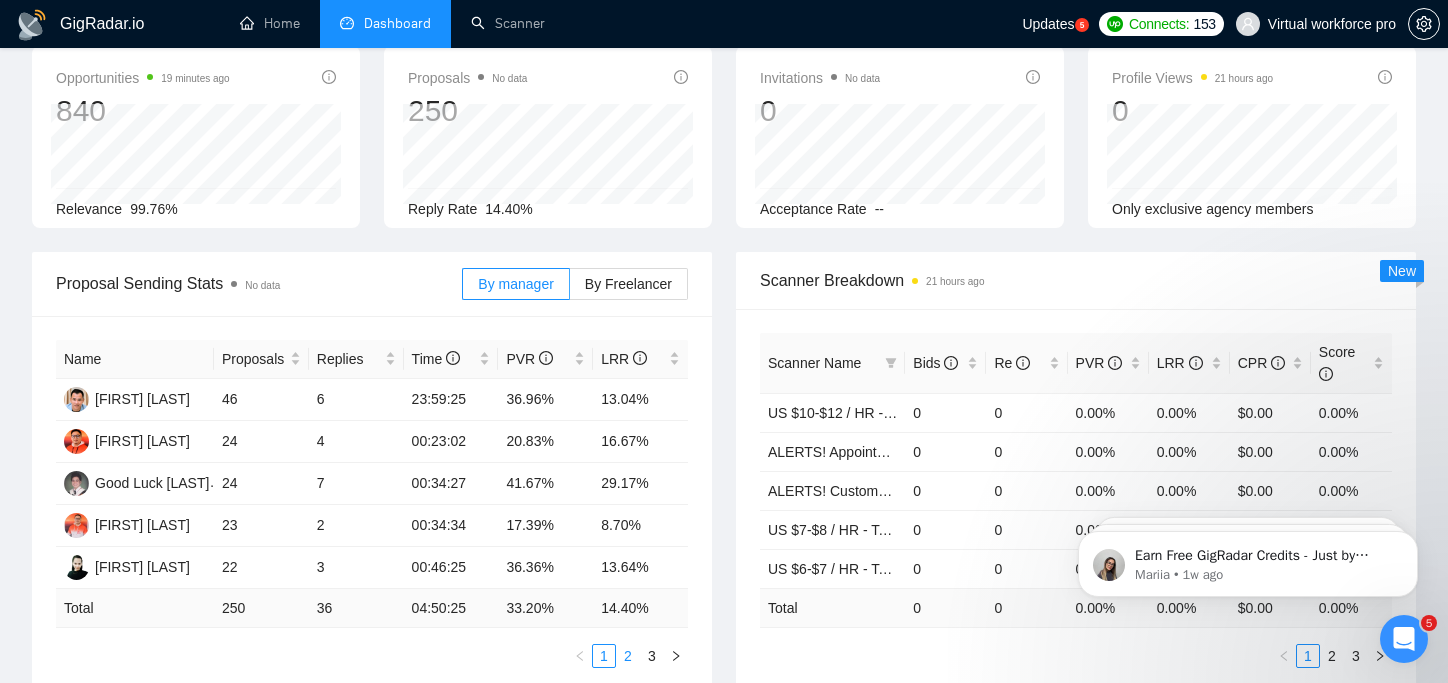 click on "2" at bounding box center [628, 656] 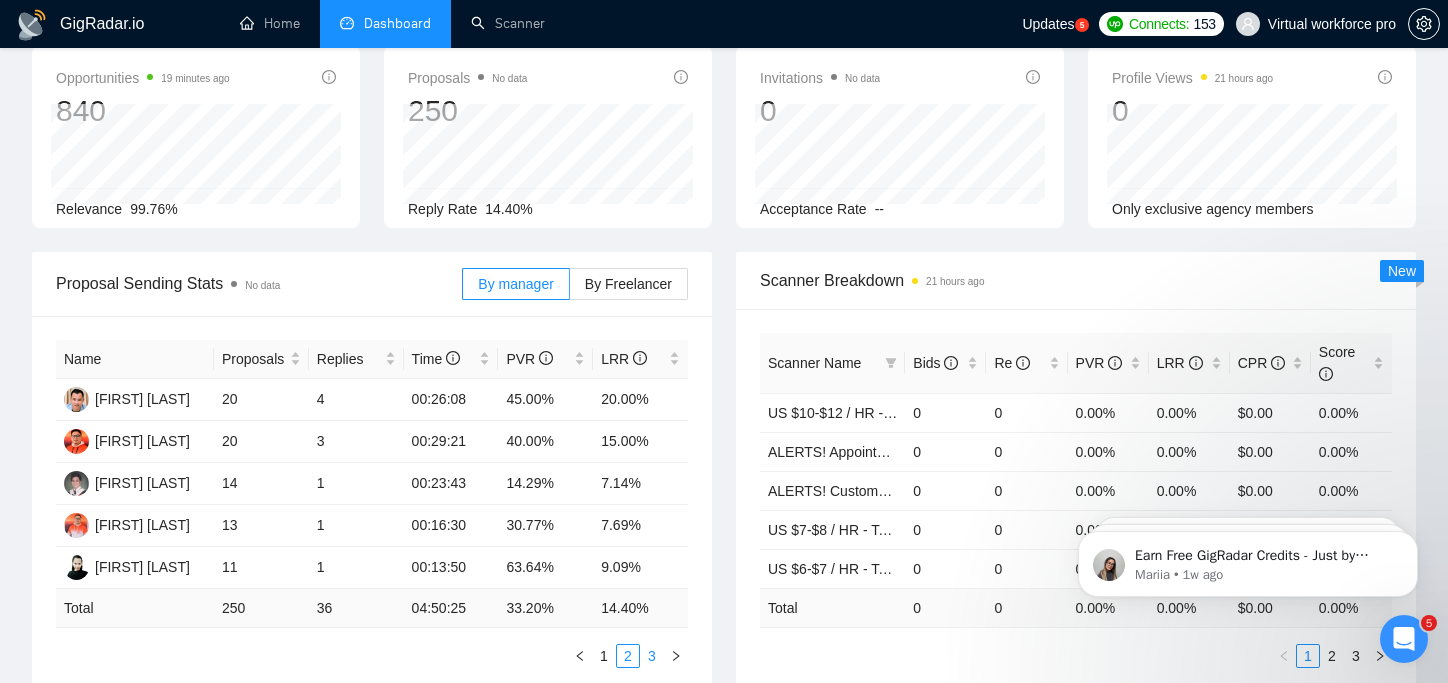 click on "3" at bounding box center (652, 656) 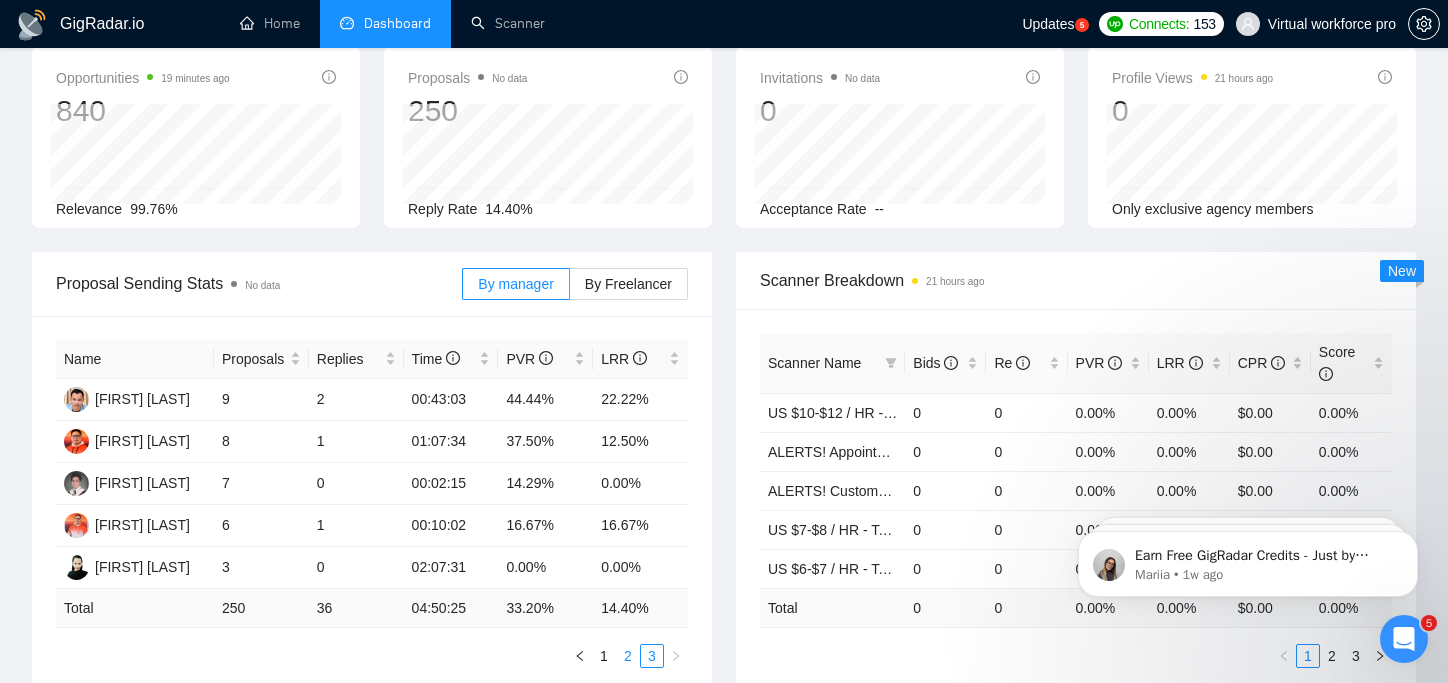 click on "2" at bounding box center (628, 656) 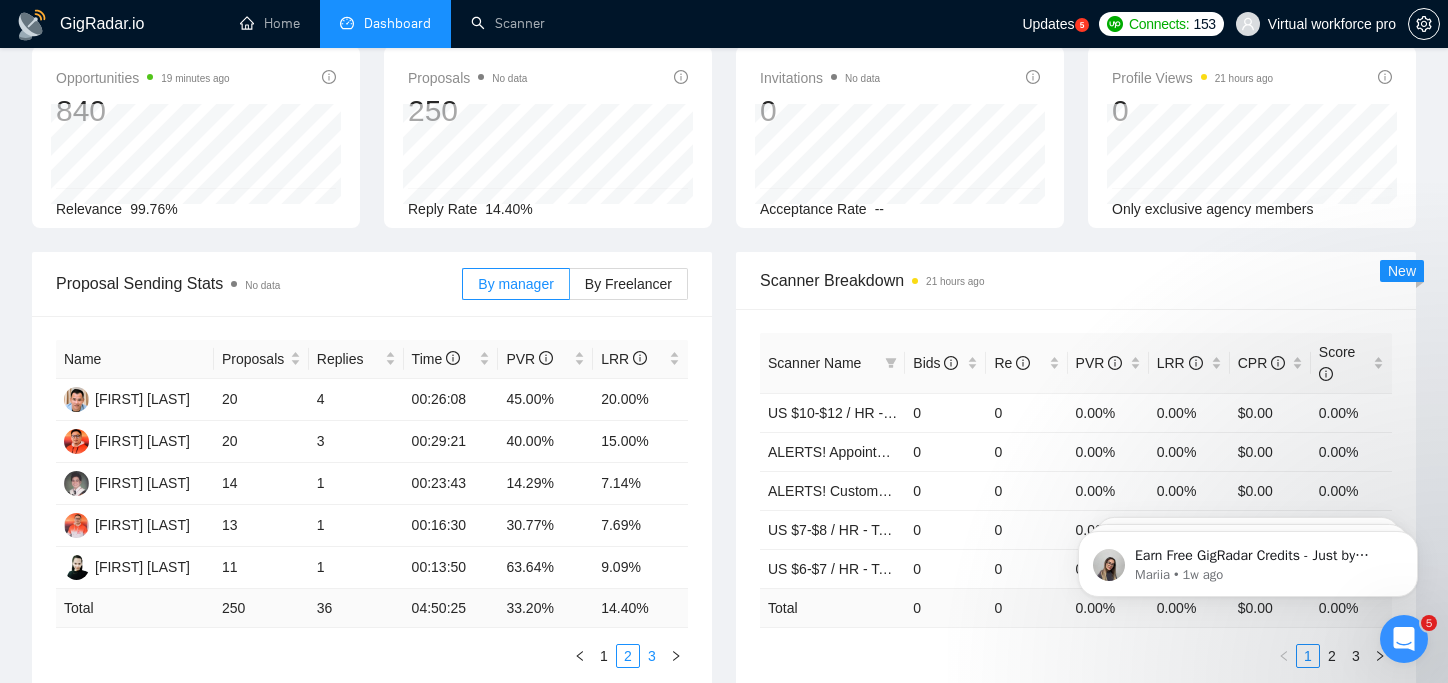 click on "3" at bounding box center (652, 656) 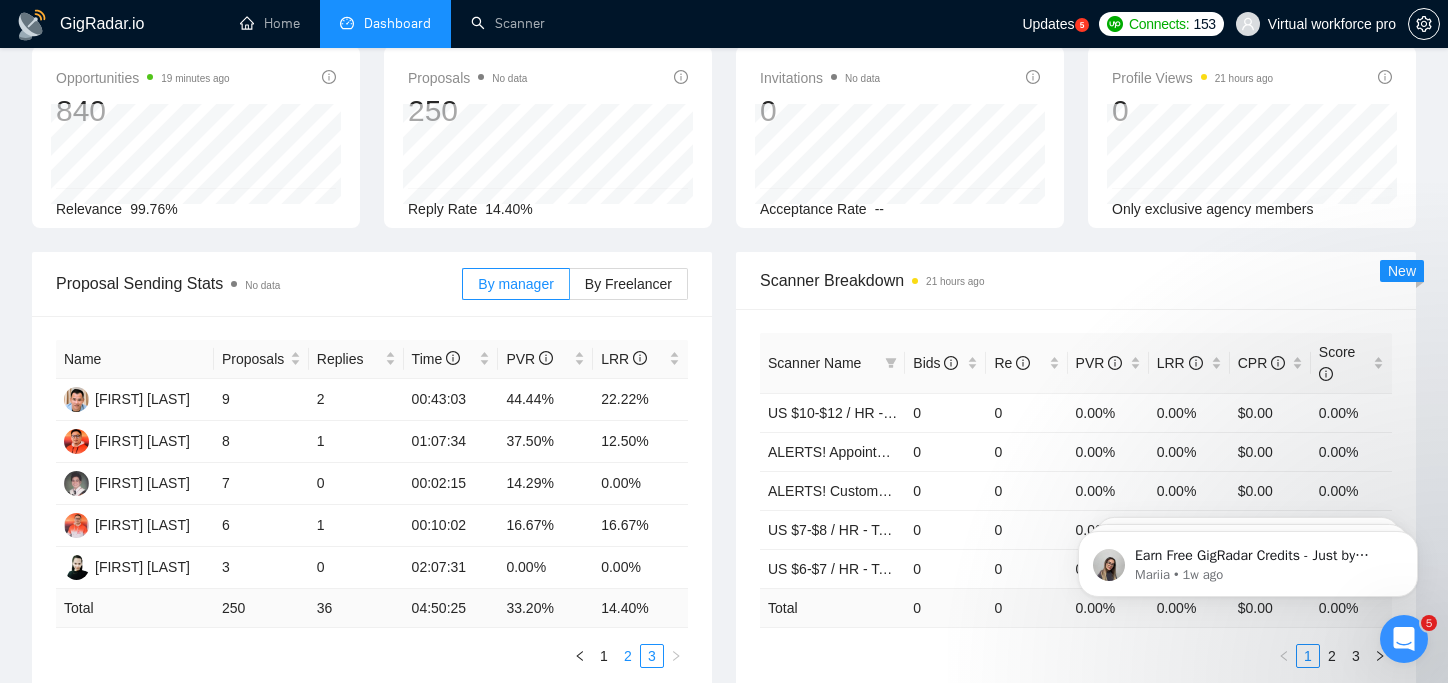 click on "2" at bounding box center [628, 656] 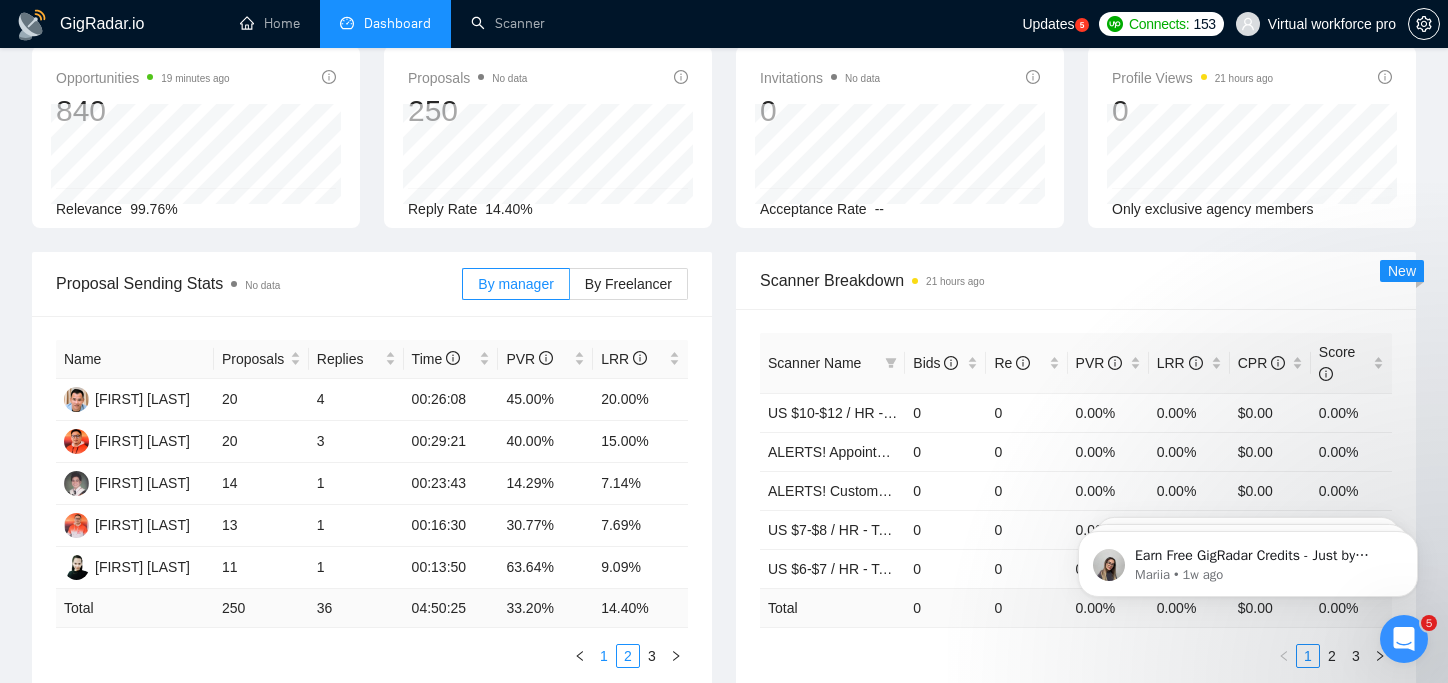 click on "1" at bounding box center [604, 656] 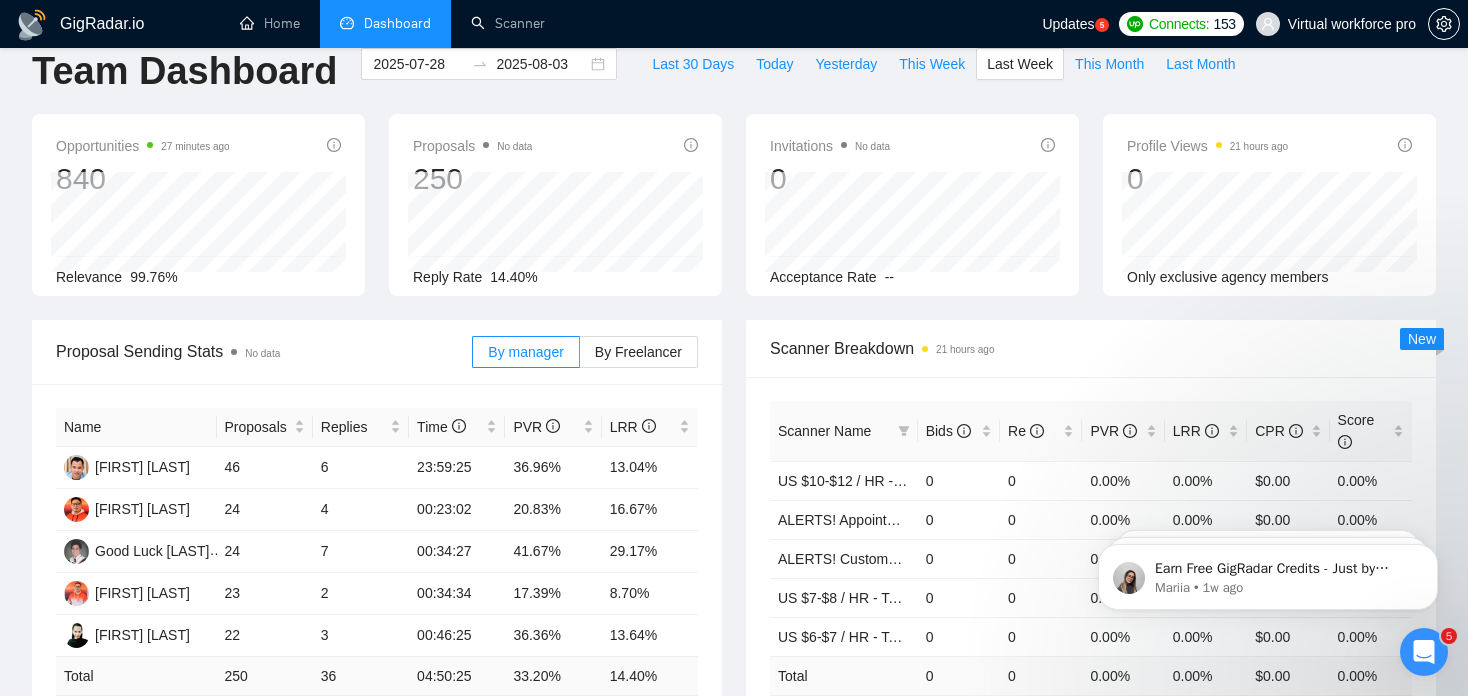 scroll, scrollTop: 0, scrollLeft: 0, axis: both 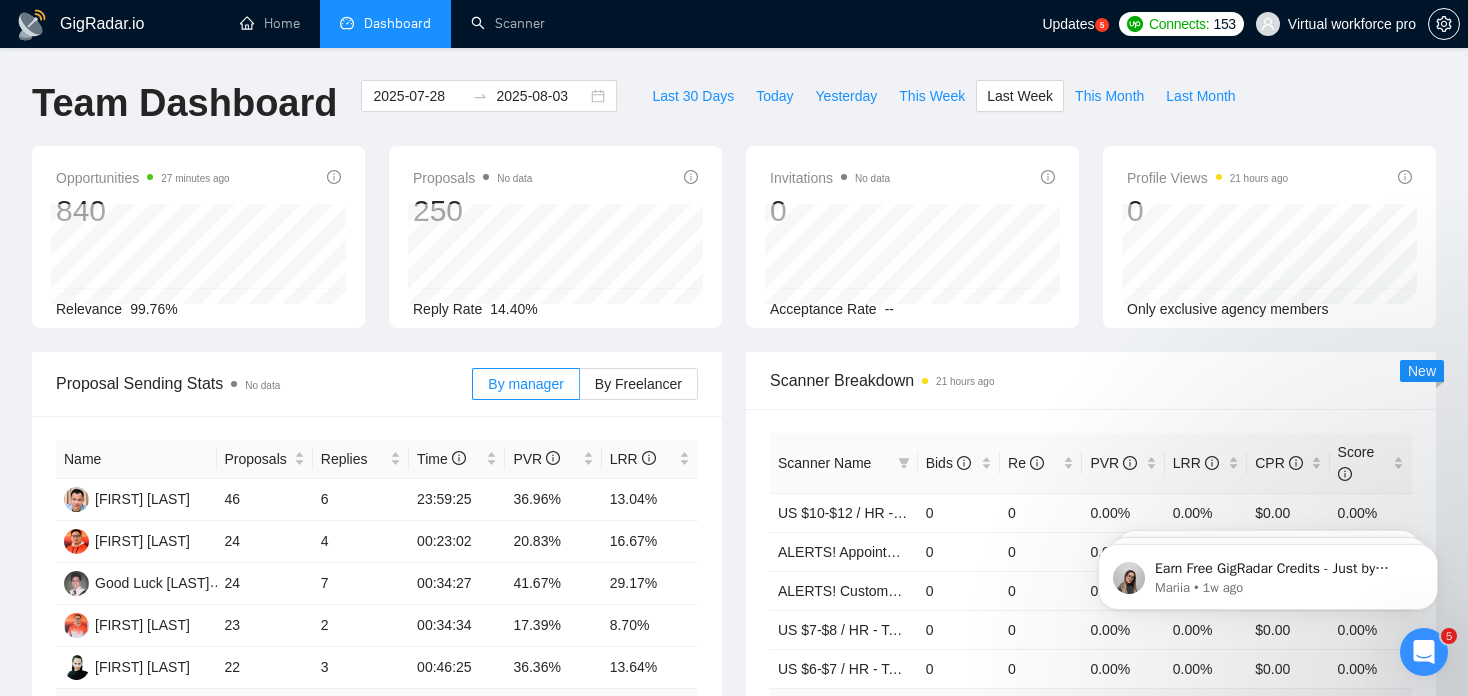 click on "Dashboard" at bounding box center (397, 23) 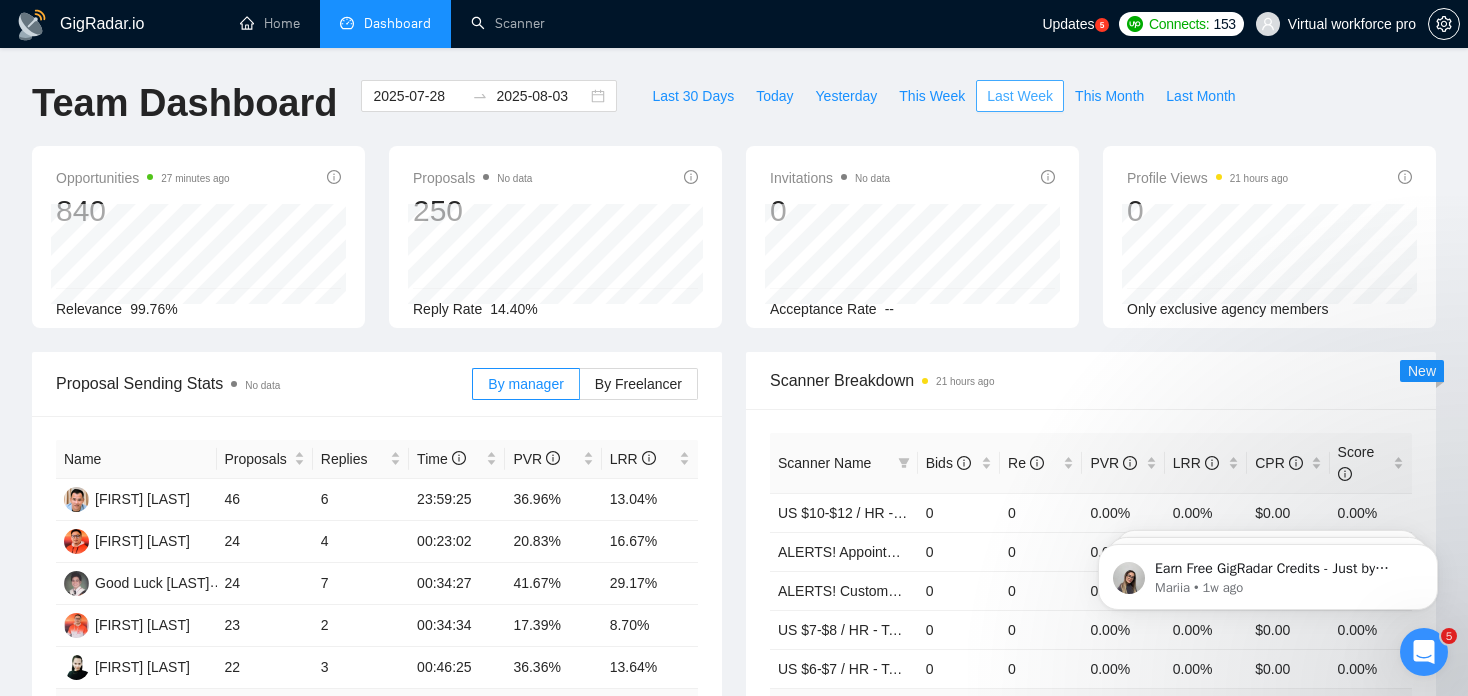 click on "Last Week" at bounding box center (1020, 96) 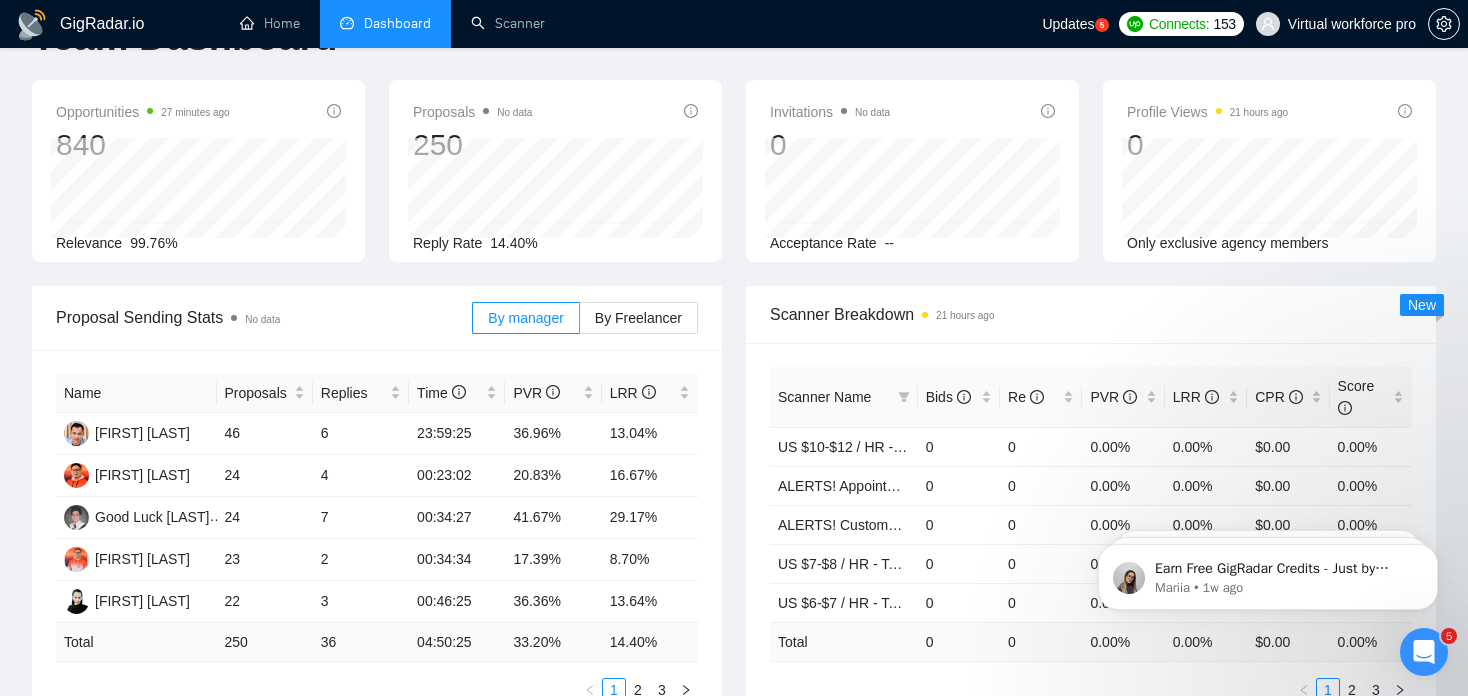 scroll, scrollTop: 100, scrollLeft: 0, axis: vertical 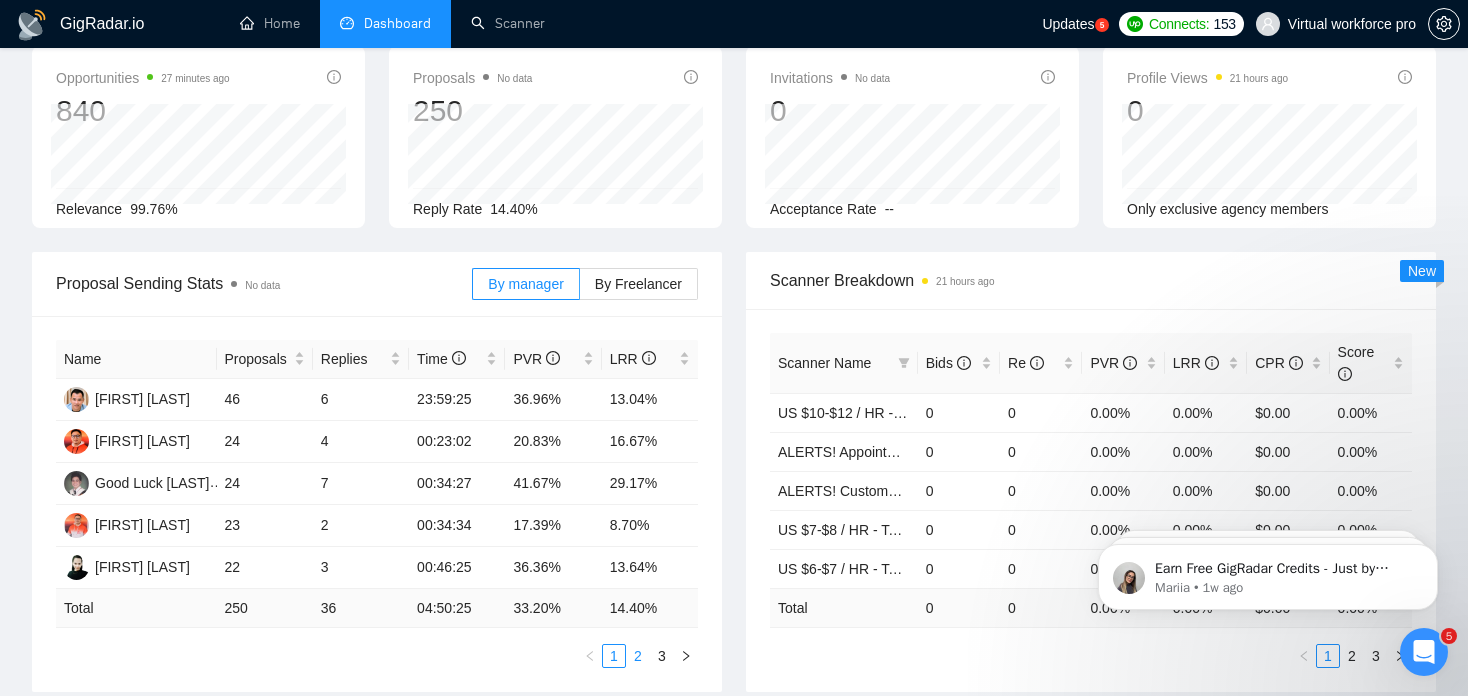 click on "2" at bounding box center (638, 656) 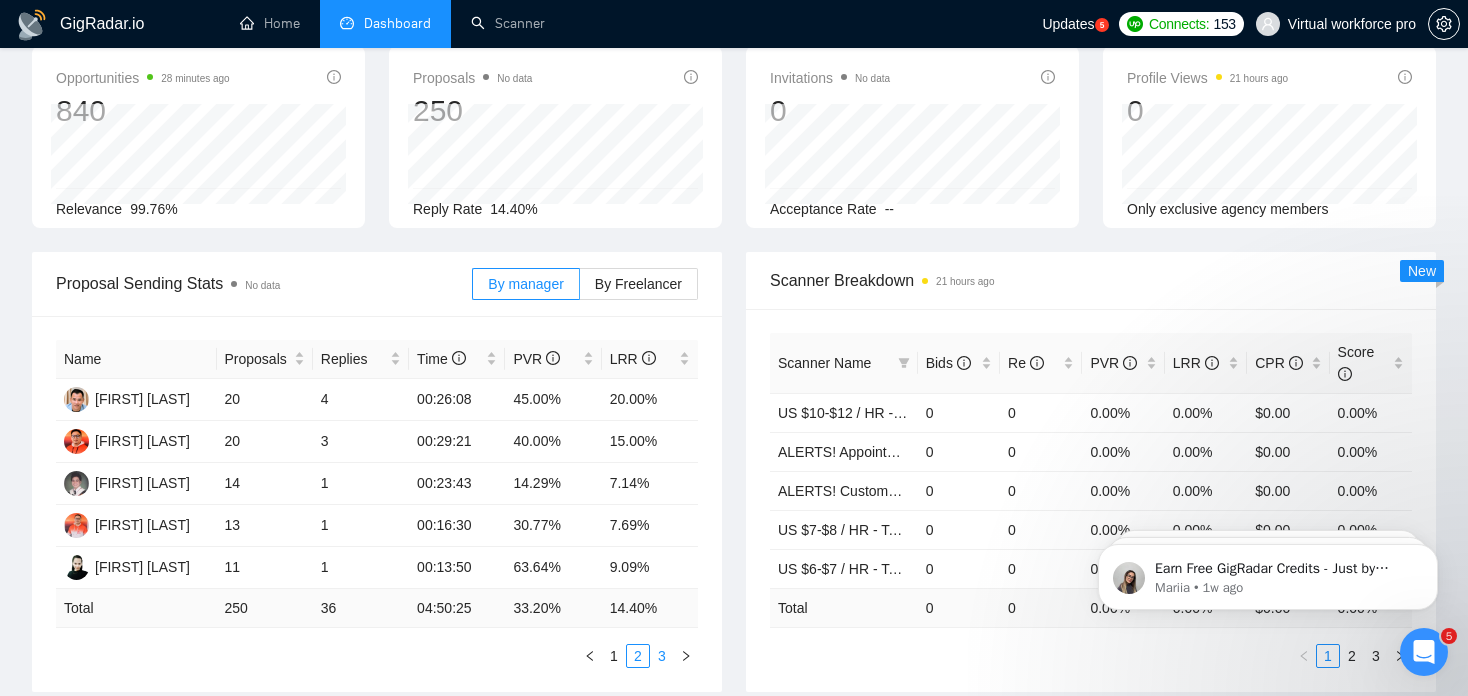 click on "3" at bounding box center (662, 656) 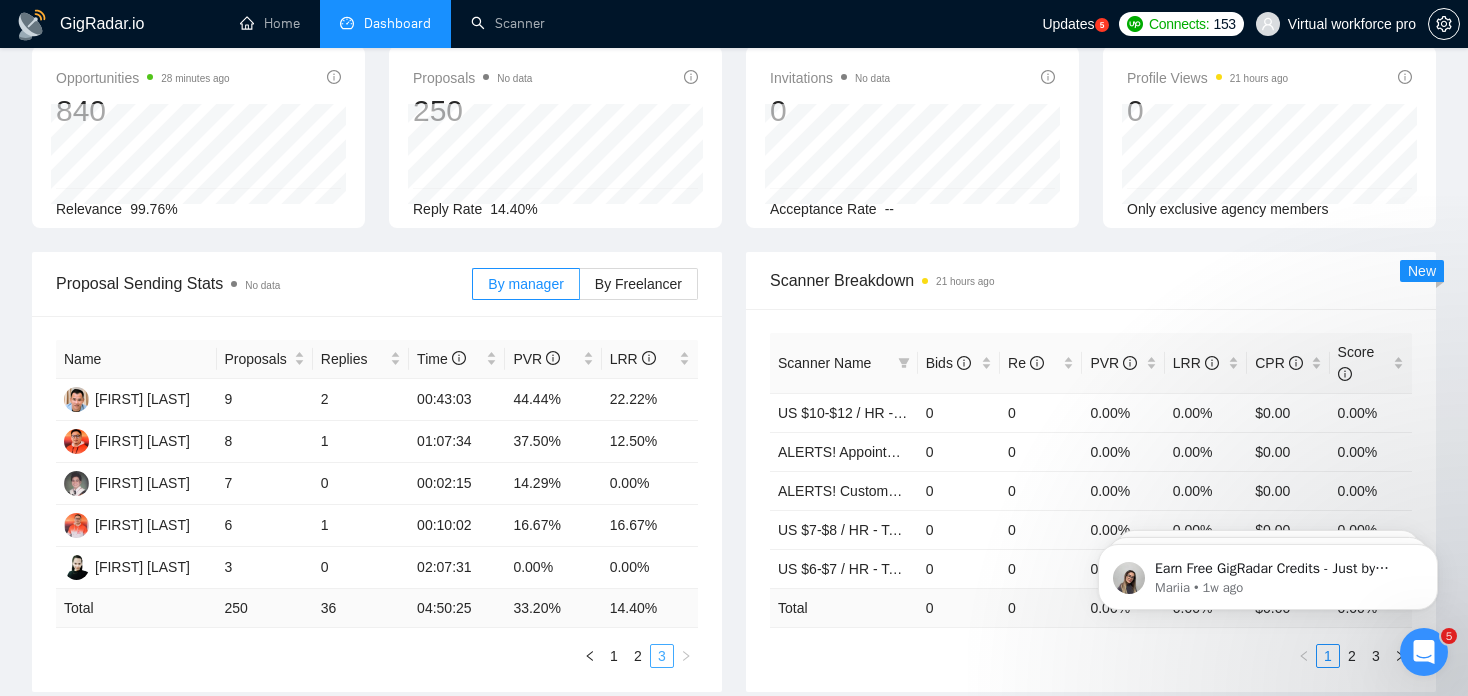 click on "3" at bounding box center [662, 656] 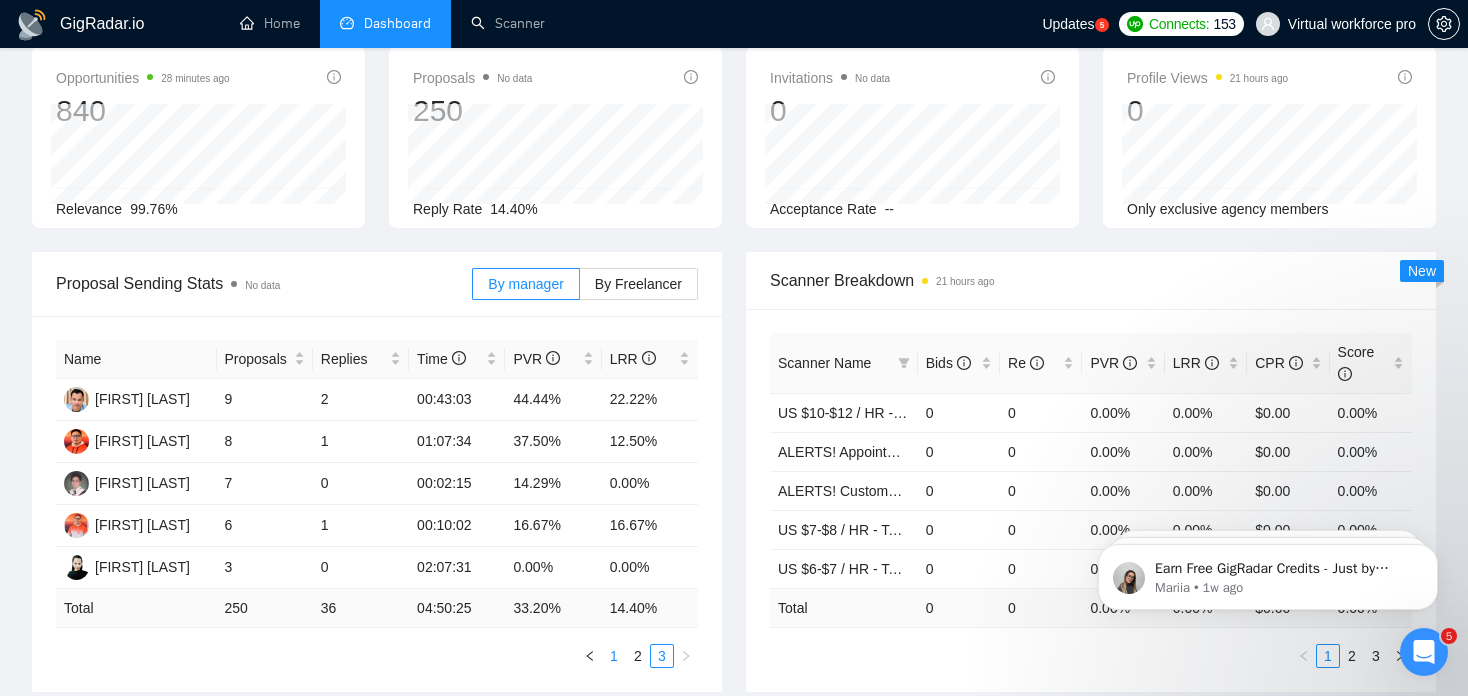 click on "1" at bounding box center (614, 656) 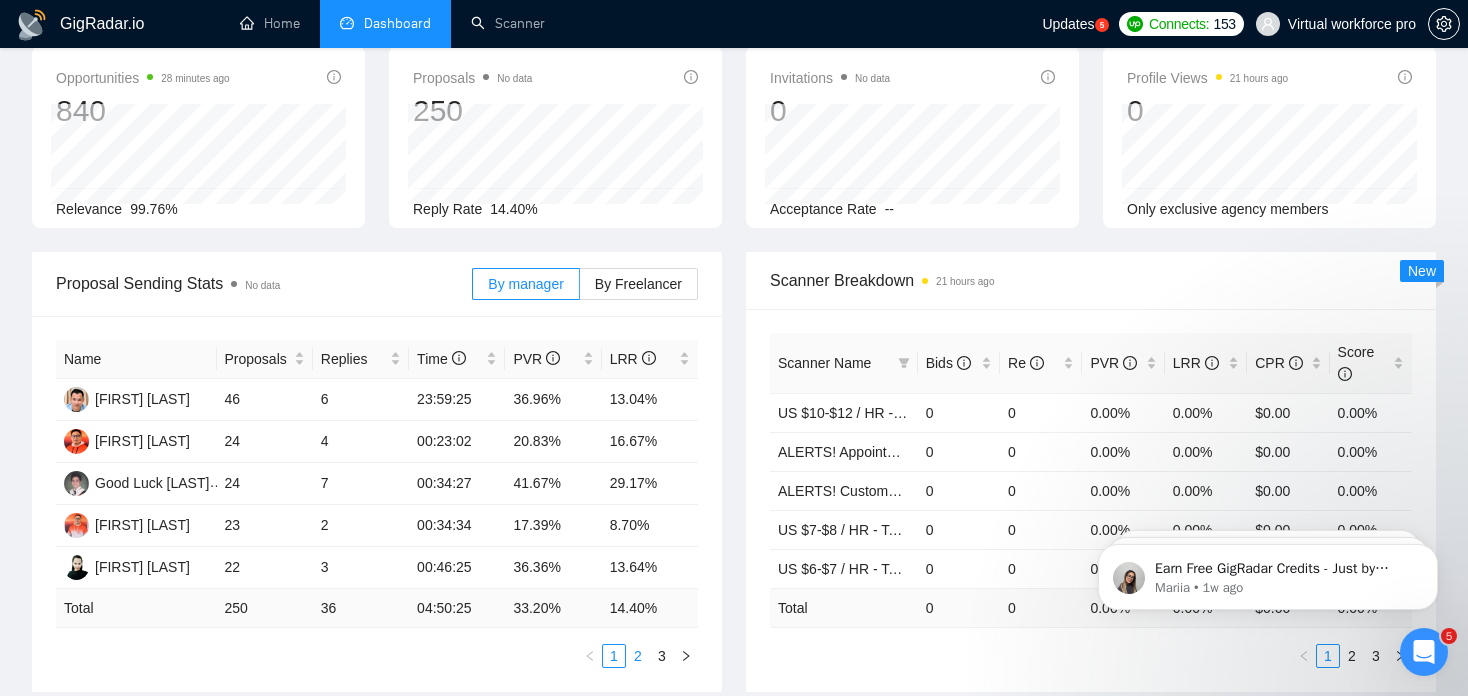 click on "2" at bounding box center [638, 656] 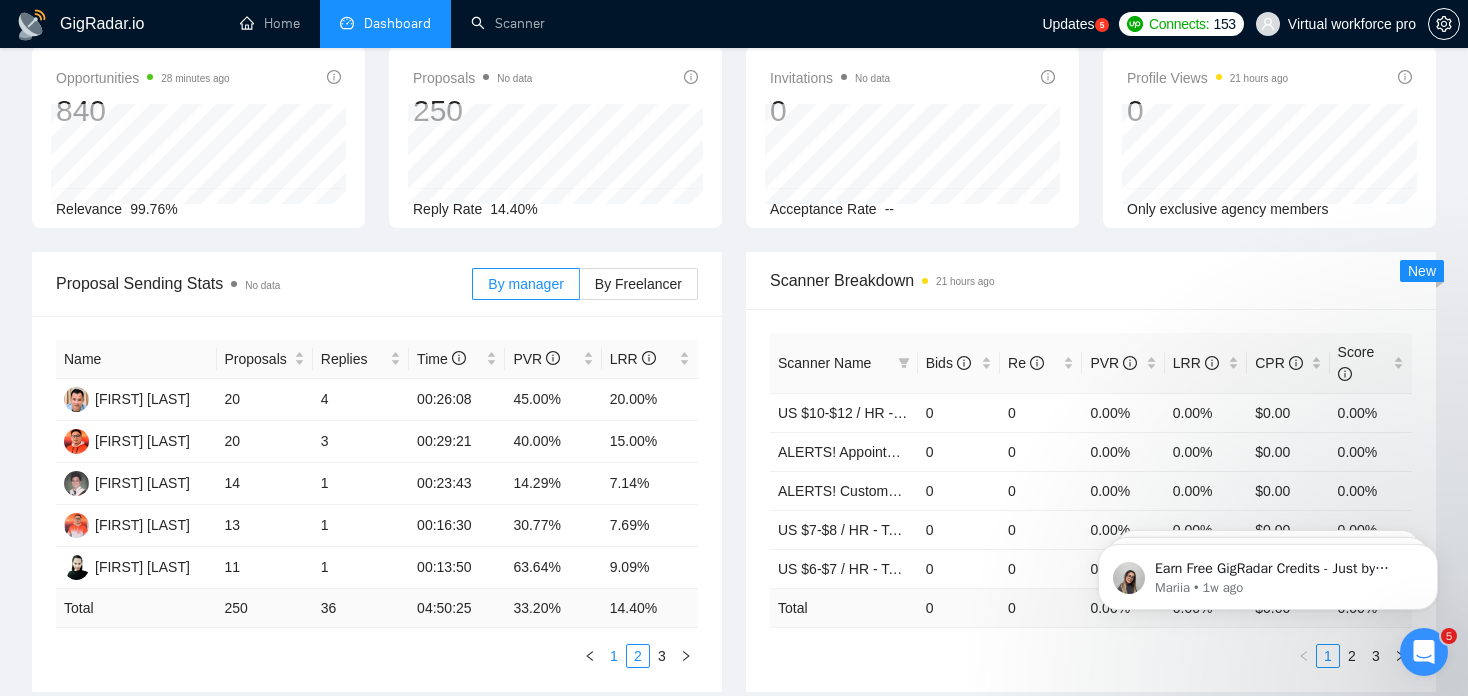 click on "1" at bounding box center [614, 656] 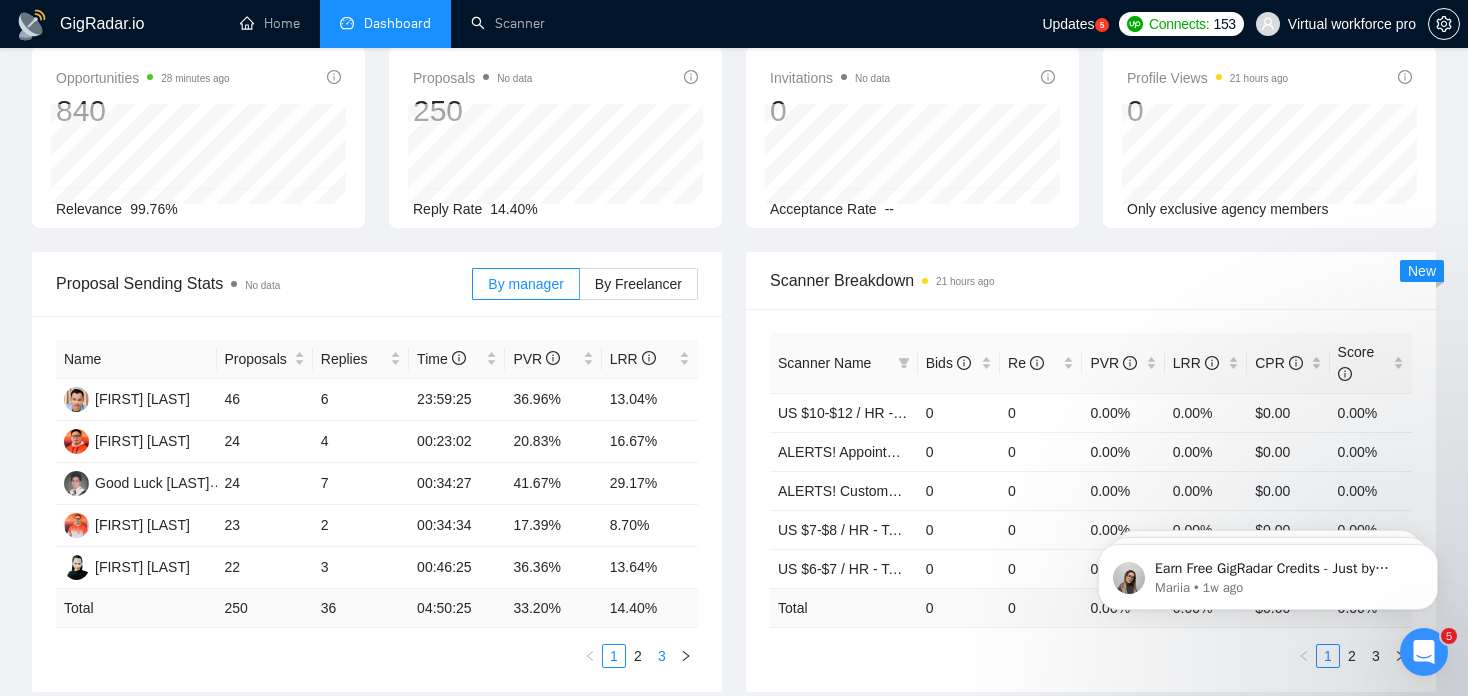 click on "3" at bounding box center [662, 656] 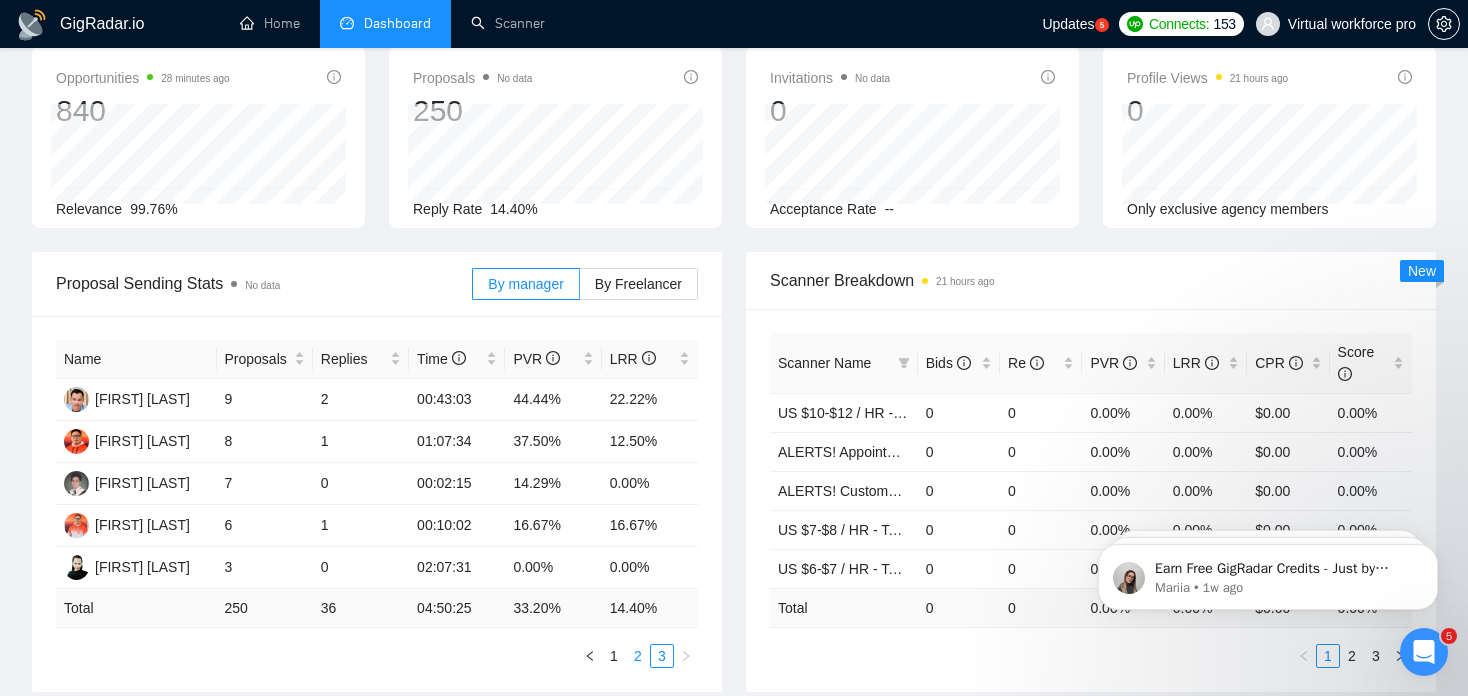 click on "2" at bounding box center (638, 656) 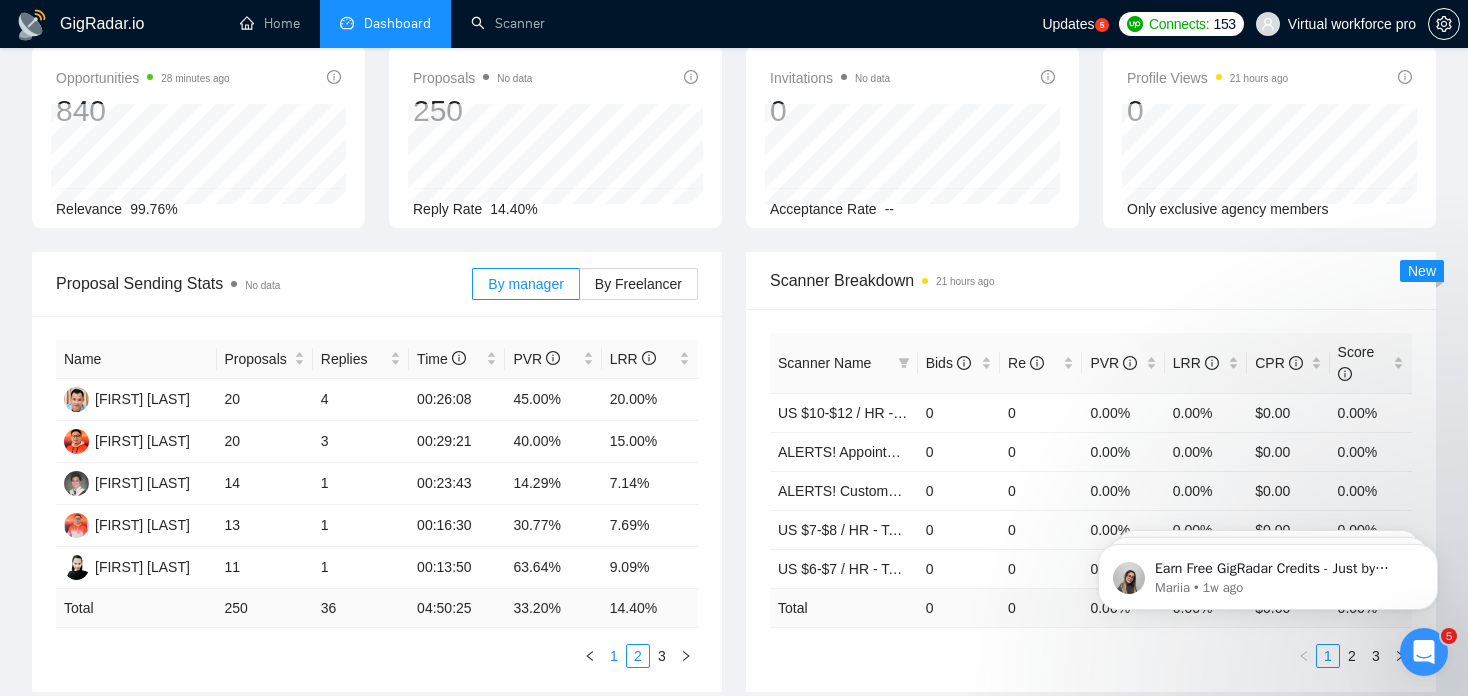 click on "1" at bounding box center (614, 656) 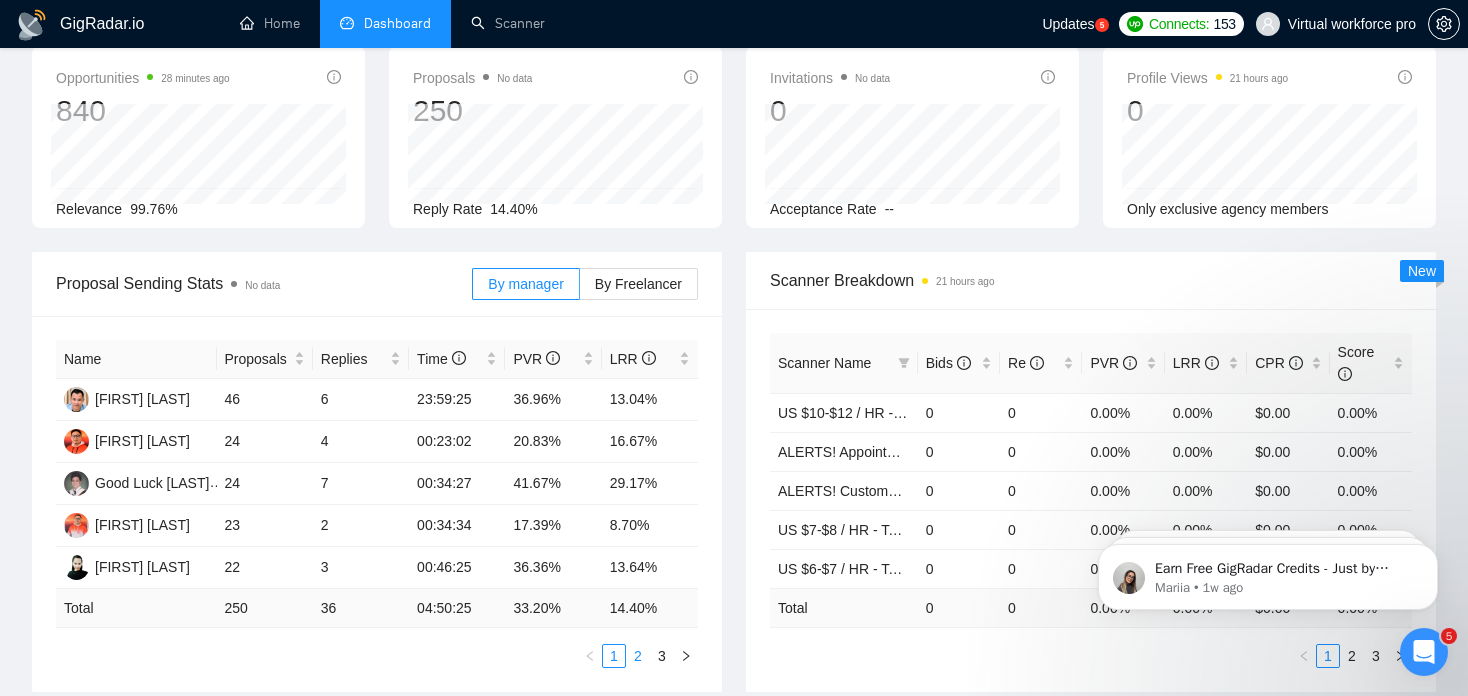 click on "2" at bounding box center [638, 656] 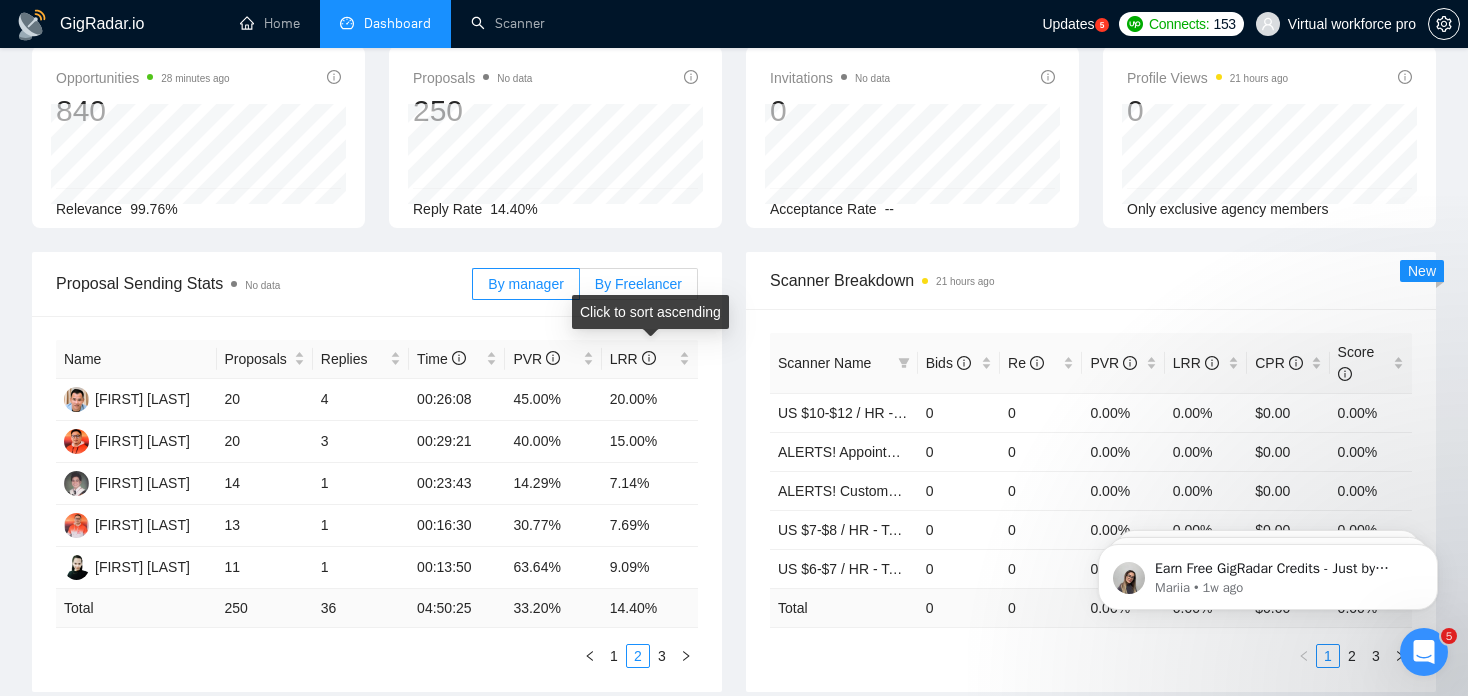 click on "By Freelancer" at bounding box center [638, 284] 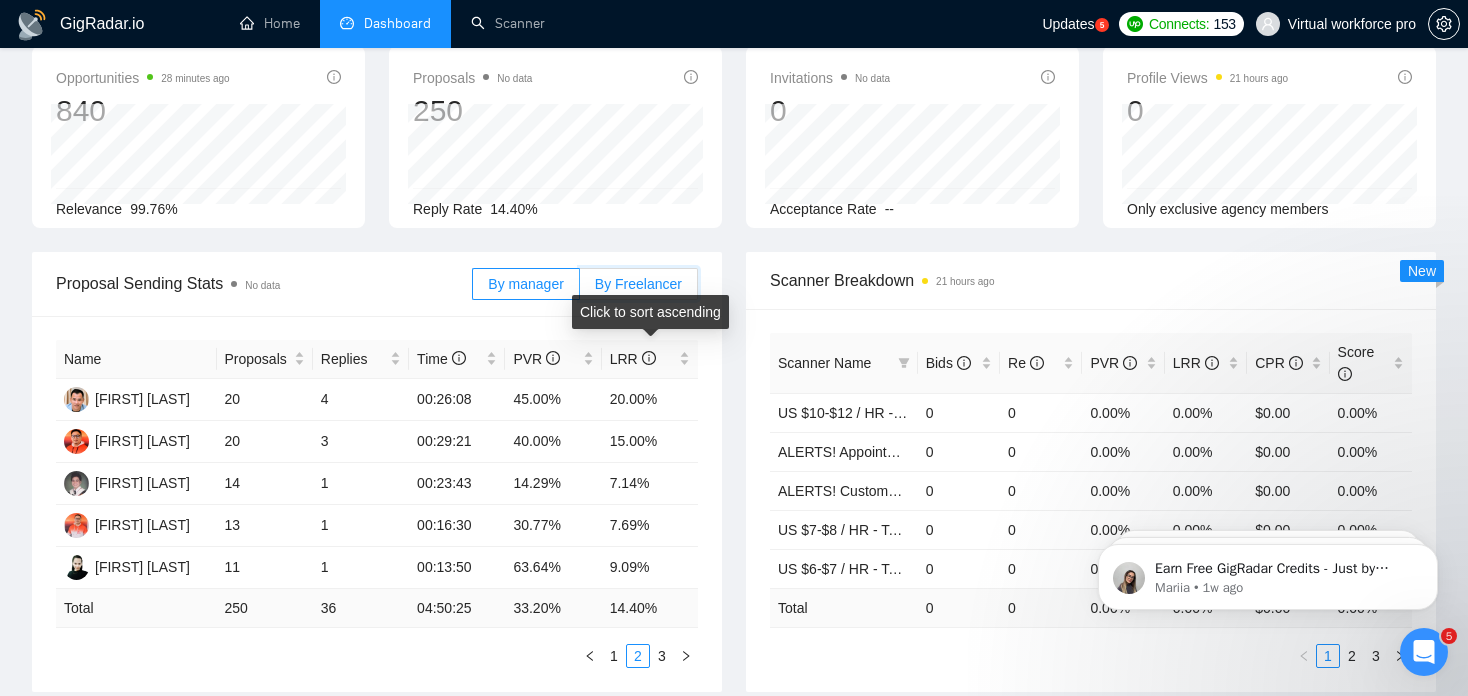 click on "By Freelancer" at bounding box center [580, 289] 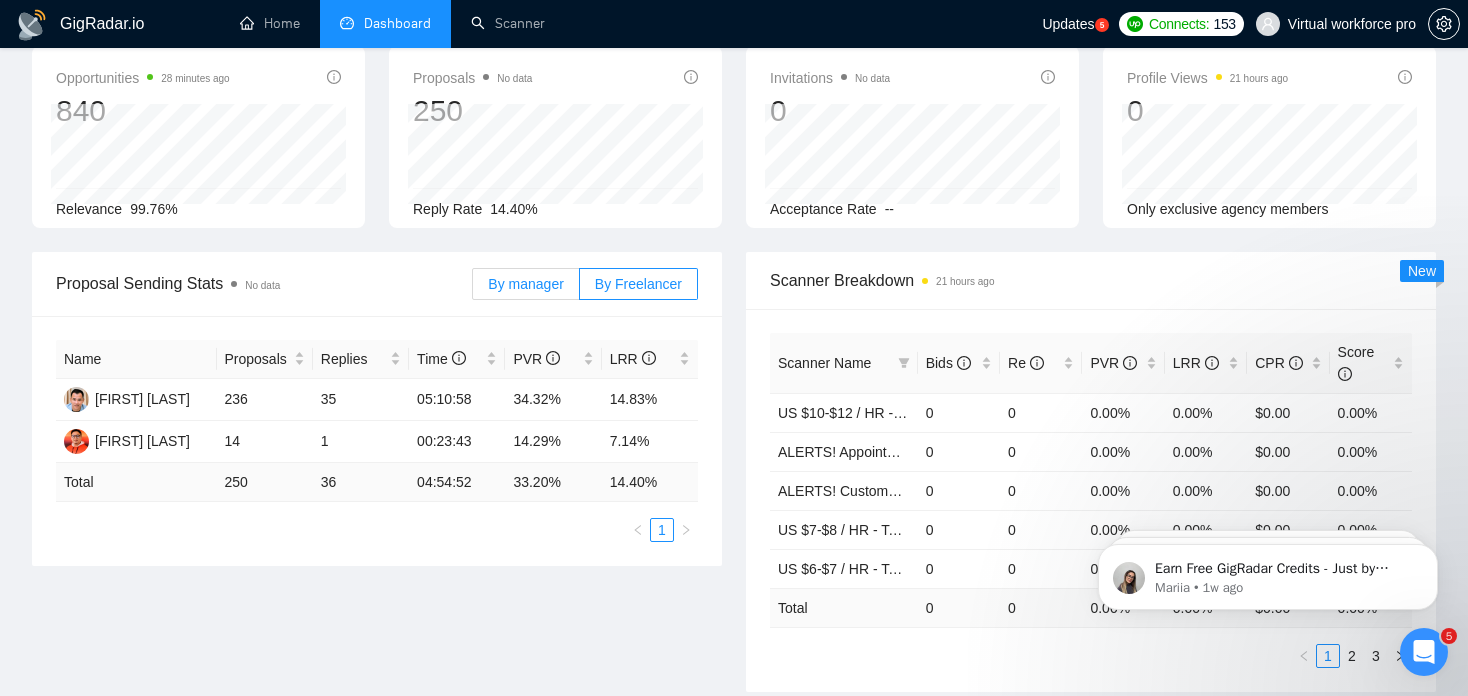 click on "By manager" at bounding box center [525, 284] 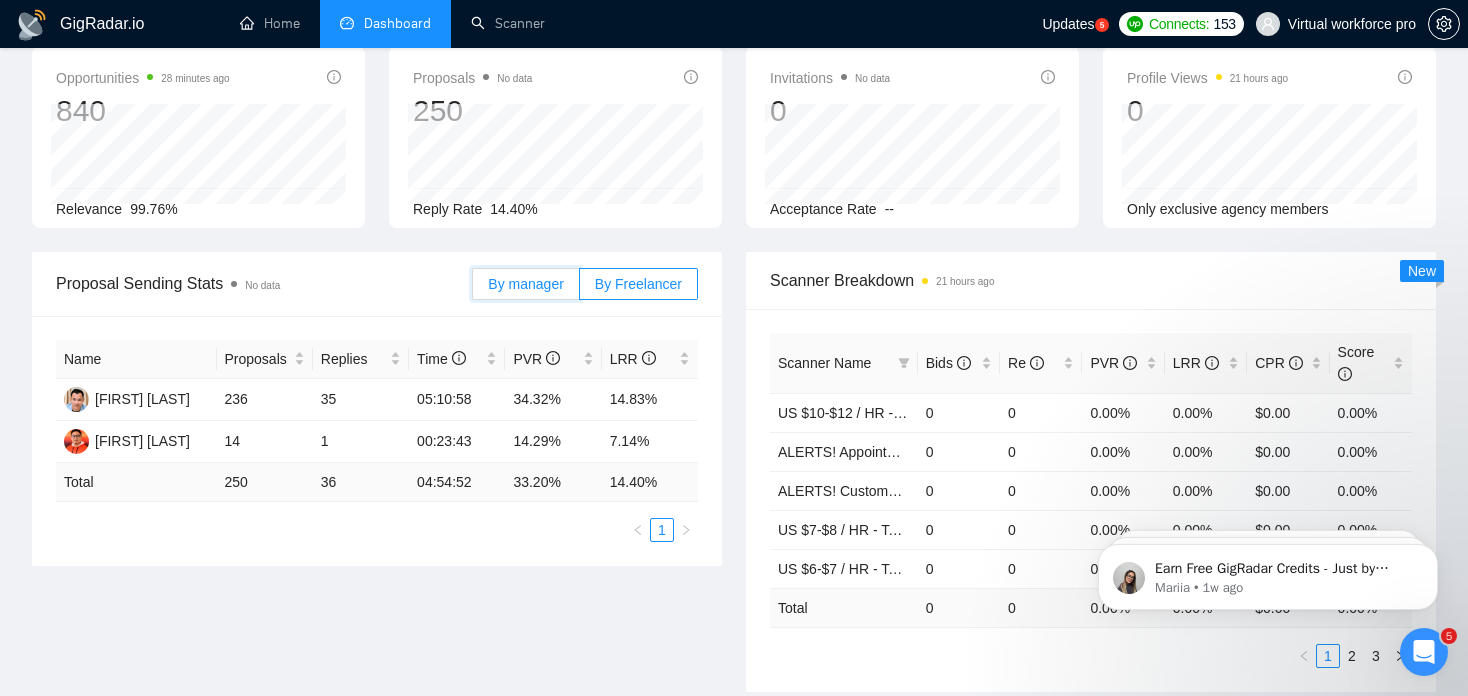 click on "By manager" at bounding box center (473, 289) 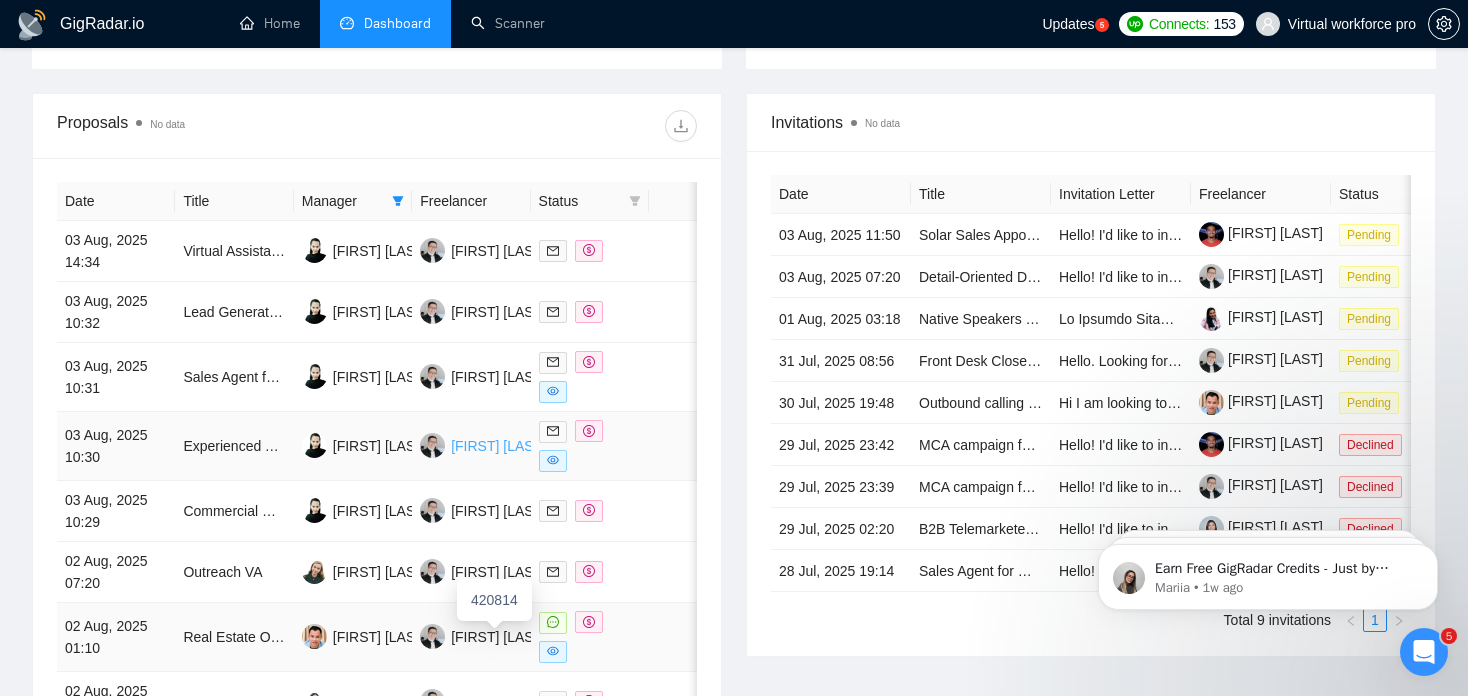 scroll, scrollTop: 600, scrollLeft: 0, axis: vertical 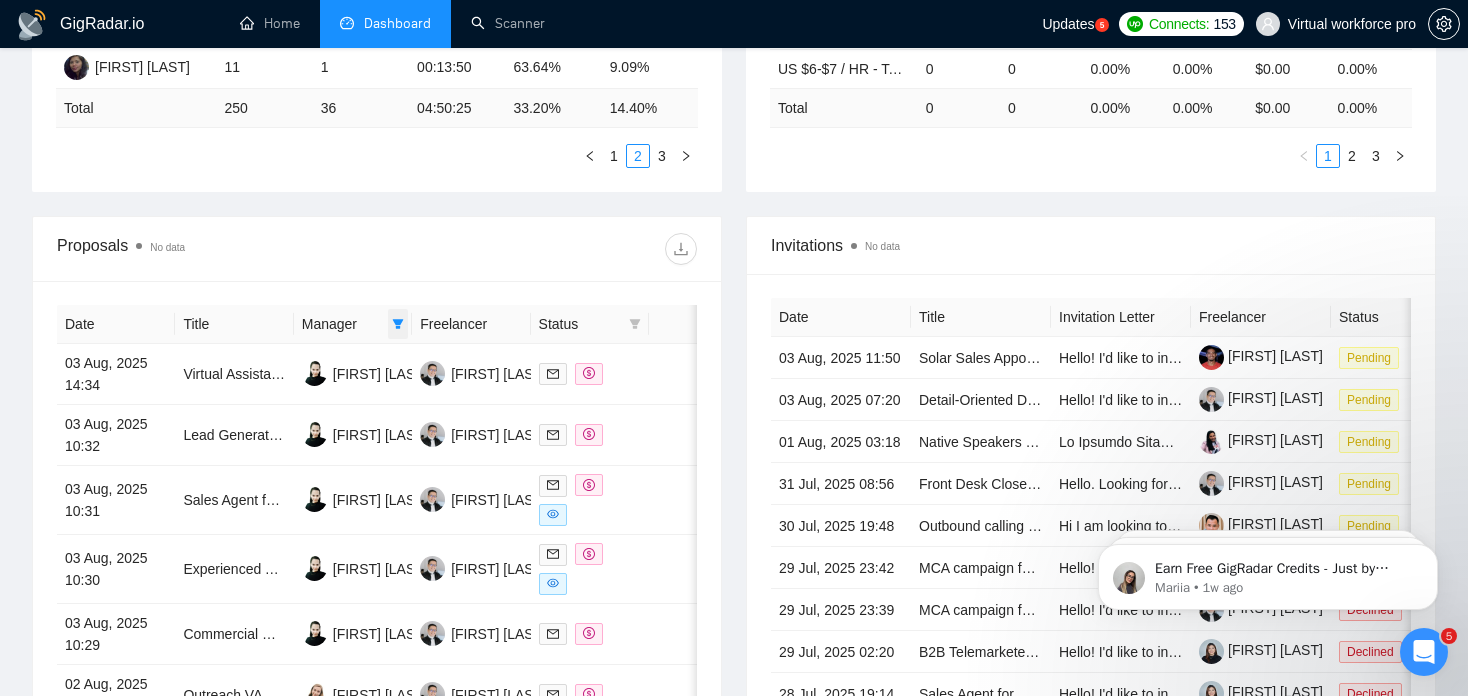 click 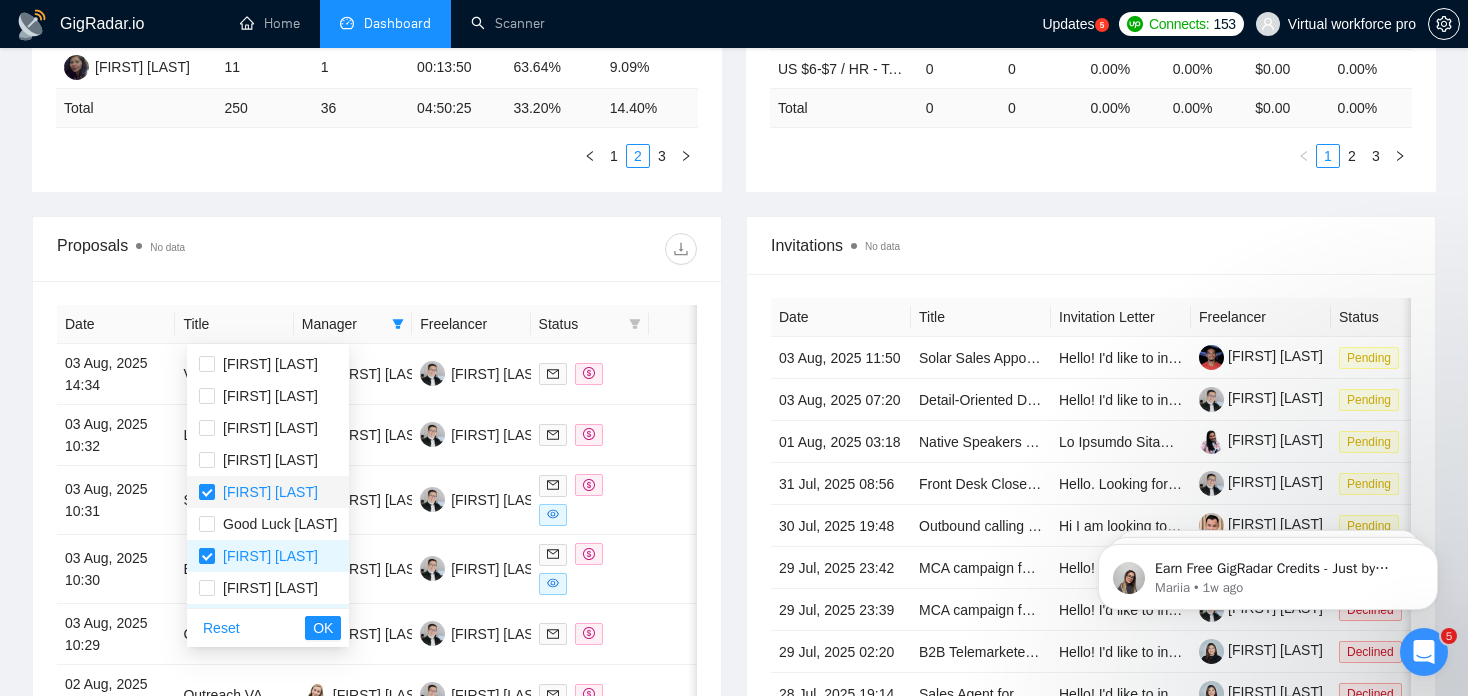 scroll, scrollTop: 500, scrollLeft: 0, axis: vertical 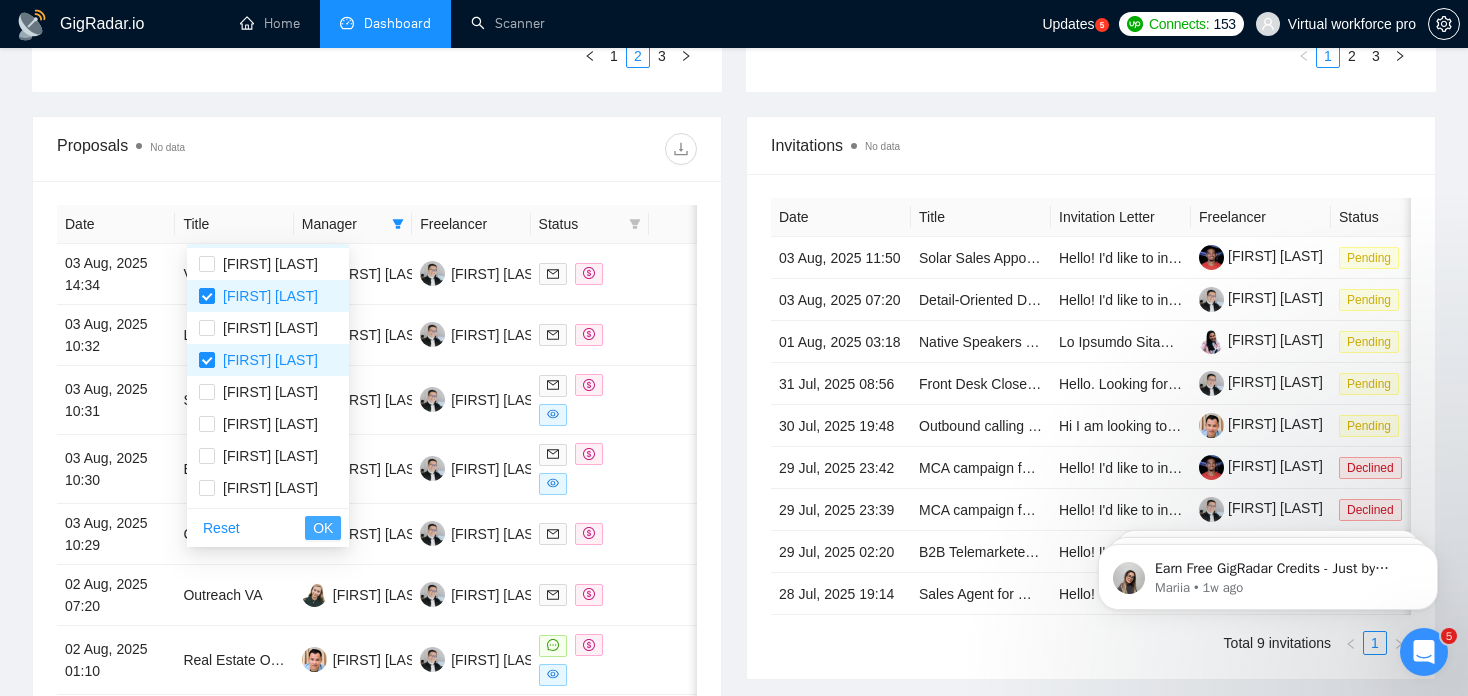 click on "OK" at bounding box center [323, 528] 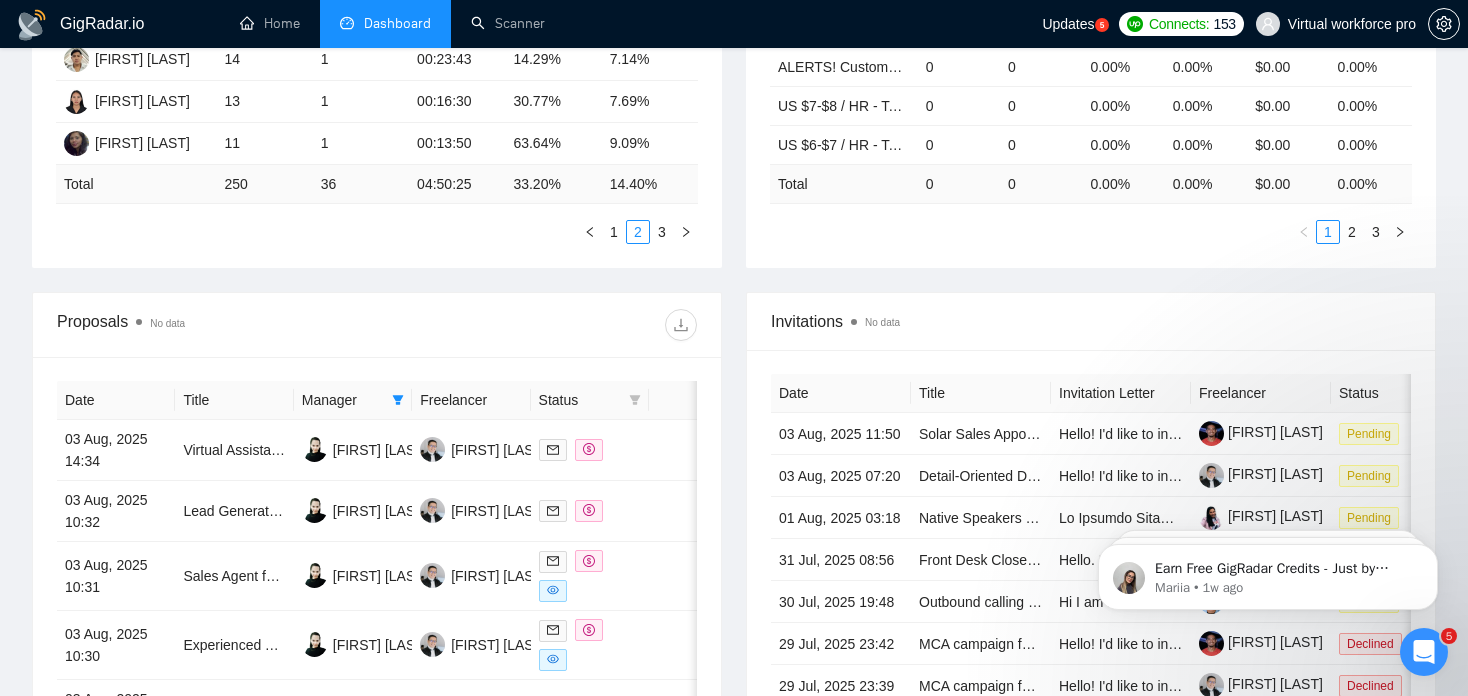 scroll, scrollTop: 500, scrollLeft: 0, axis: vertical 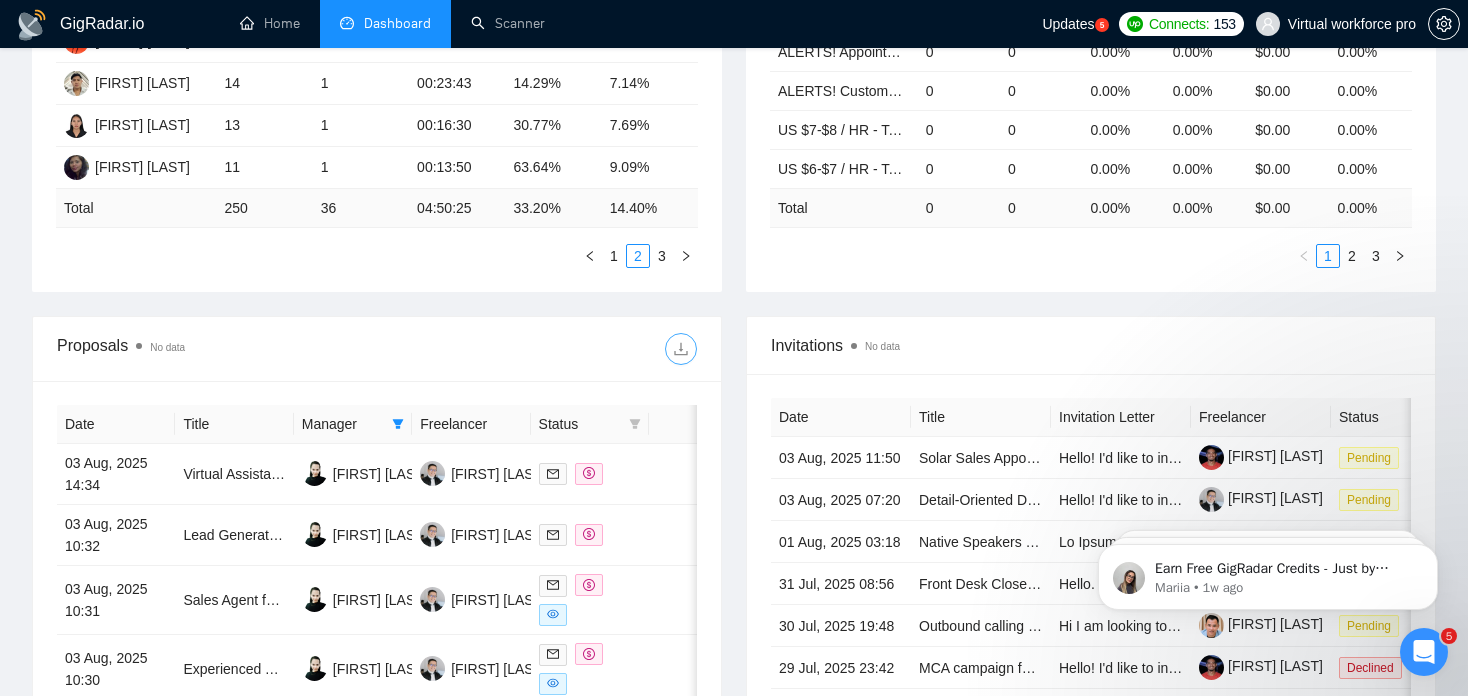 click at bounding box center [681, 349] 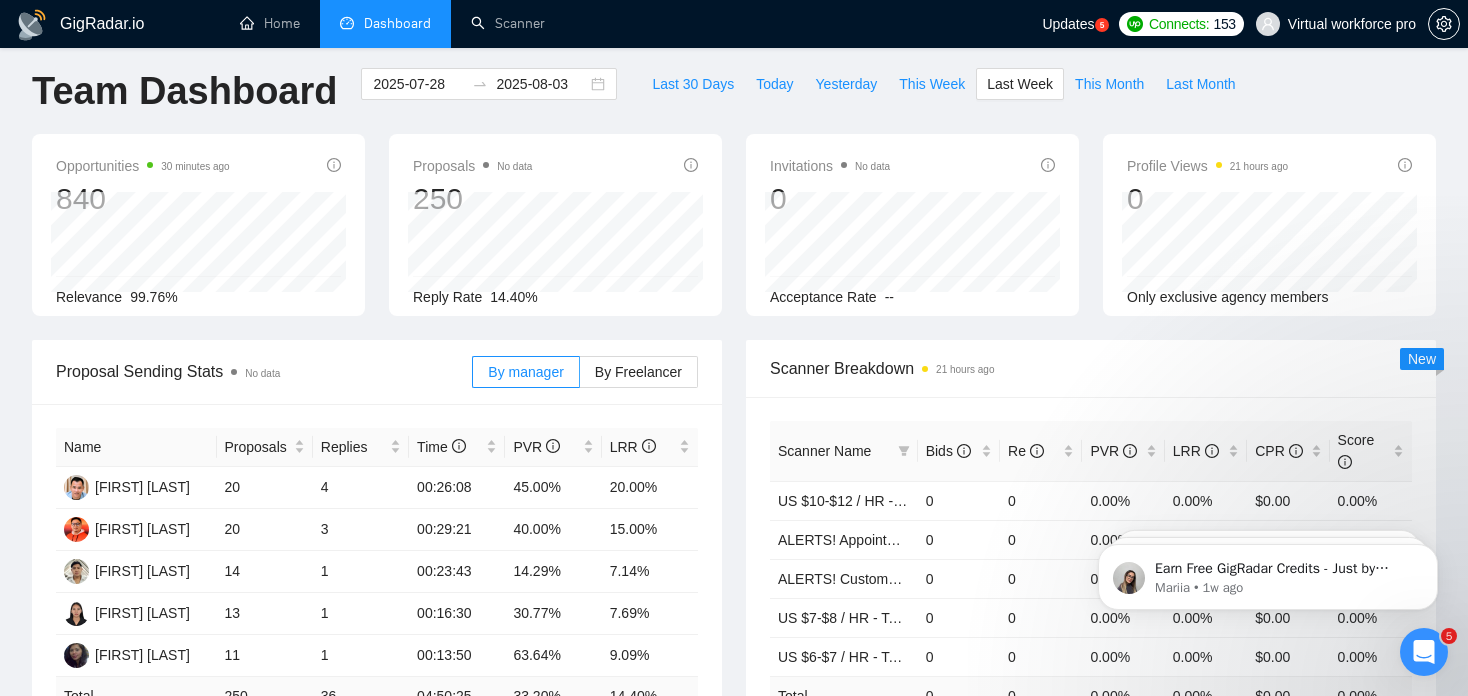 scroll, scrollTop: 0, scrollLeft: 0, axis: both 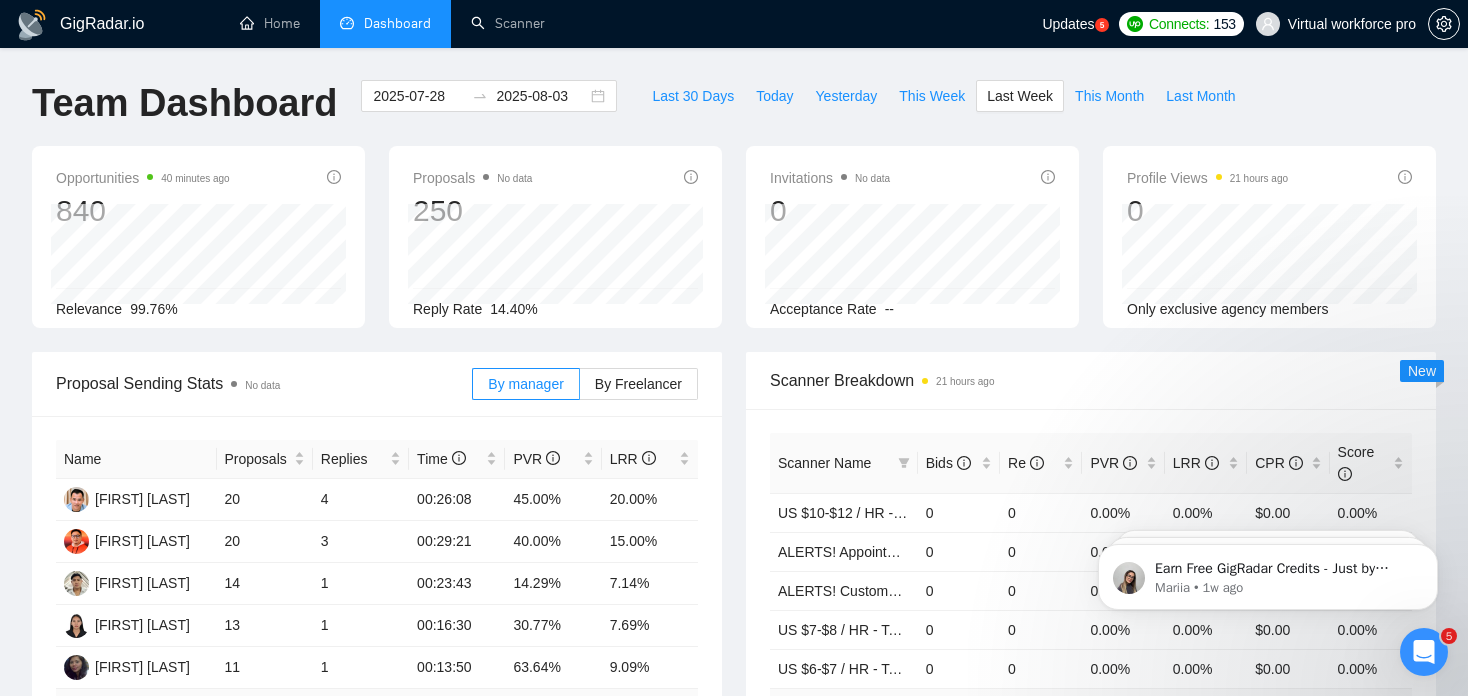 click on "Name Proposals Replies Time   PVR   LRR   [FIRST] [LAST] 20 4 00:26:08 45.00% 20.00% [FIRST] [LAST] 20 3 00:29:21 40.00% 15.00% [FIRST] [LAST] 14 1 00:23:43 14.29% 7.14% [FIRST] [LAST] 13 1 00:16:30 30.77% 7.69% [FIRST] [LAST] 11 1 00:13:50 63.64% 9.09% Total 250 36 04:50:25 33.20 % 14.40 % 1 2 3" at bounding box center (377, 604) 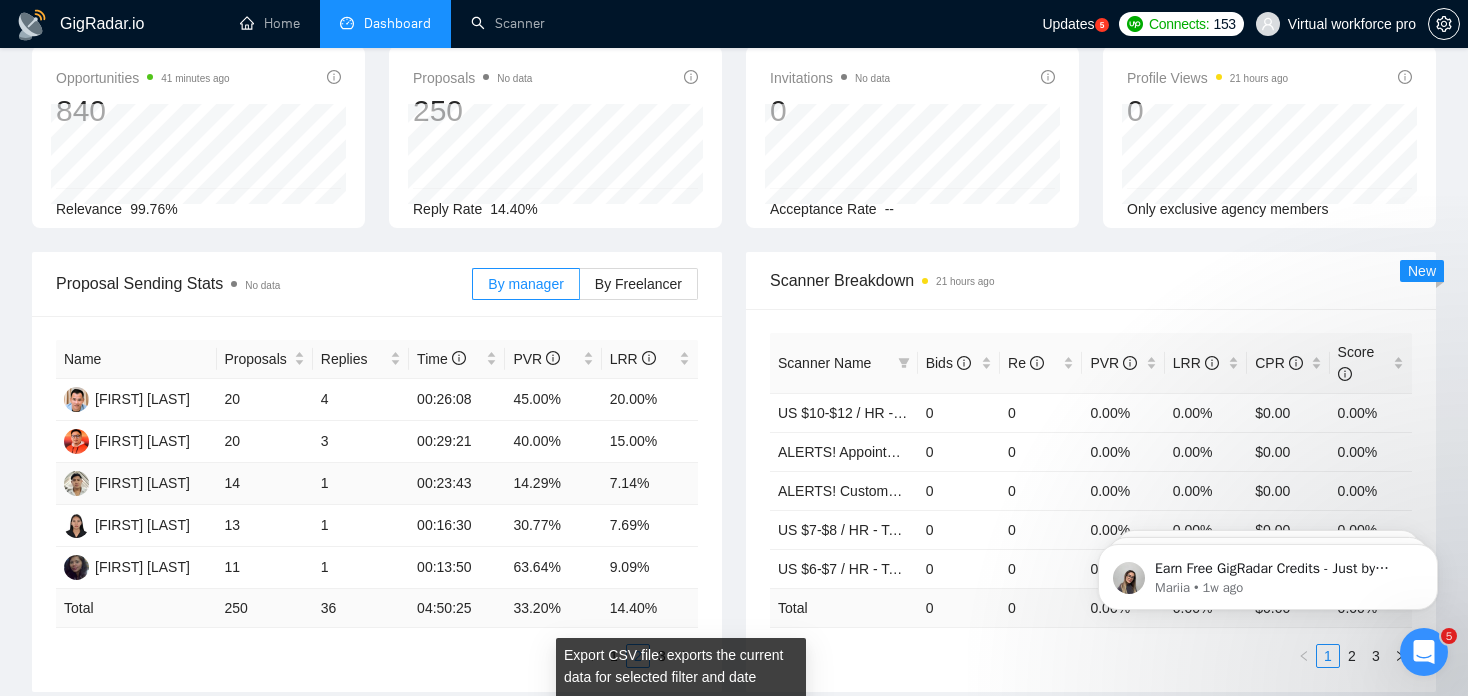 scroll, scrollTop: 300, scrollLeft: 0, axis: vertical 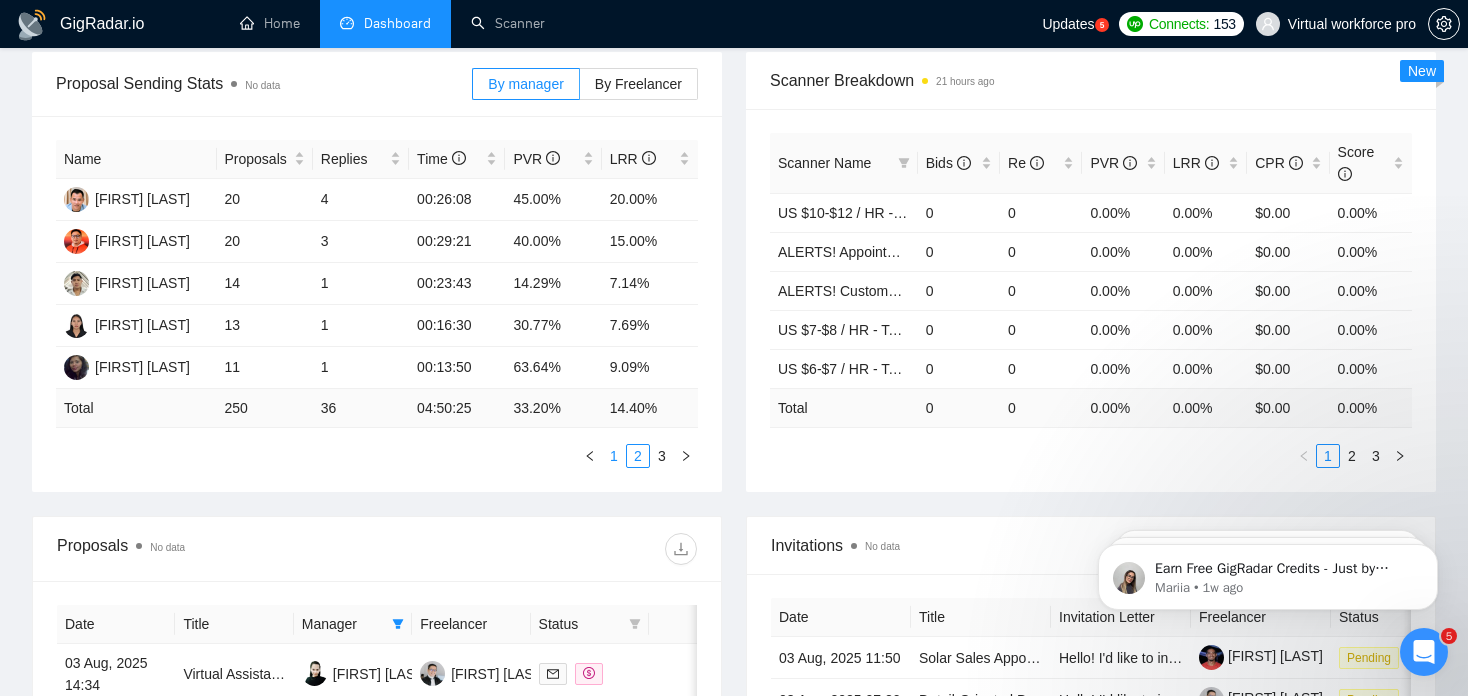 click on "1" at bounding box center [614, 456] 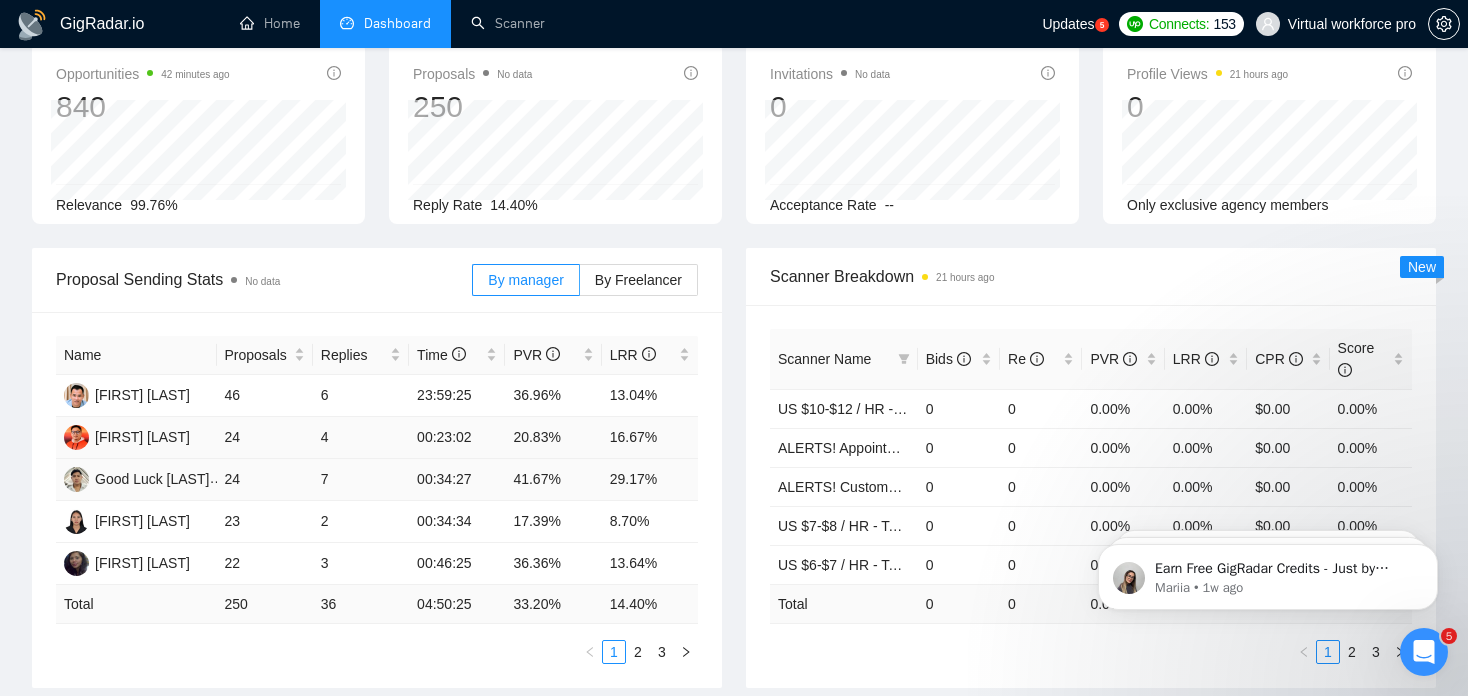 scroll, scrollTop: 100, scrollLeft: 0, axis: vertical 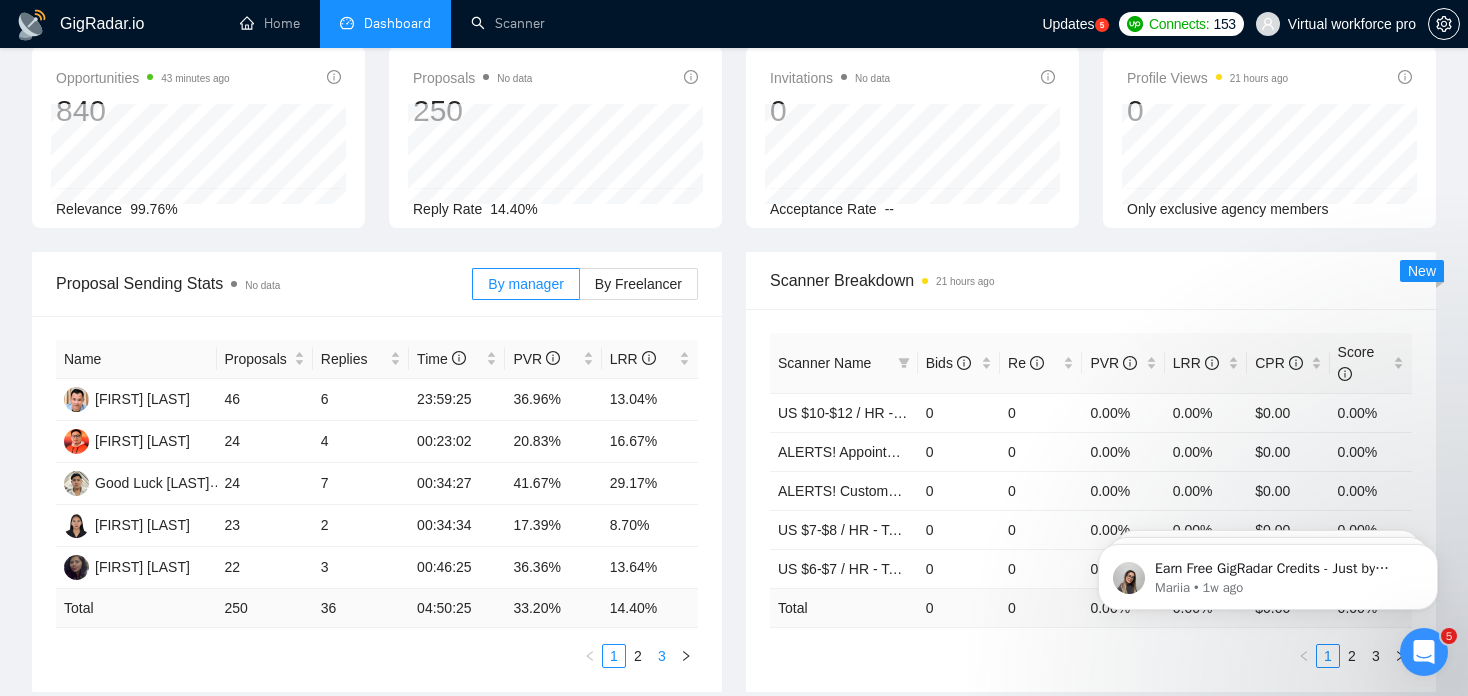click on "3" at bounding box center [662, 656] 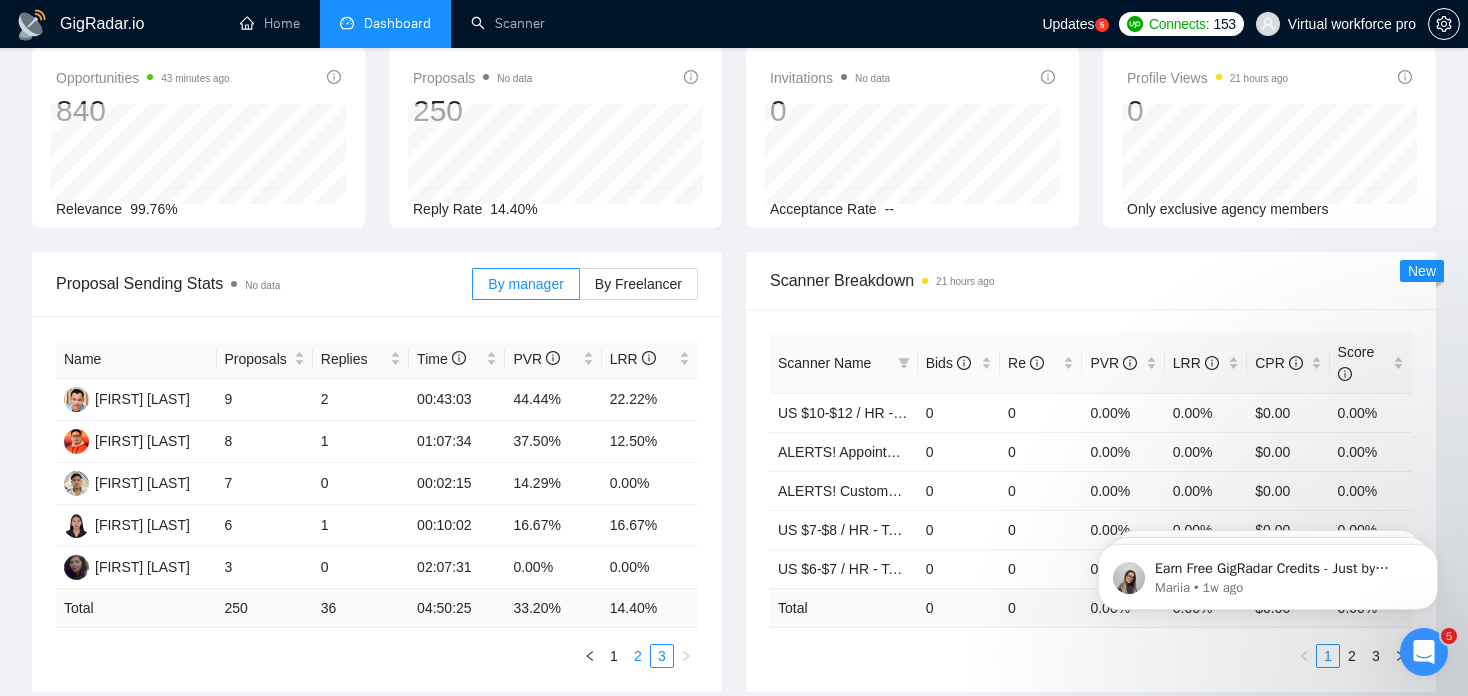 click on "2" at bounding box center (638, 656) 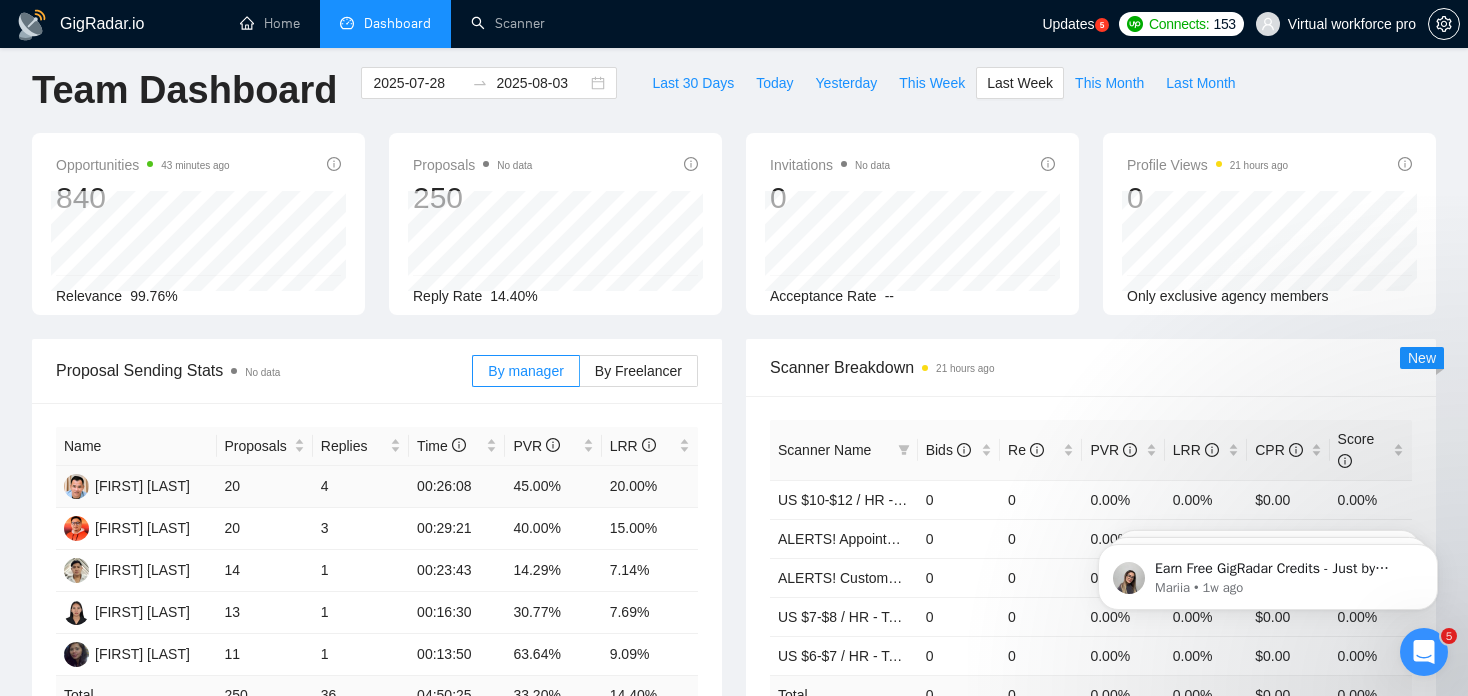 scroll, scrollTop: 100, scrollLeft: 0, axis: vertical 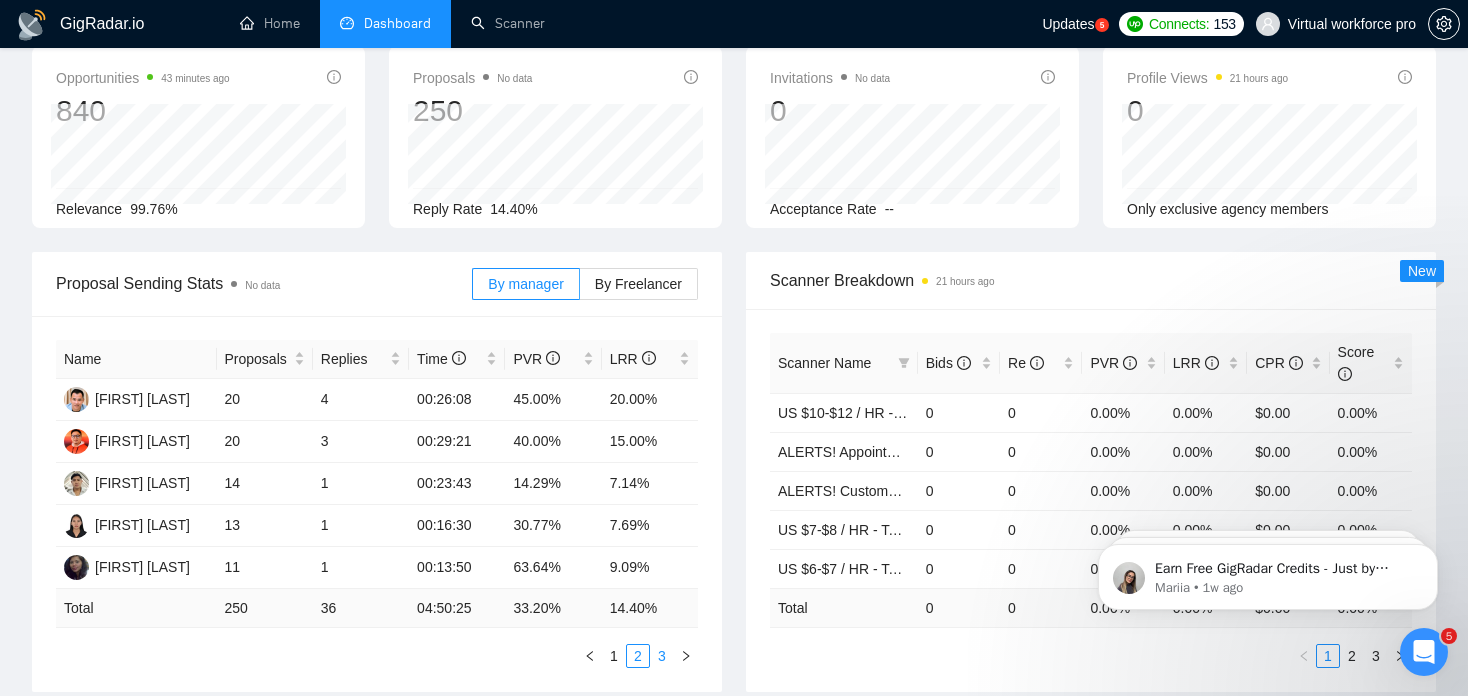 click on "3" at bounding box center [662, 656] 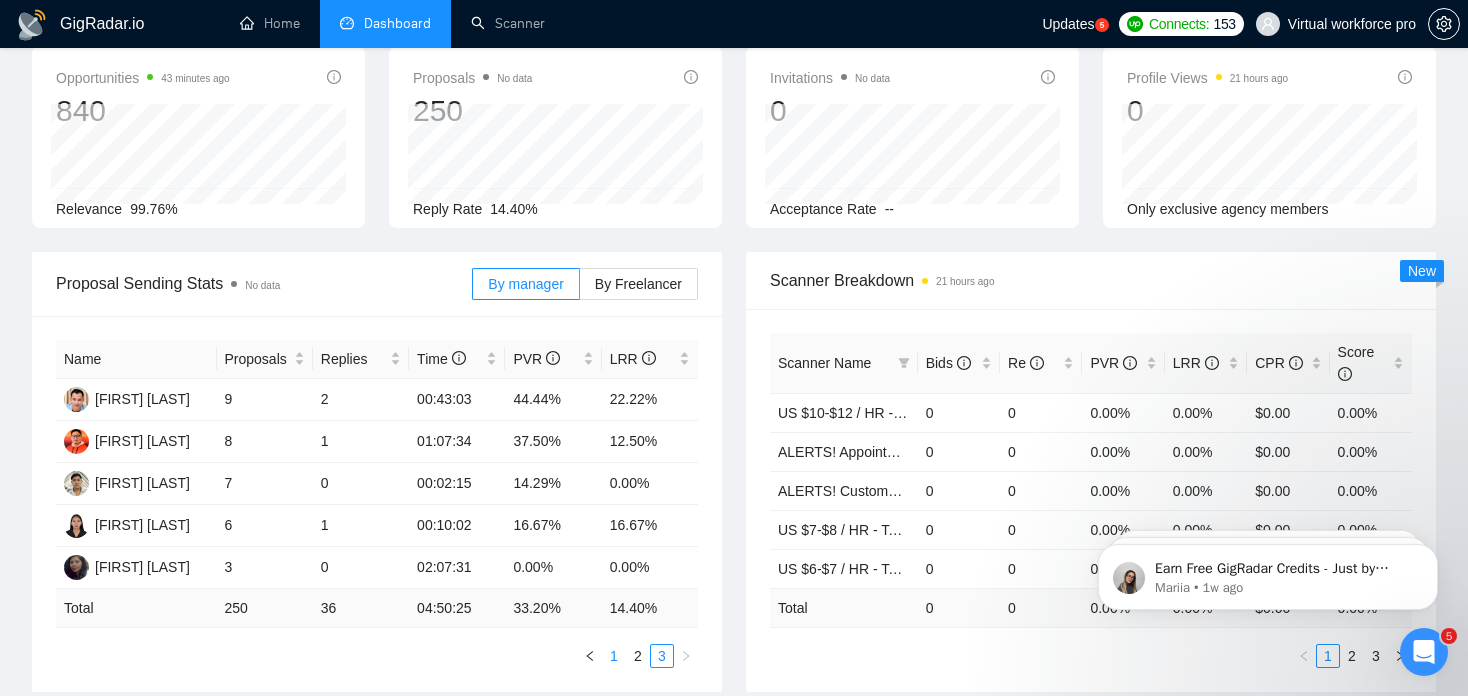 click on "1" at bounding box center [614, 656] 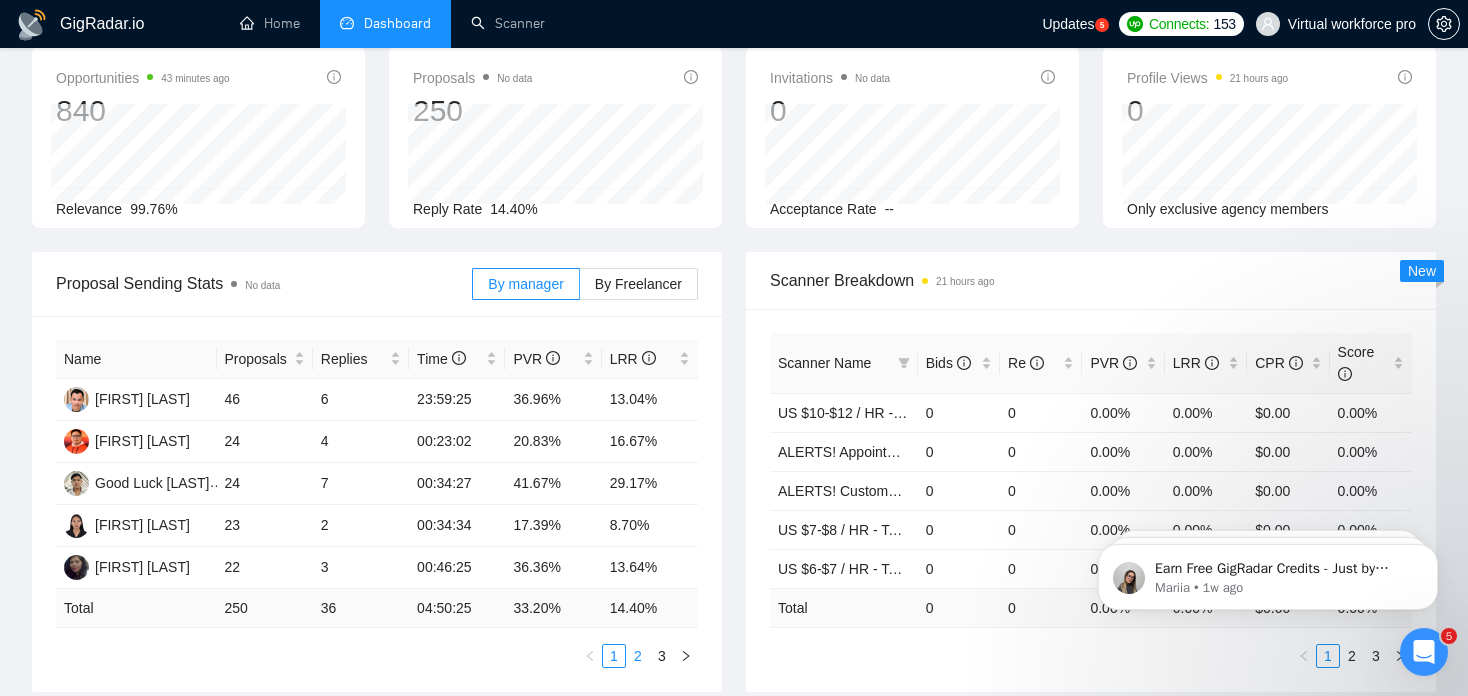 click on "2" at bounding box center (638, 656) 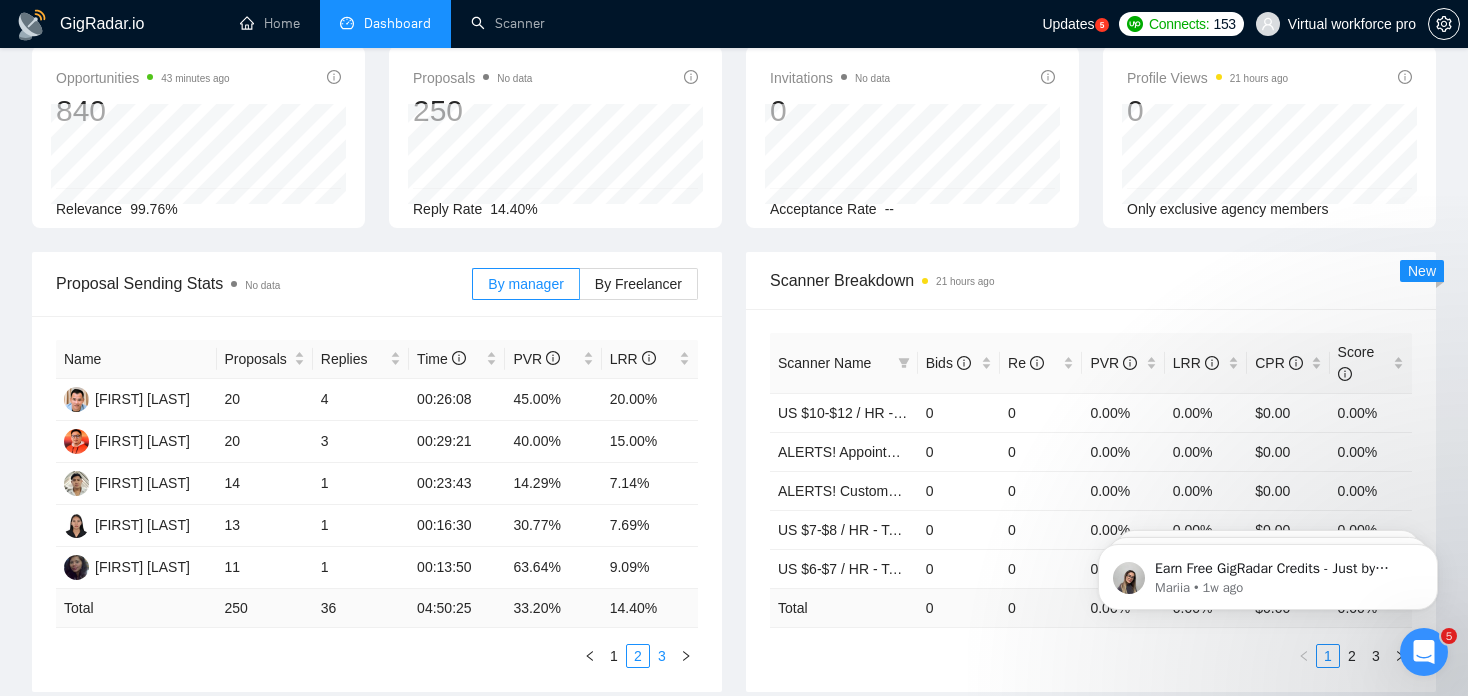 click on "3" at bounding box center (662, 656) 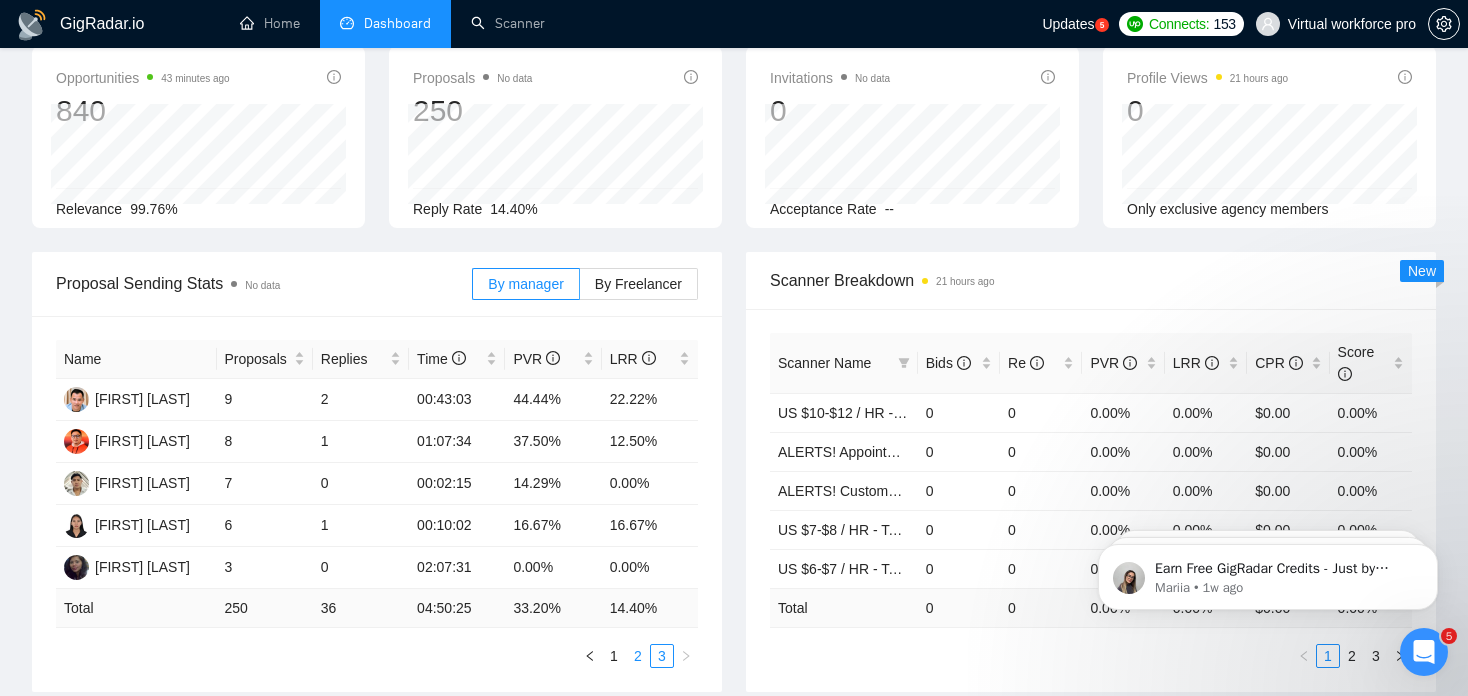 click on "2" at bounding box center [638, 656] 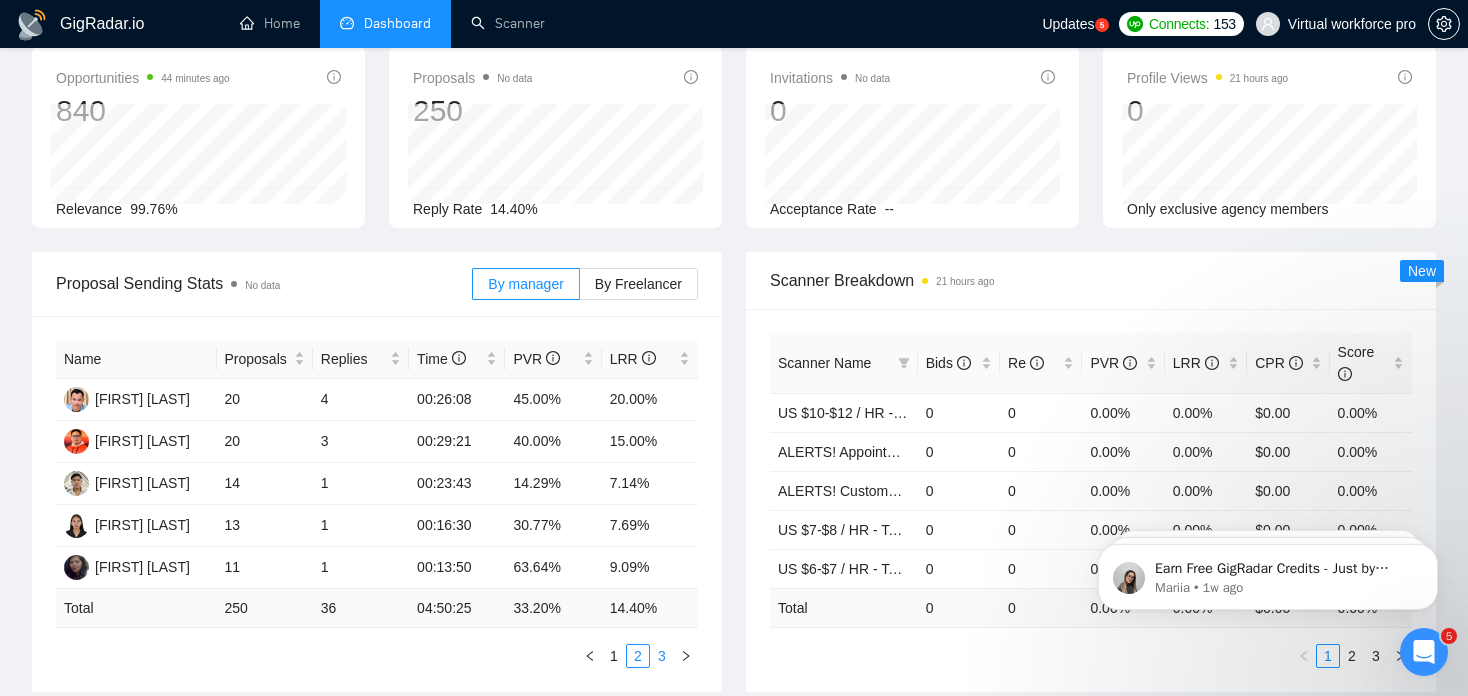 click on "3" at bounding box center [662, 656] 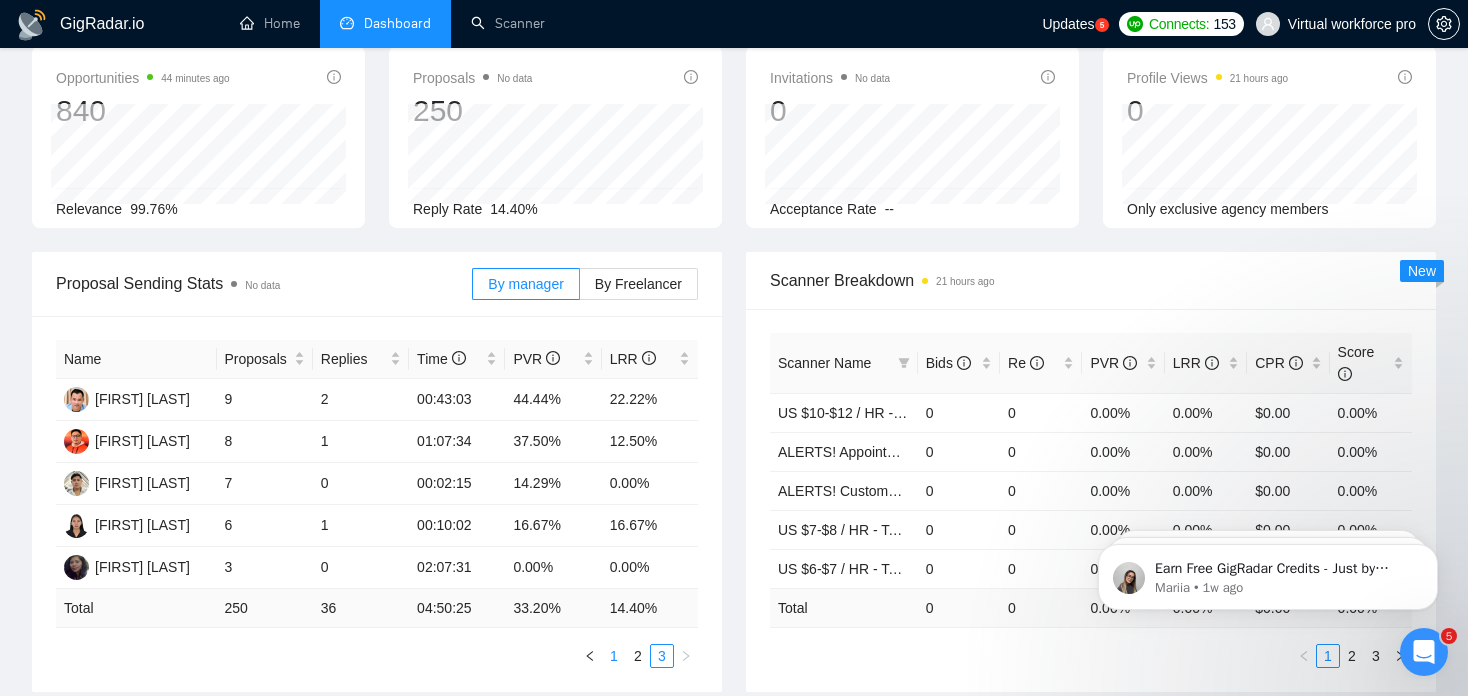 click on "1" at bounding box center (614, 656) 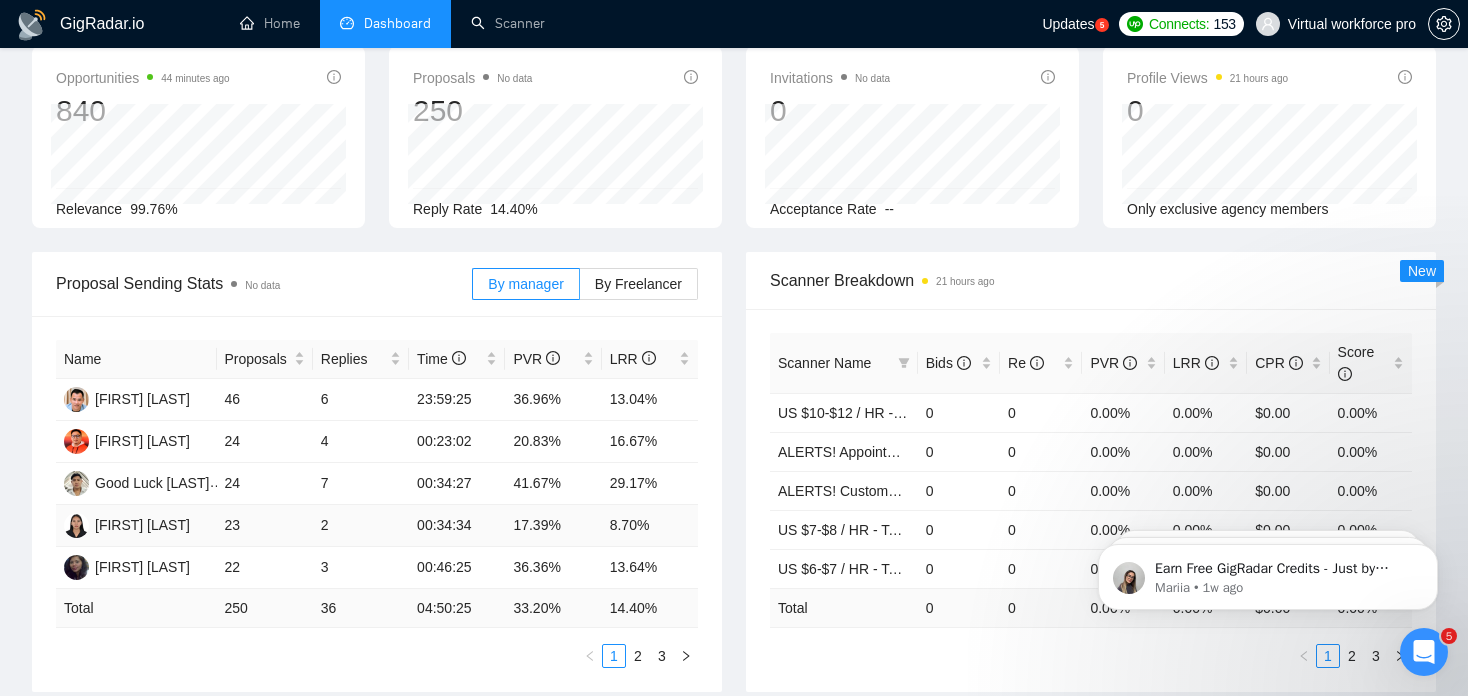 scroll, scrollTop: 0, scrollLeft: 0, axis: both 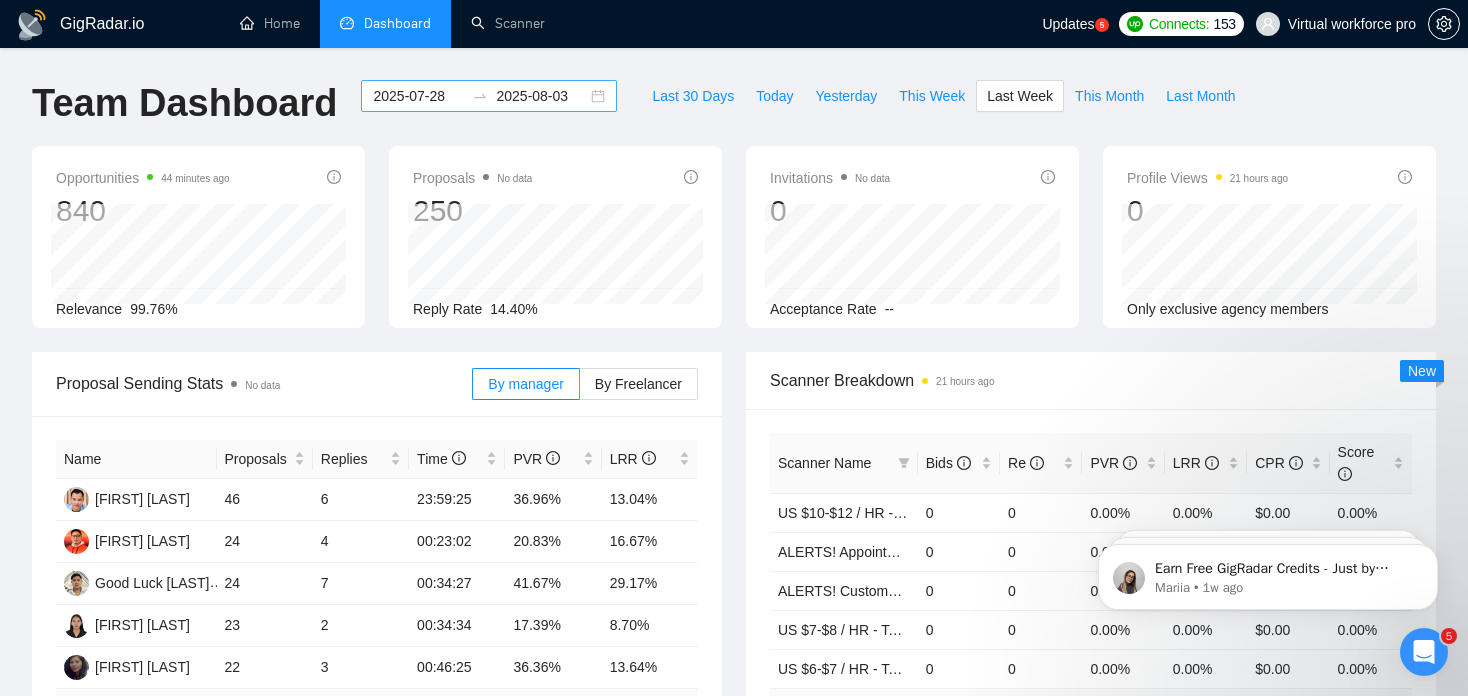 click on "2025-08-03" at bounding box center (541, 96) 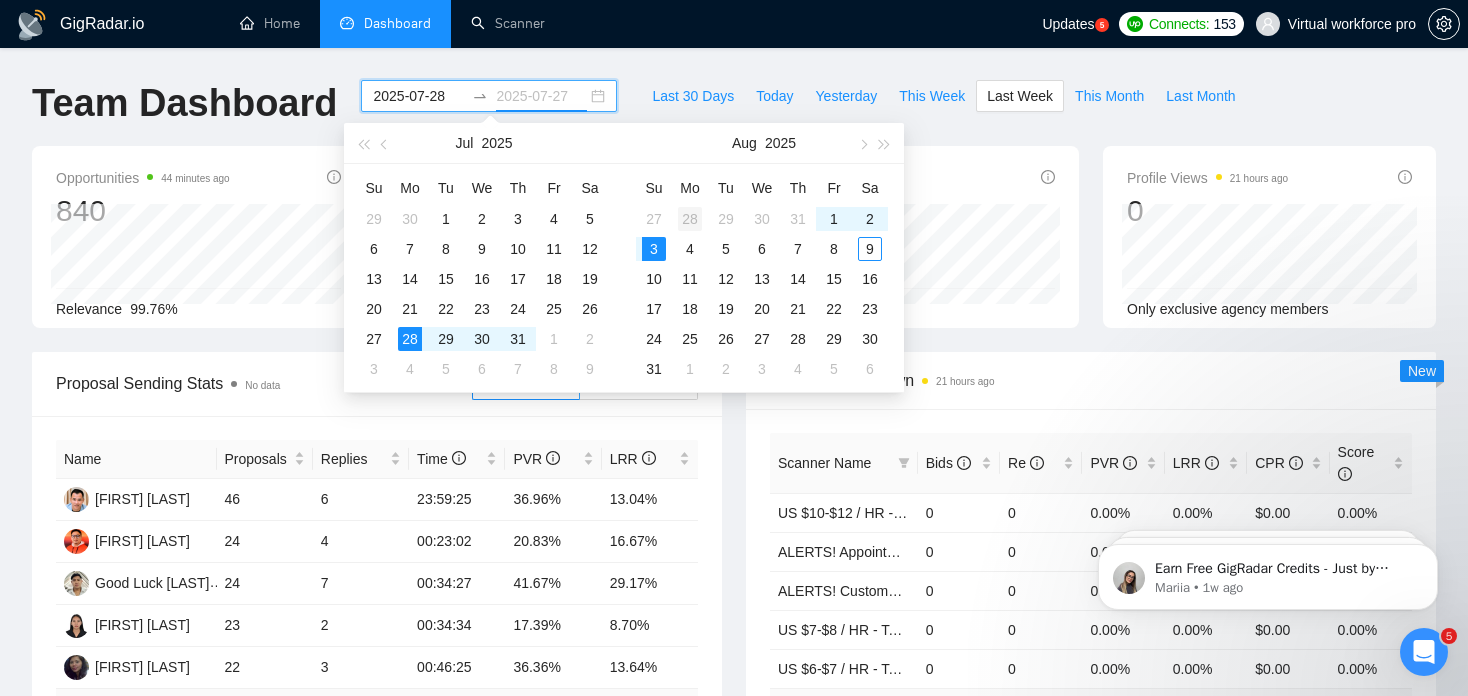 type on "2025-07-28" 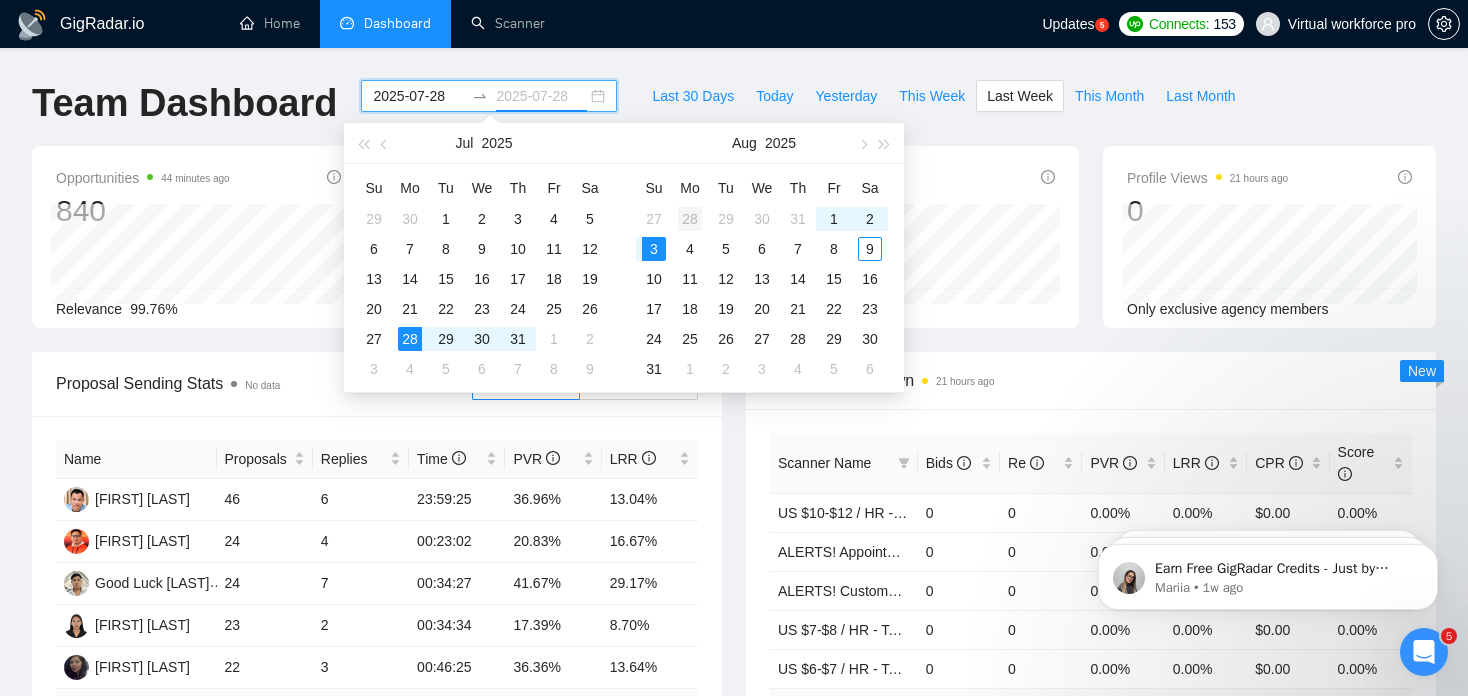 click on "28" at bounding box center [690, 219] 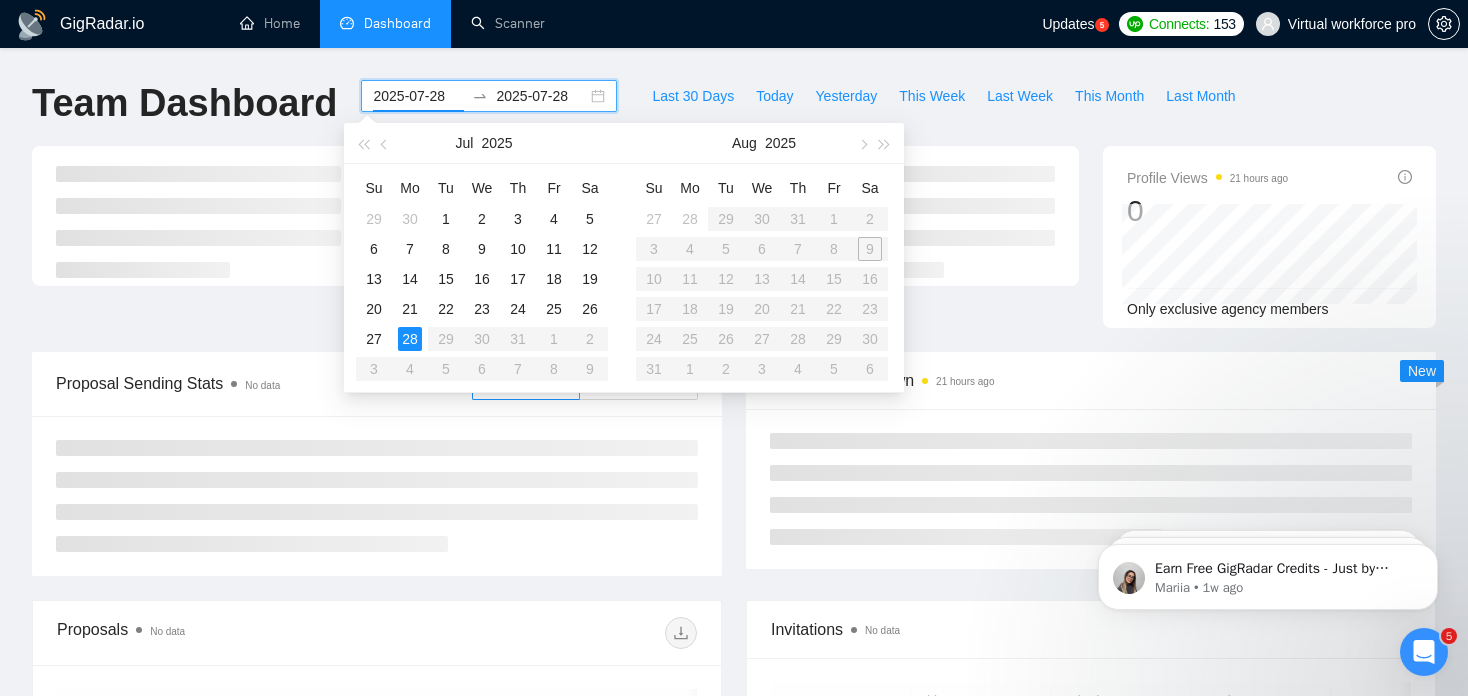 click on "Su Mo Tu We Th Fr Sa 27 28 29 30 31 1 2 3 4 5 6 7 8 9 10 11 12 13 14 15 16 17 18 19 20 21 22 23 24 25 26 27 28 29 30 31 1 2 3 4 5 6" at bounding box center (762, 278) 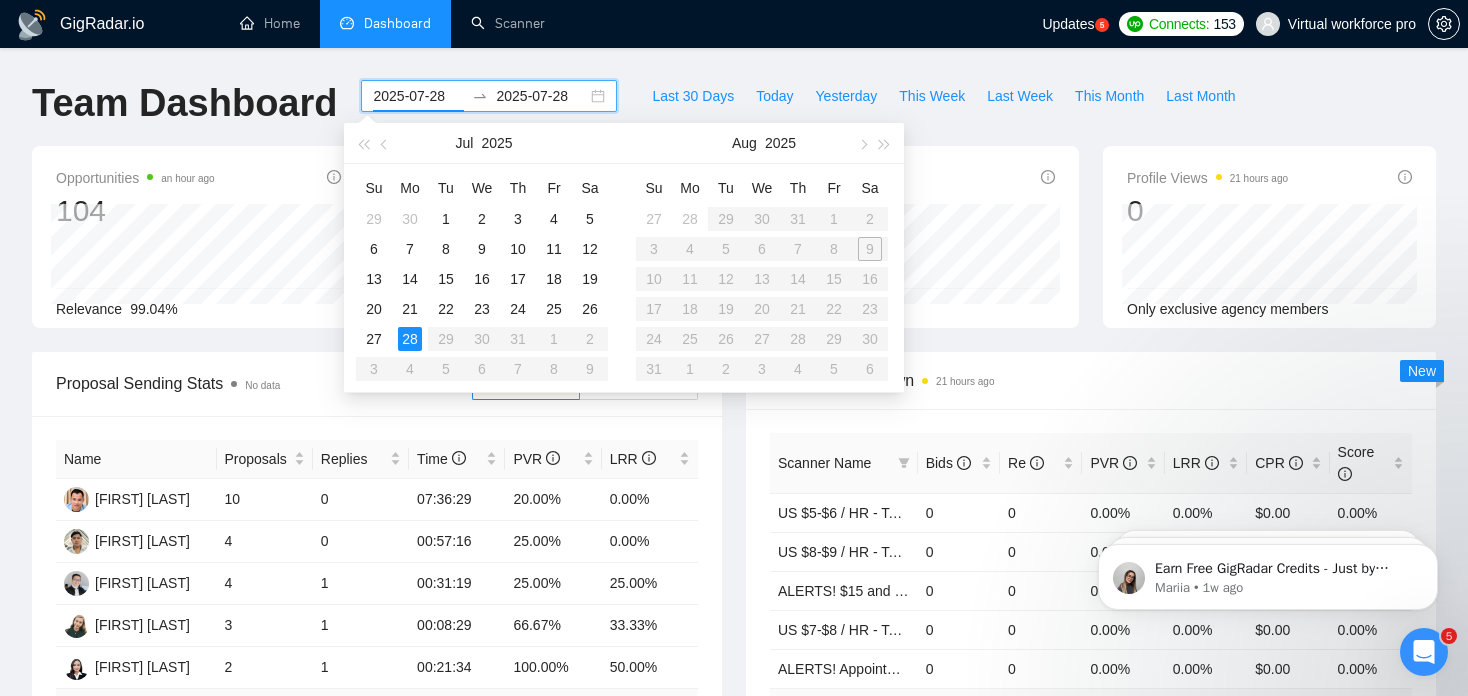 click on "Su Mo Tu We Th Fr Sa 27 28 29 30 31 1 2 3 4 5 6 7 8 9 10 11 12 13 14 15 16 17 18 19 20 21 22 23 24 25 26 27 28 29 30 31 1 2 3 4 5 6" at bounding box center (762, 278) 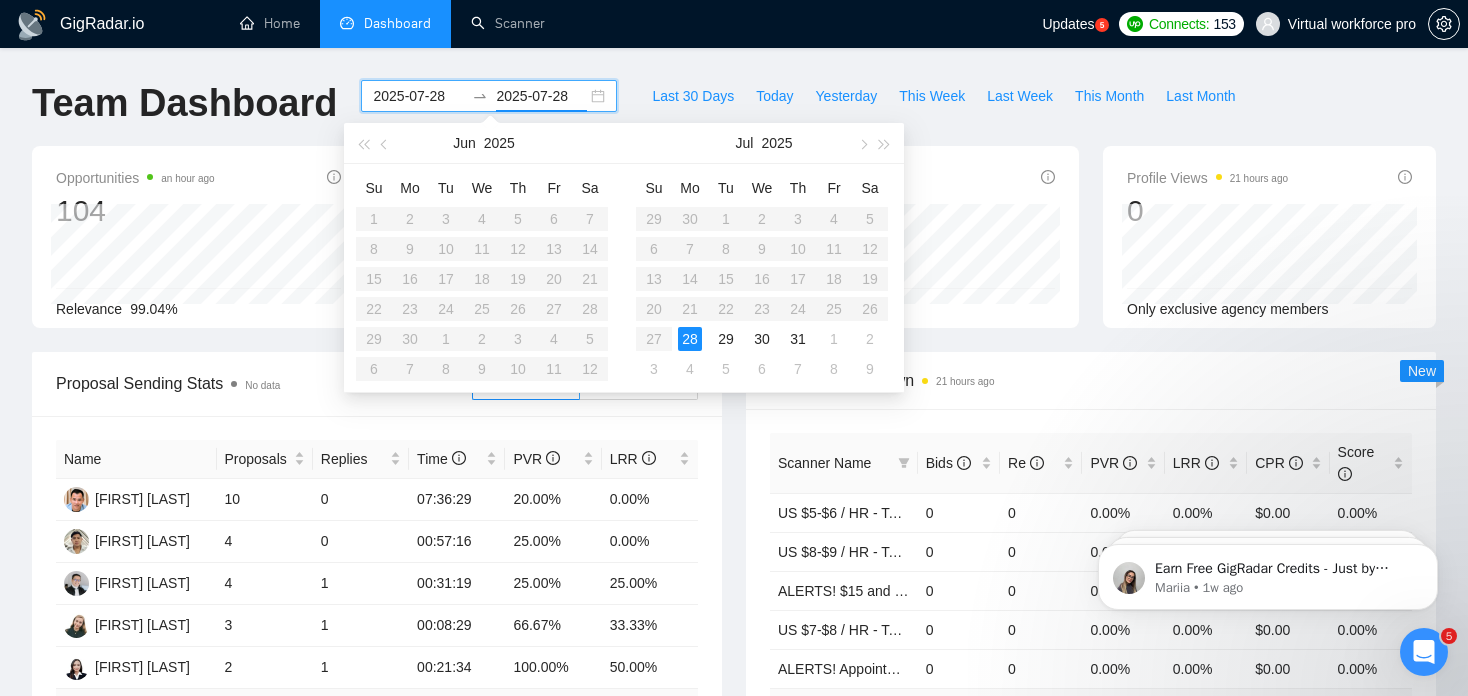 click on "2025-07-28" at bounding box center (418, 96) 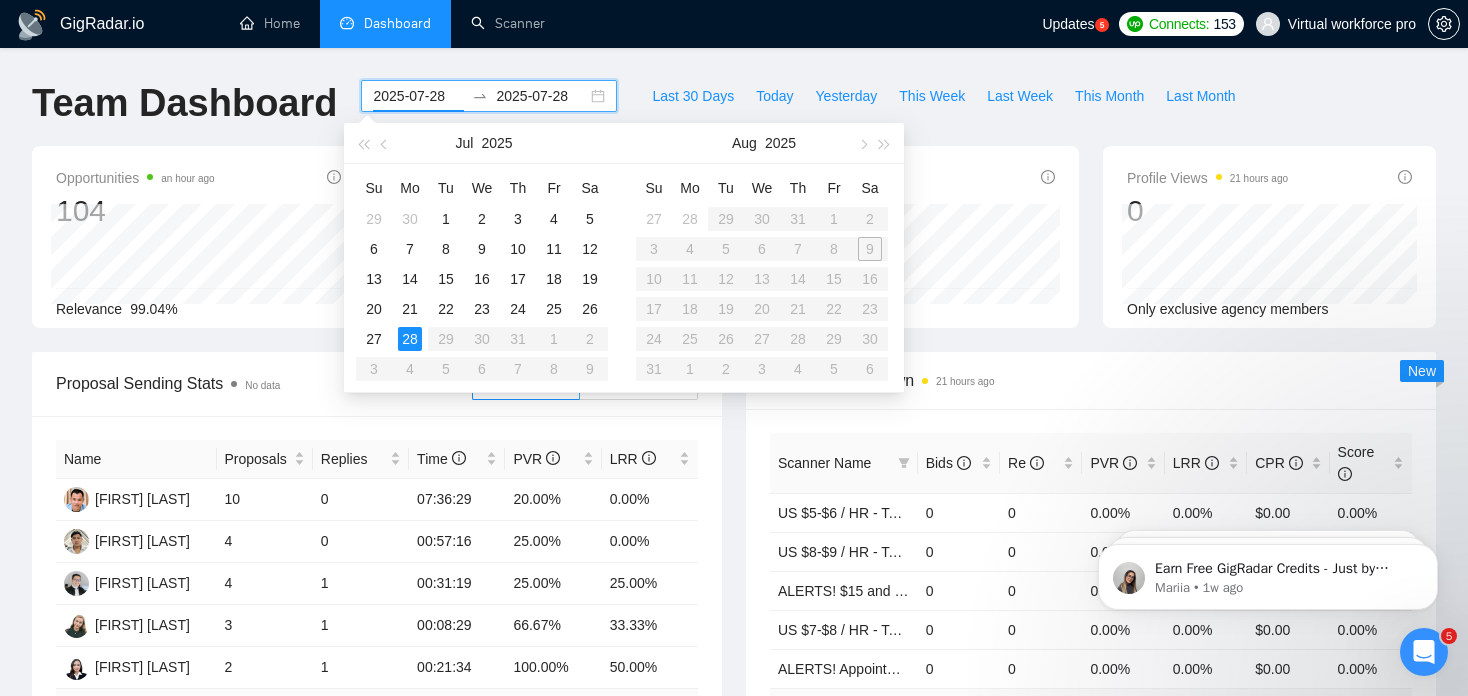 click on "Su Mo Tu We Th Fr Sa 29 30 1 2 3 4 5 6 7 8 9 10 11 12 13 14 15 16 17 18 19 20 21 22 23 24 25 26 27 28 29 30 31 1 2 3 4 5 6 7 8 9" at bounding box center [482, 278] 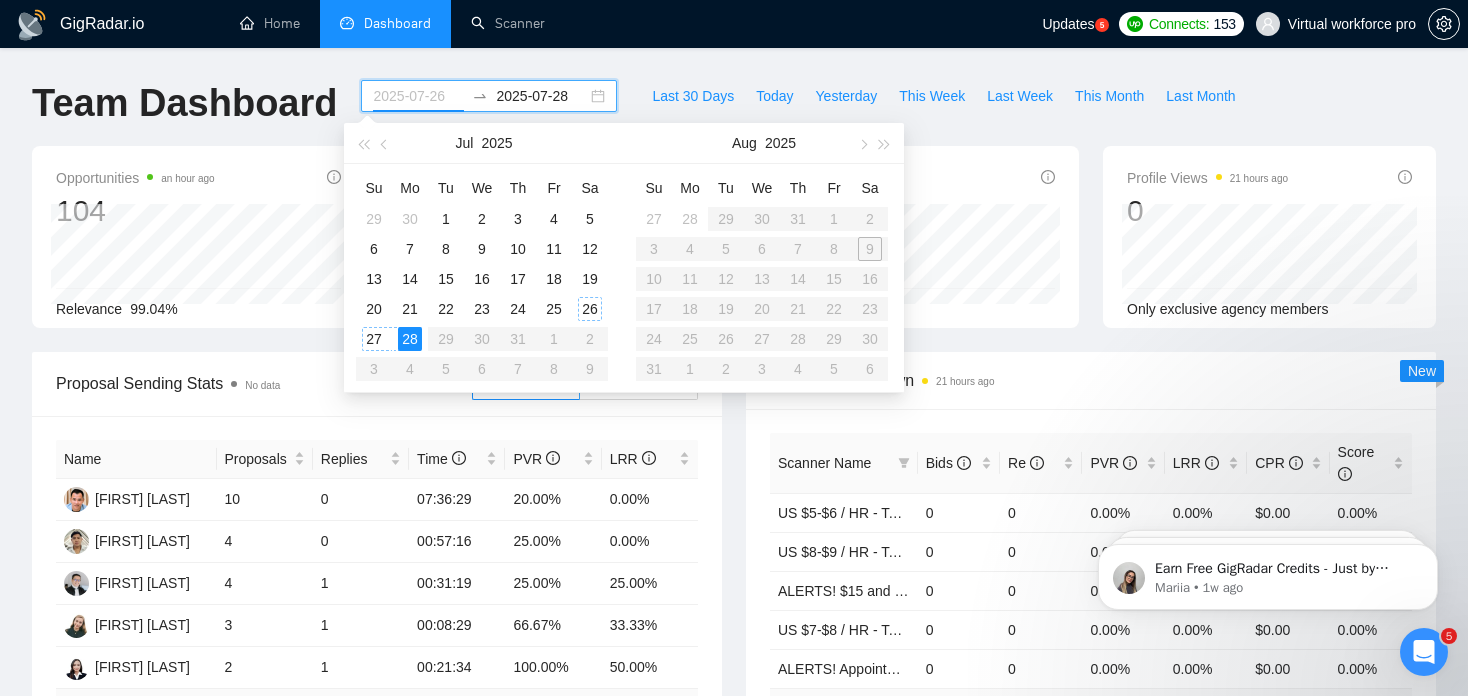 type on "2025-07-28" 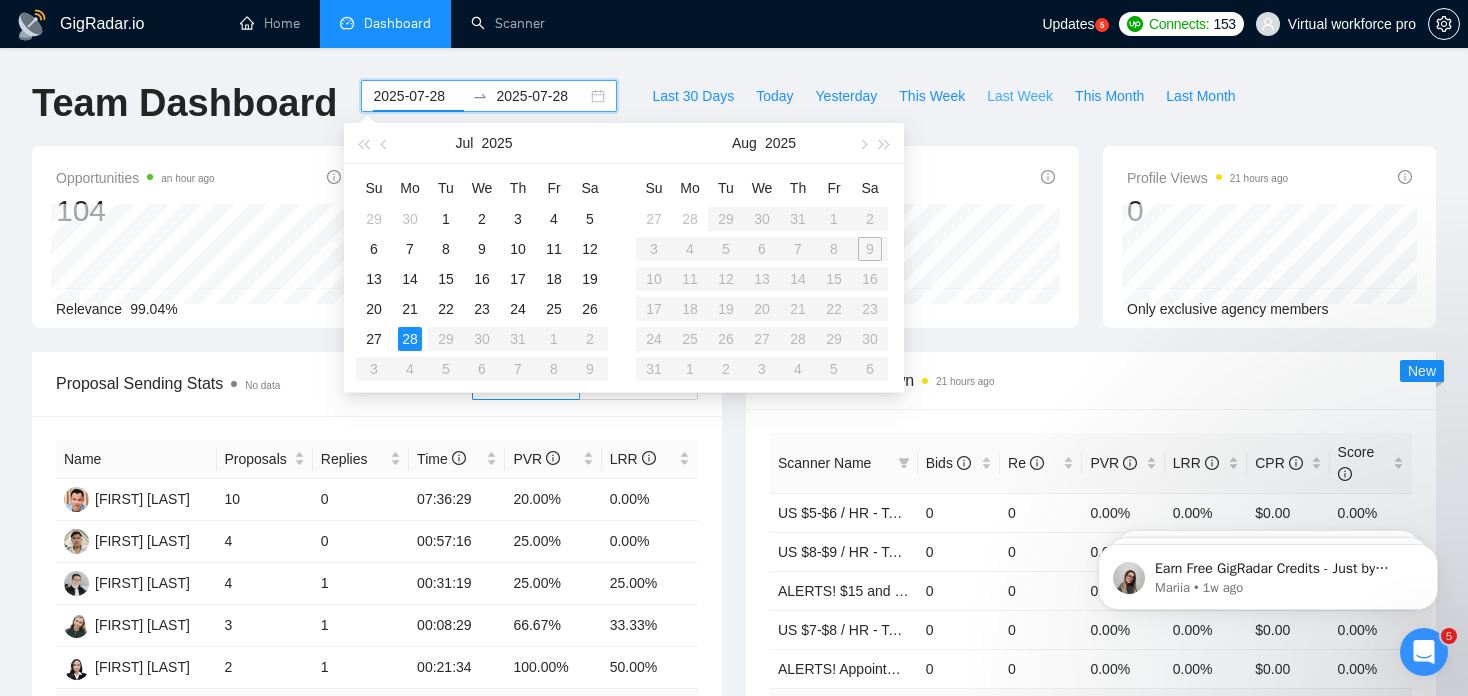 click on "Last Week" at bounding box center [1020, 96] 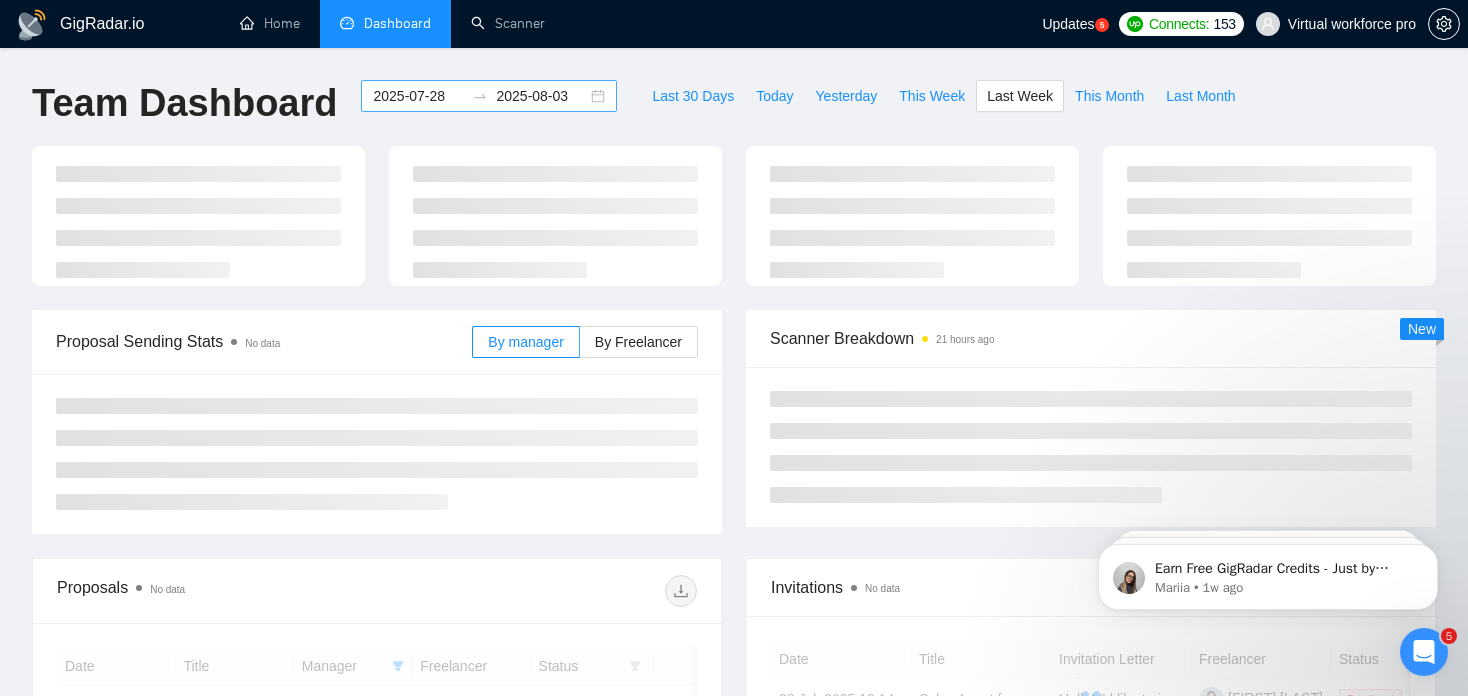 click on "2025-08-03" at bounding box center (541, 96) 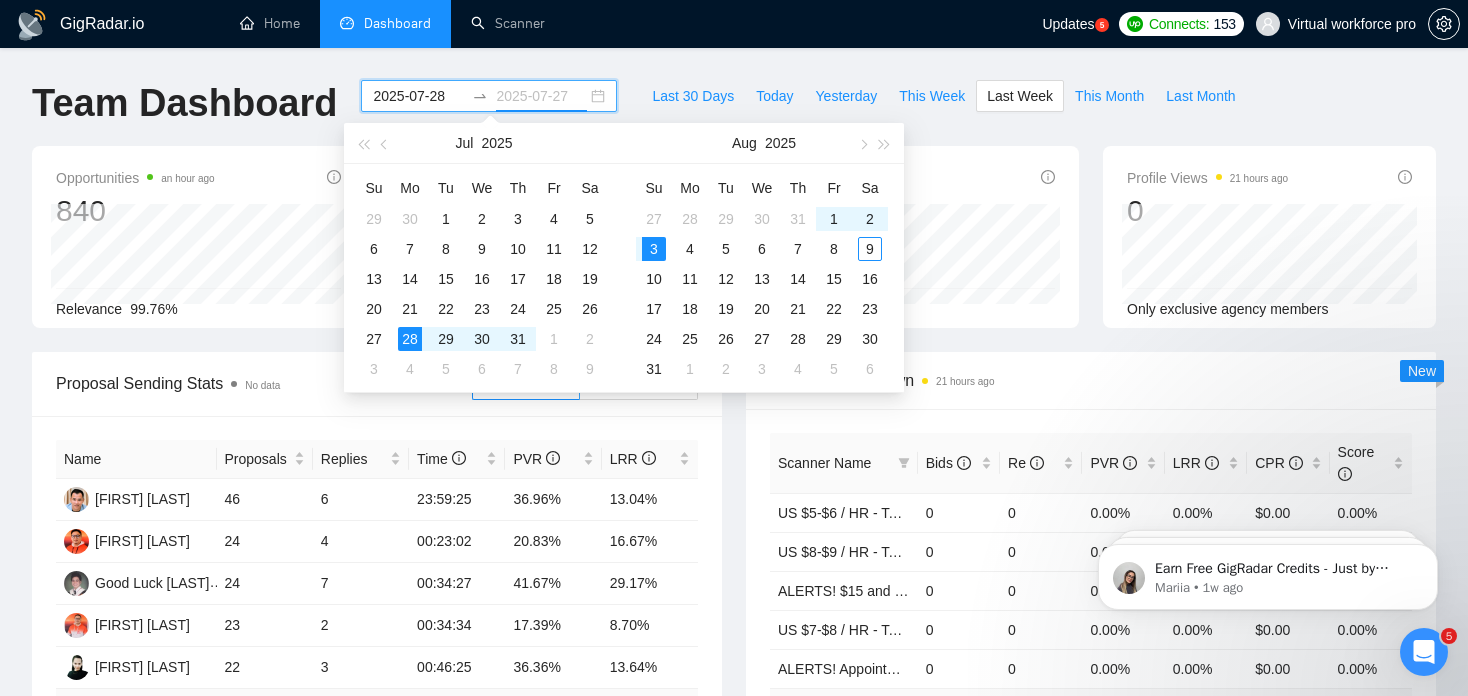 type on "2025-08-03" 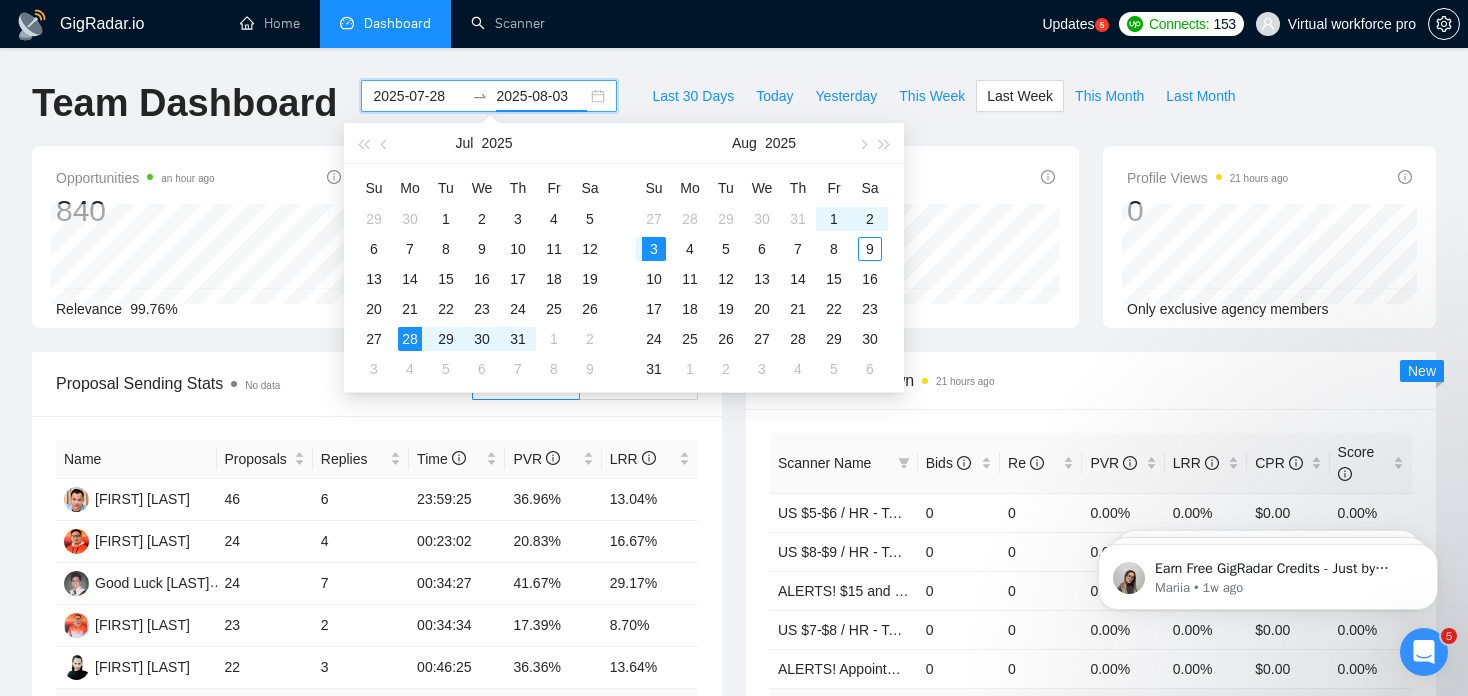 click on "2025-07-28" at bounding box center (418, 96) 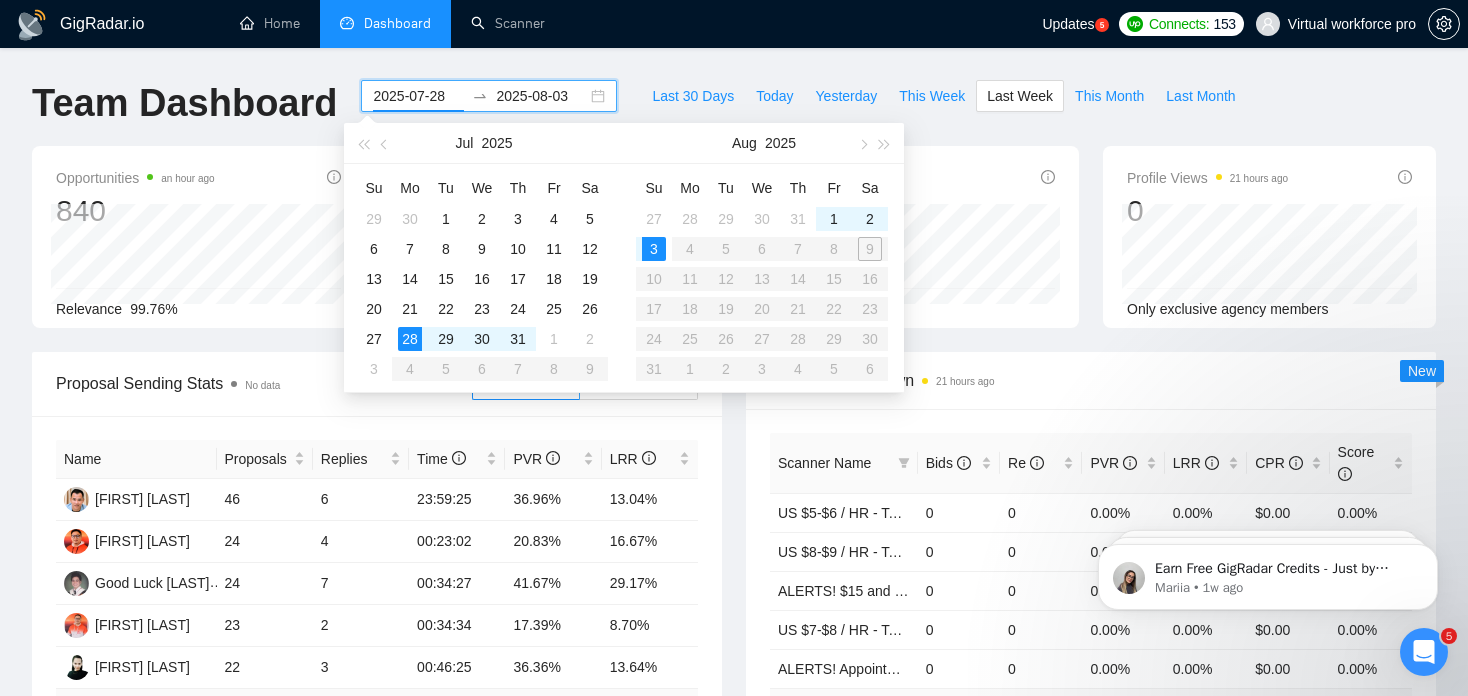 click on "Su Mo Tu We Th Fr Sa 29 30 1 2 3 4 5 6 7 8 9 10 11 12 13 14 15 16 17 18 19 20 21 22 23 24 25 26 27 28 29 30 31 1 2 3 4 5 6 7 8 9" at bounding box center [482, 278] 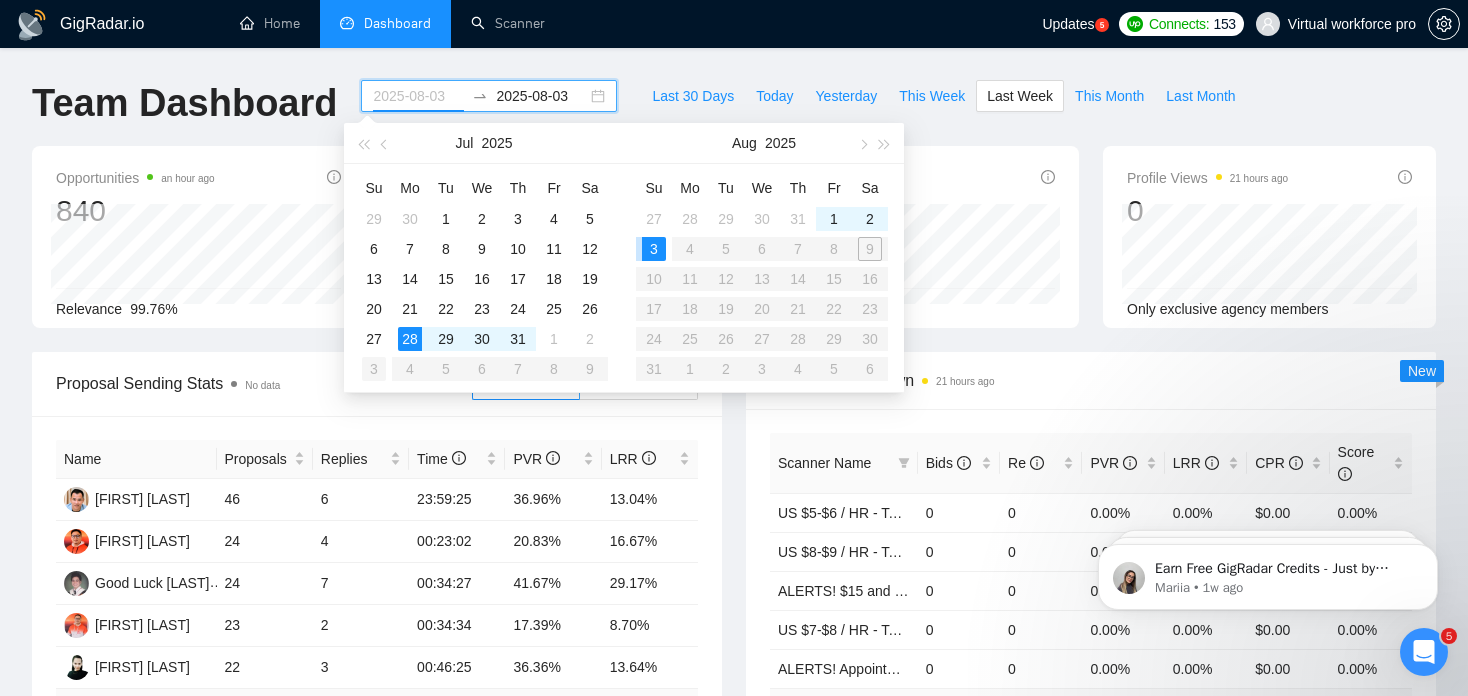 click on "3" at bounding box center (374, 369) 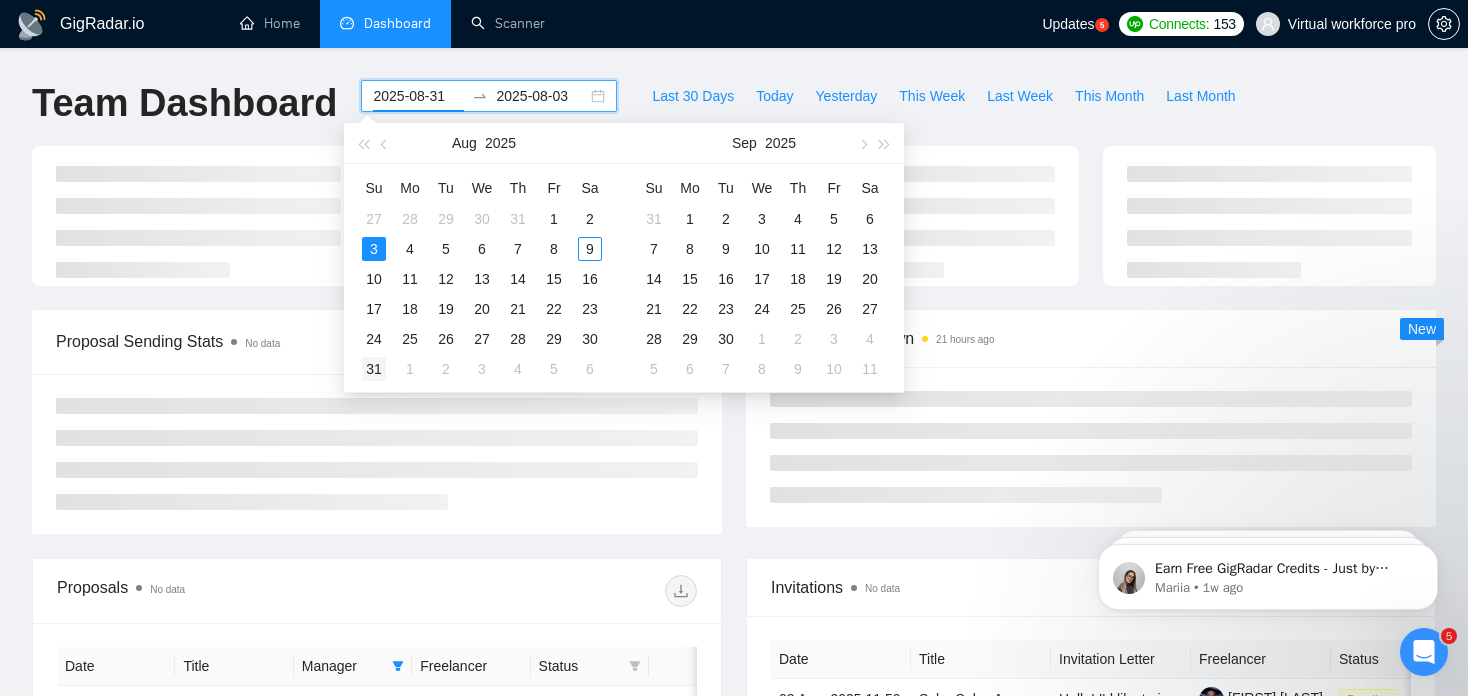 type on "2025-08-03" 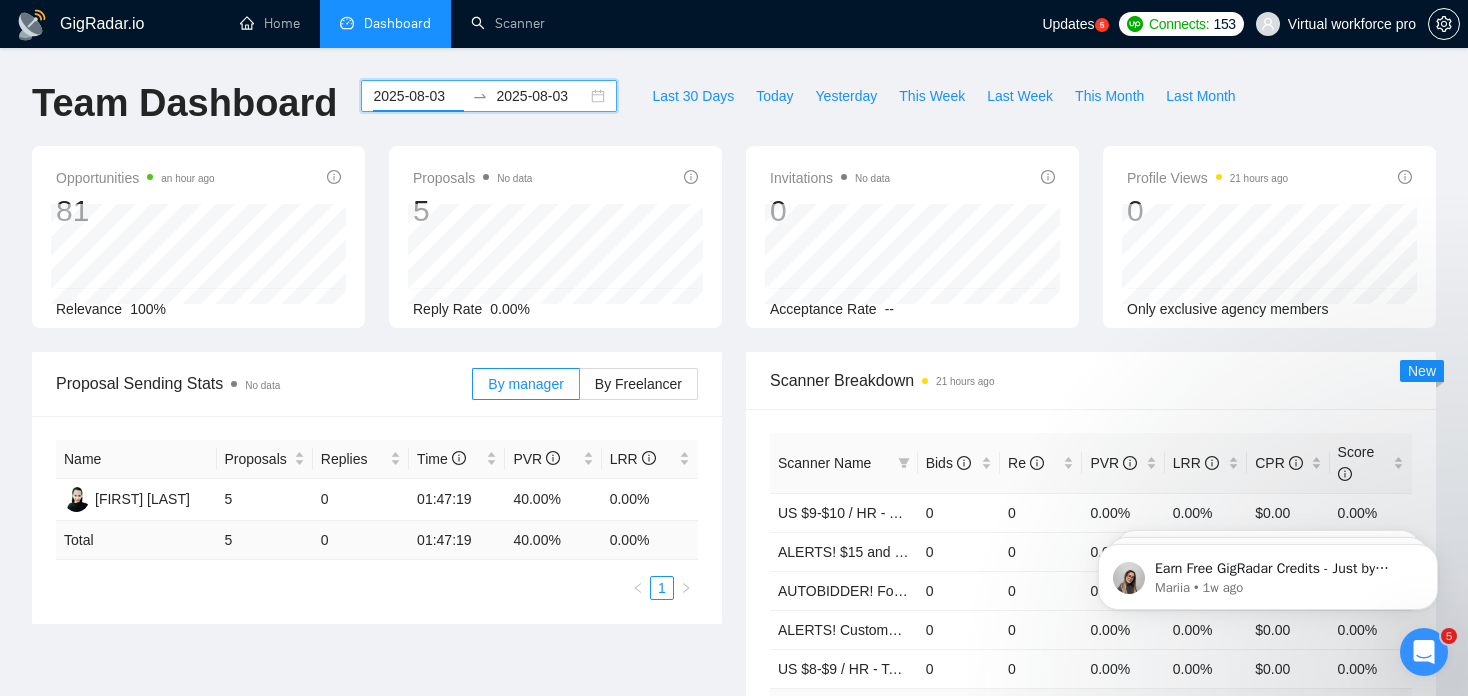 click on "2025-08-03" at bounding box center [541, 96] 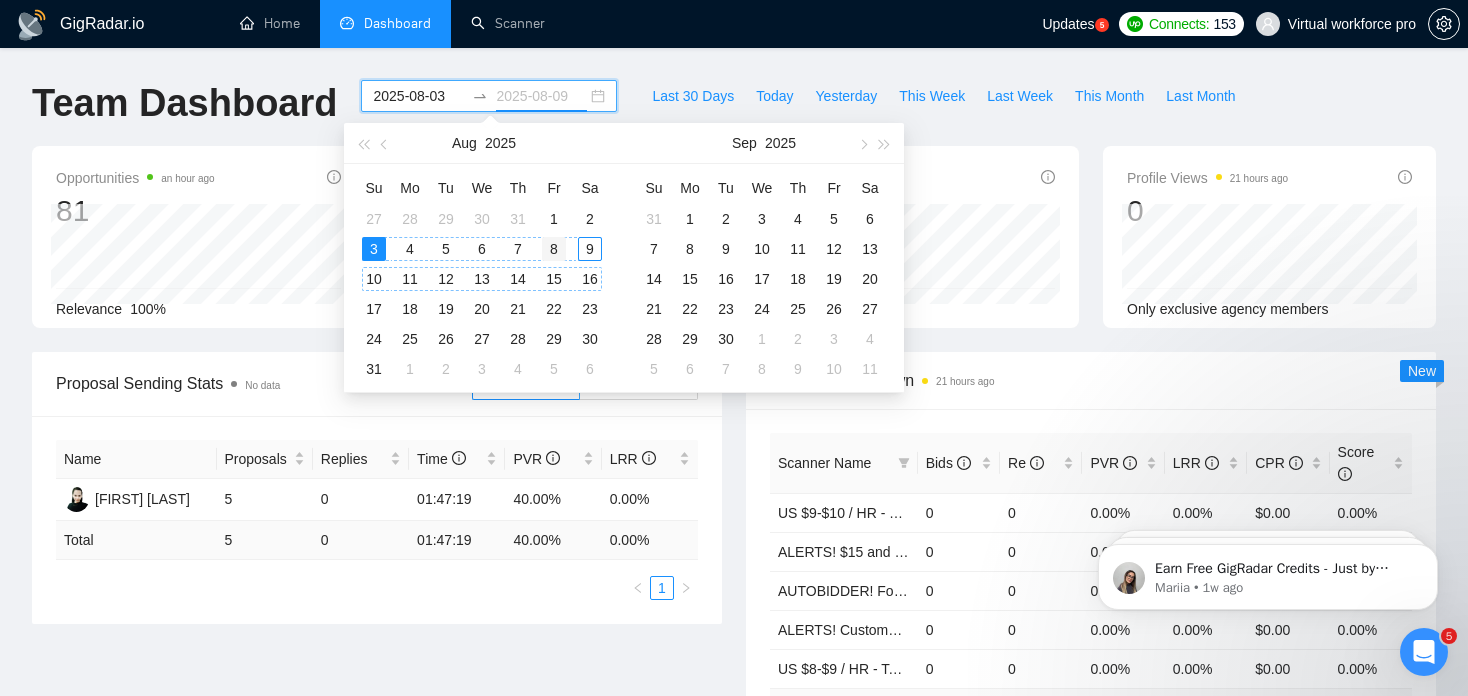 type on "2025-08-08" 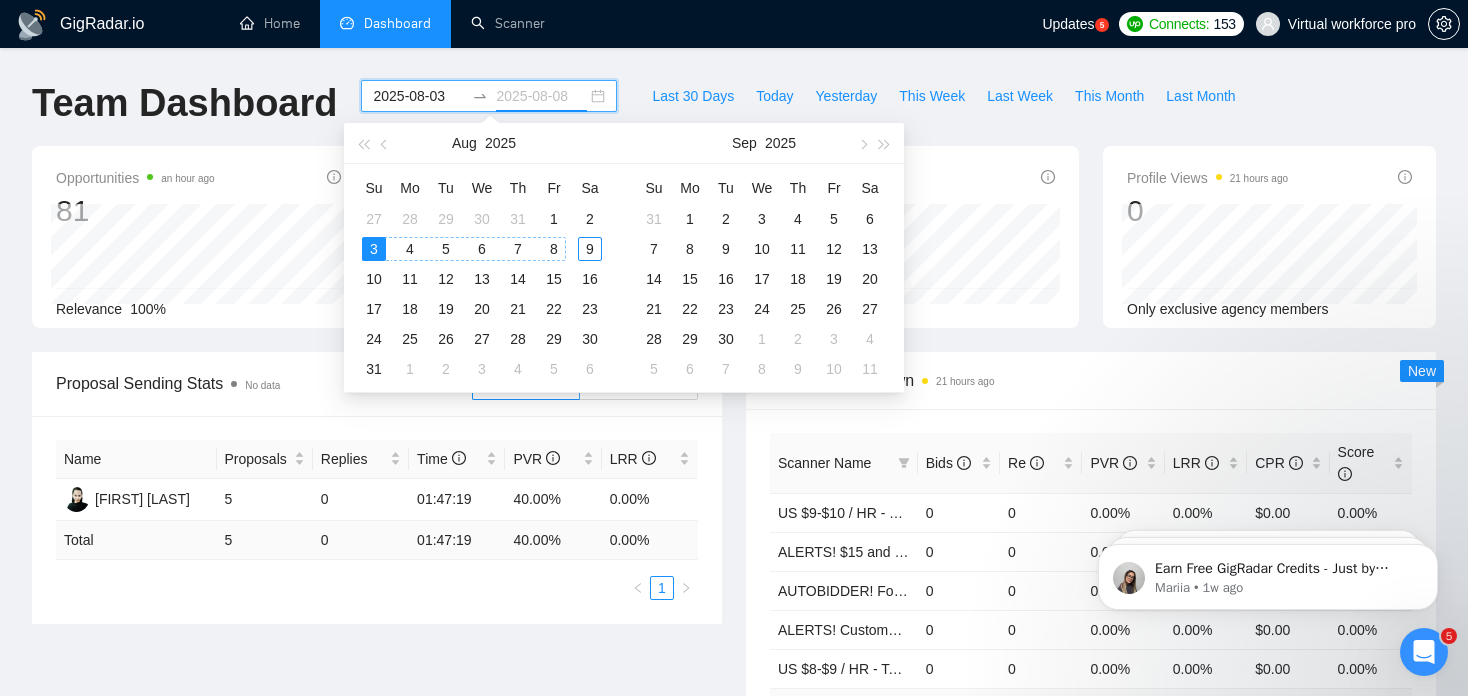 click on "8" at bounding box center (554, 249) 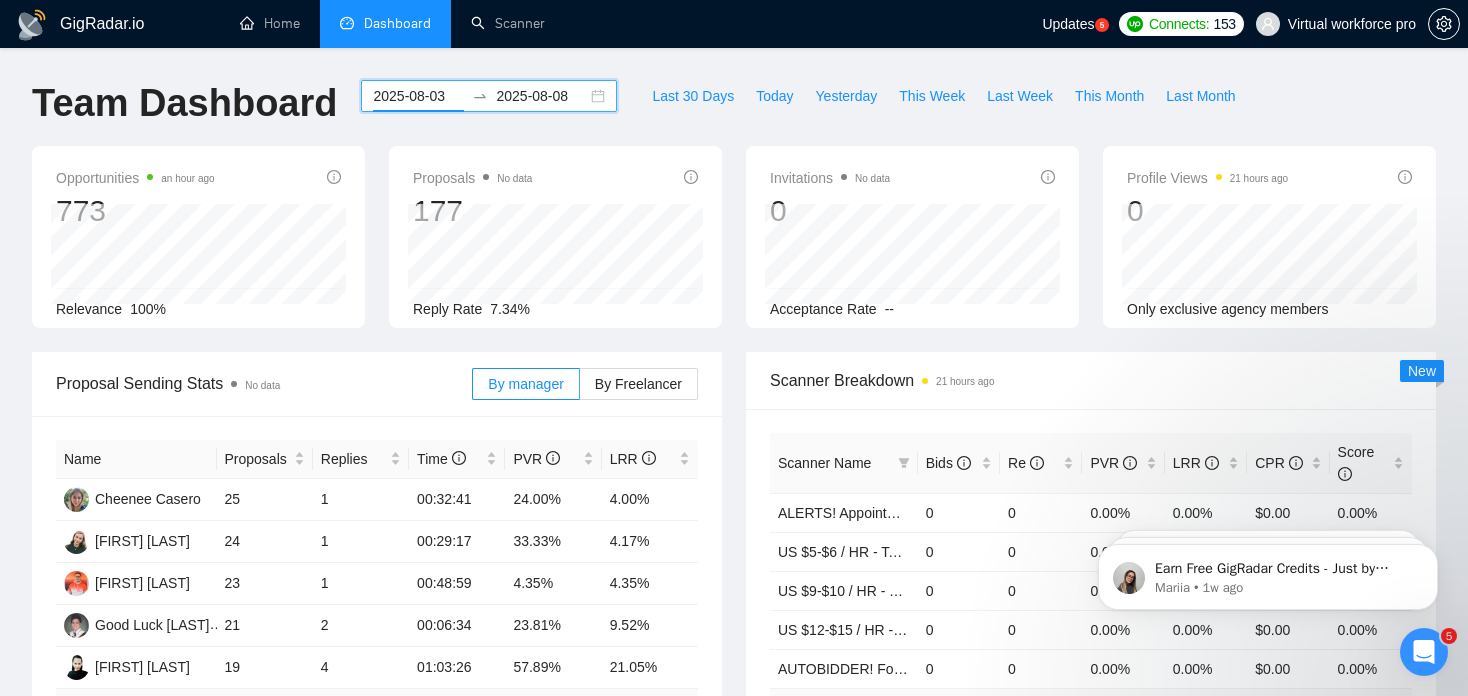 click on "Invitations No data 0   2025-08-07
2025-08-07 0 Acceptance Rate --" at bounding box center (912, 237) 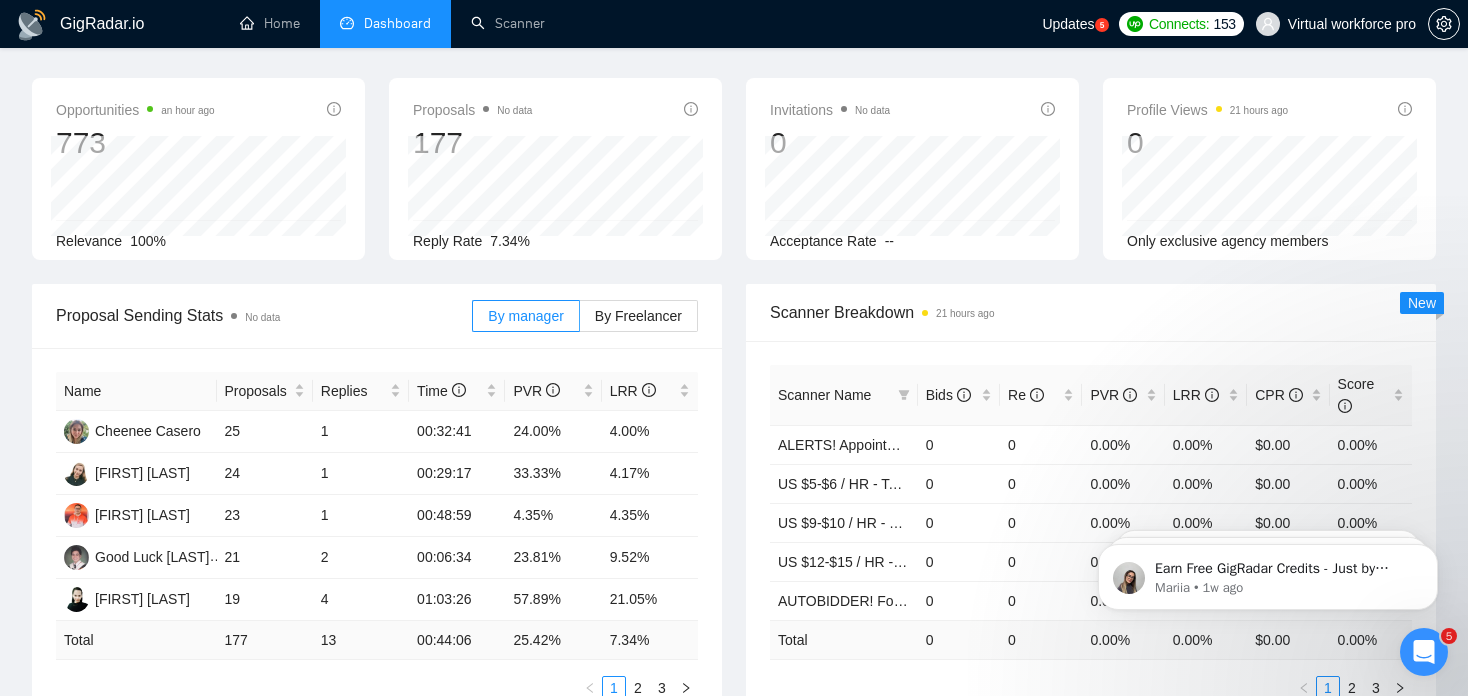scroll, scrollTop: 0, scrollLeft: 0, axis: both 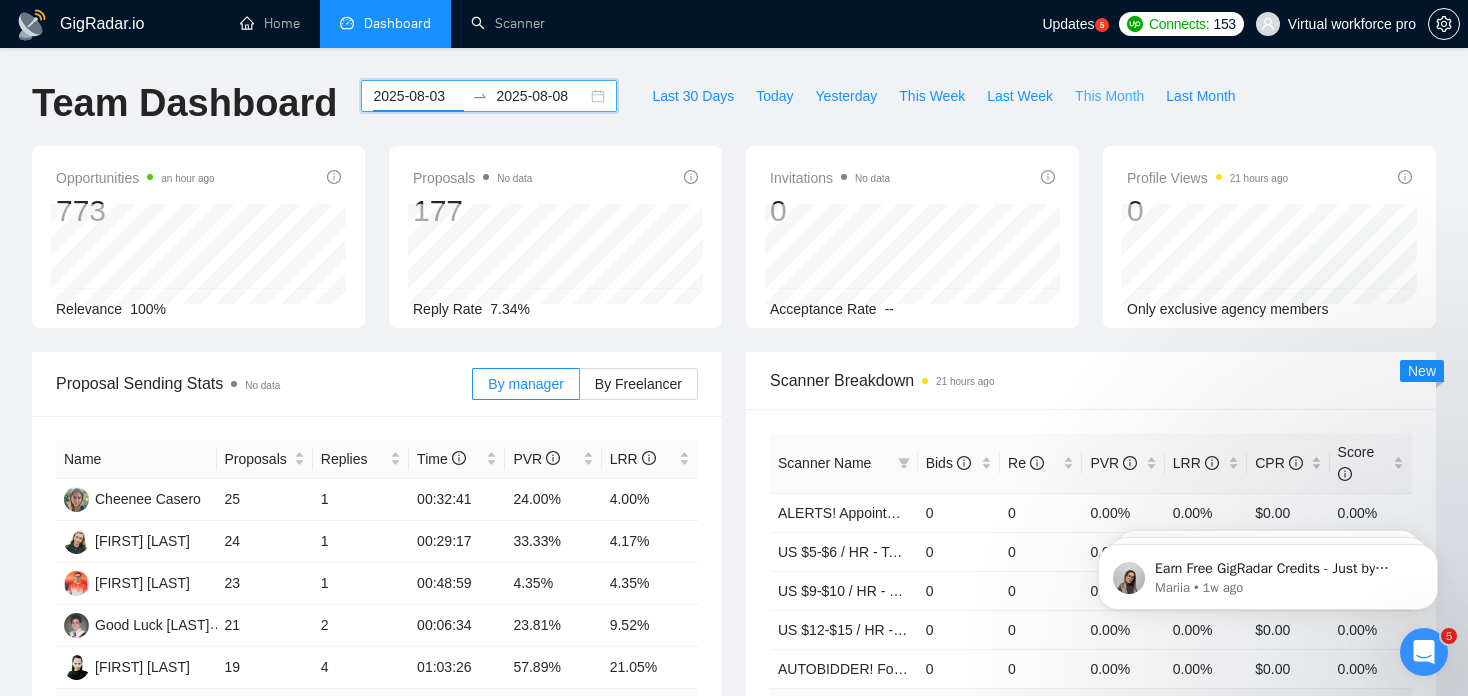click on "This Month" at bounding box center [1109, 96] 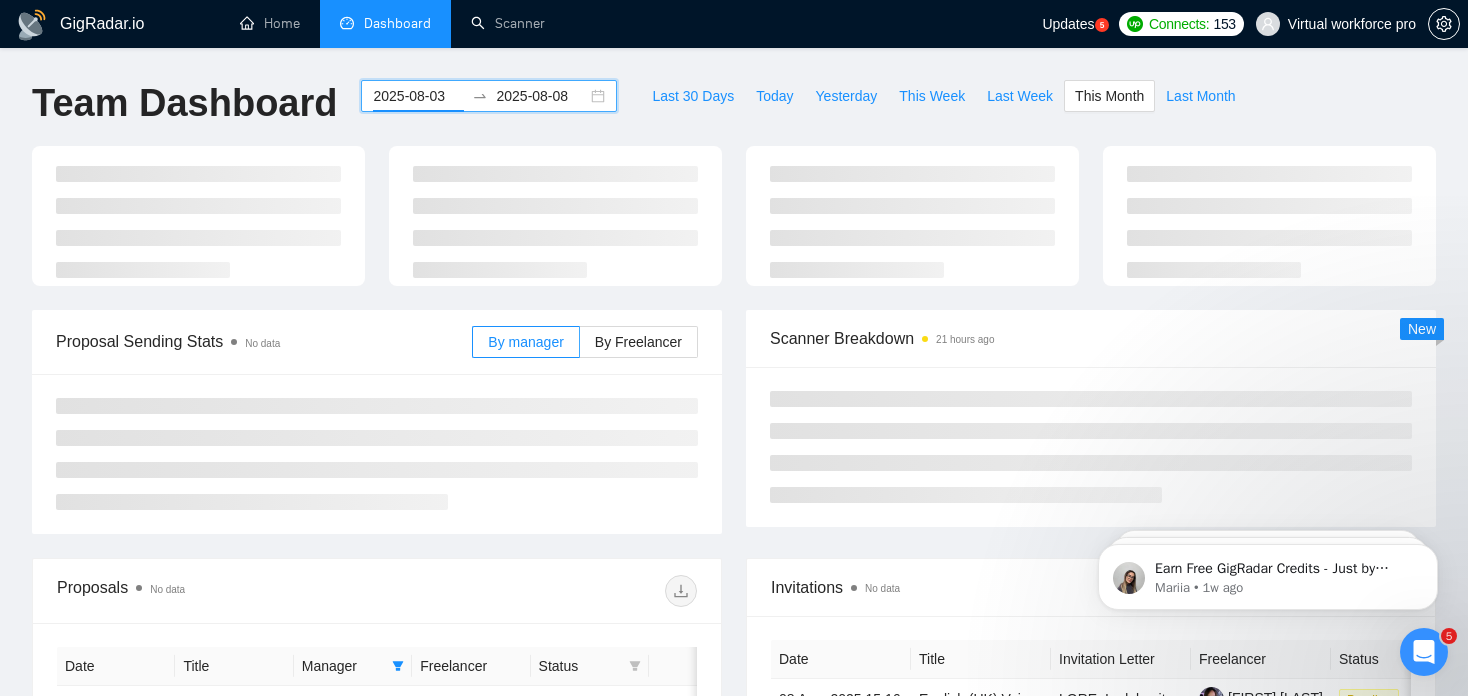 type on "2025-08-01" 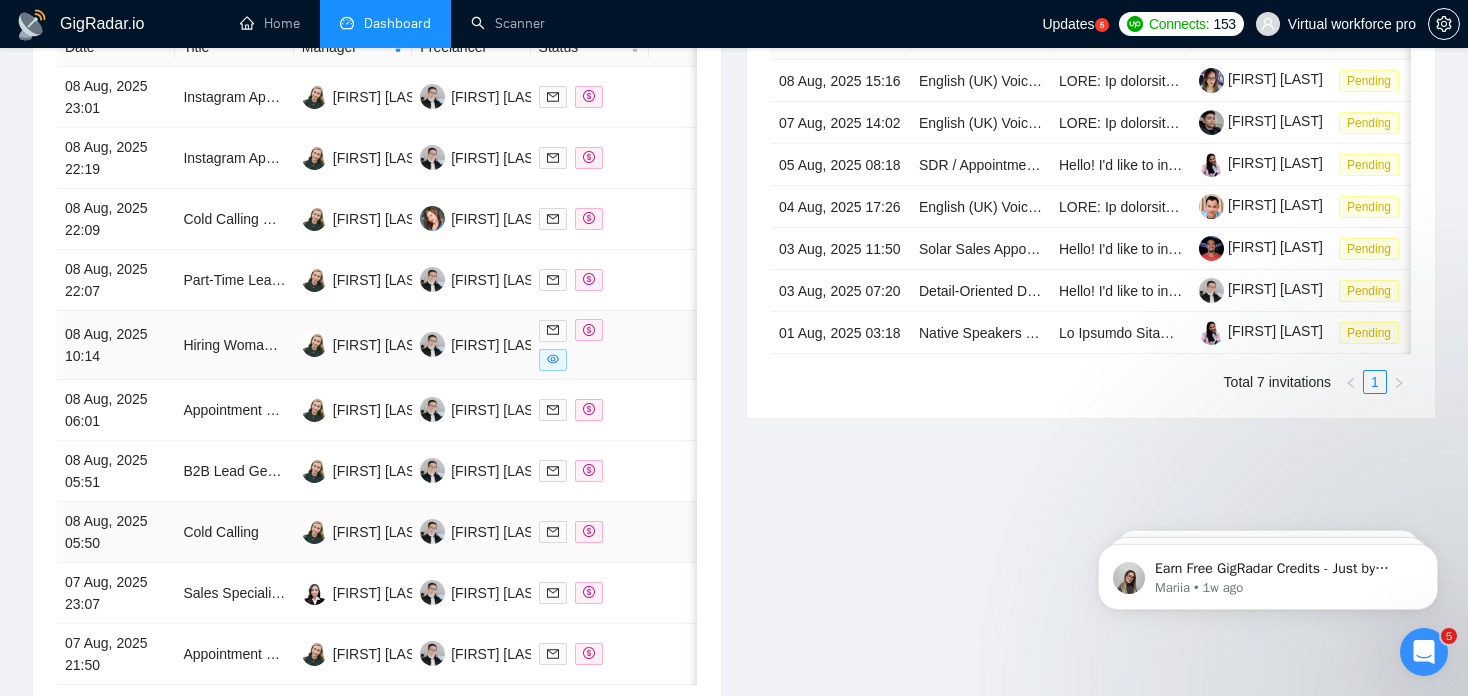 scroll, scrollTop: 900, scrollLeft: 0, axis: vertical 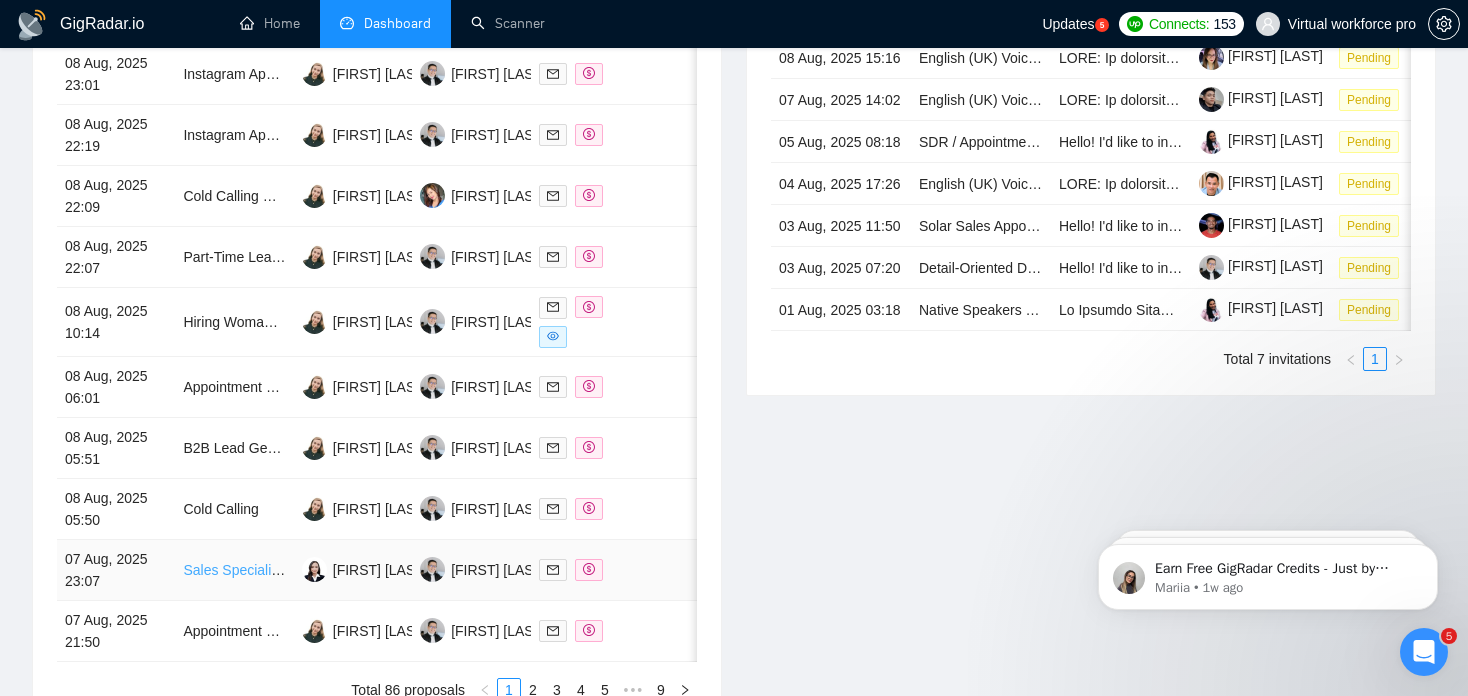 click on "Sales Specialist for Cold Email Outreach" at bounding box center (309, 570) 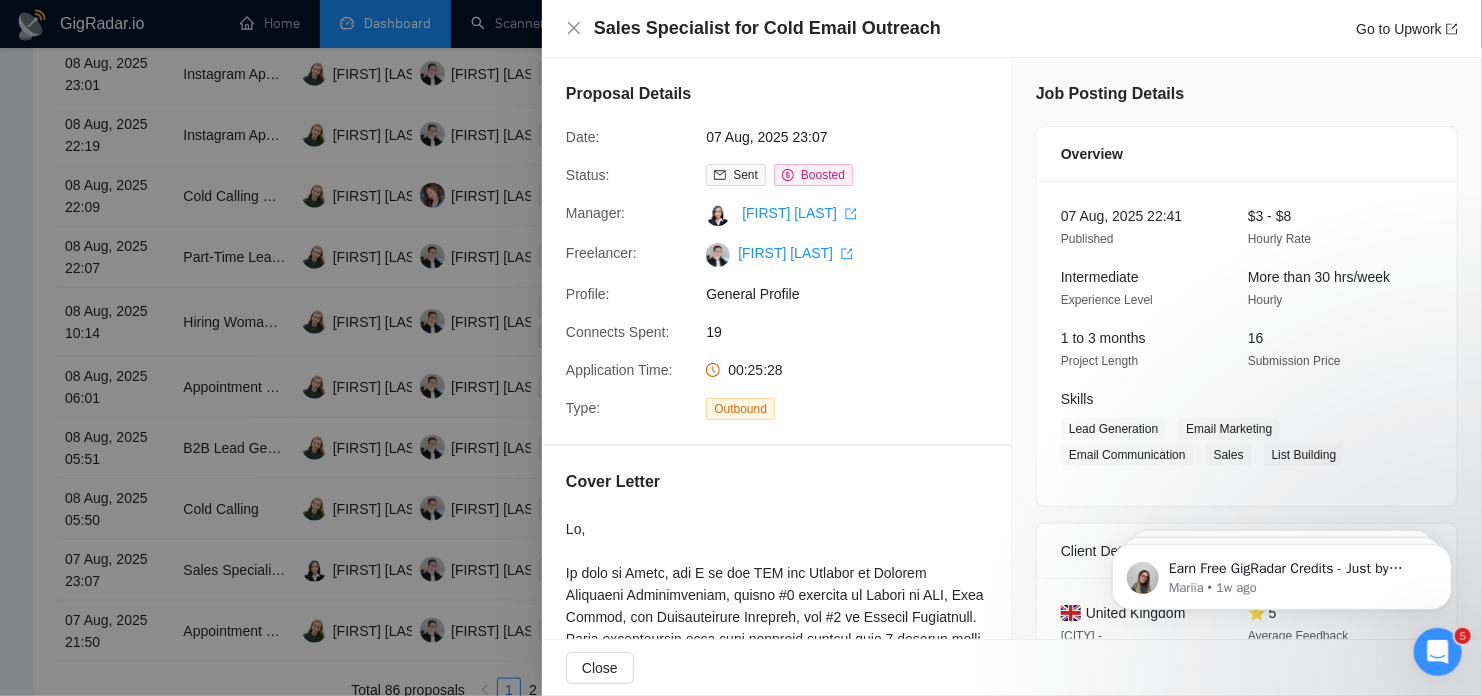 click at bounding box center (741, 348) 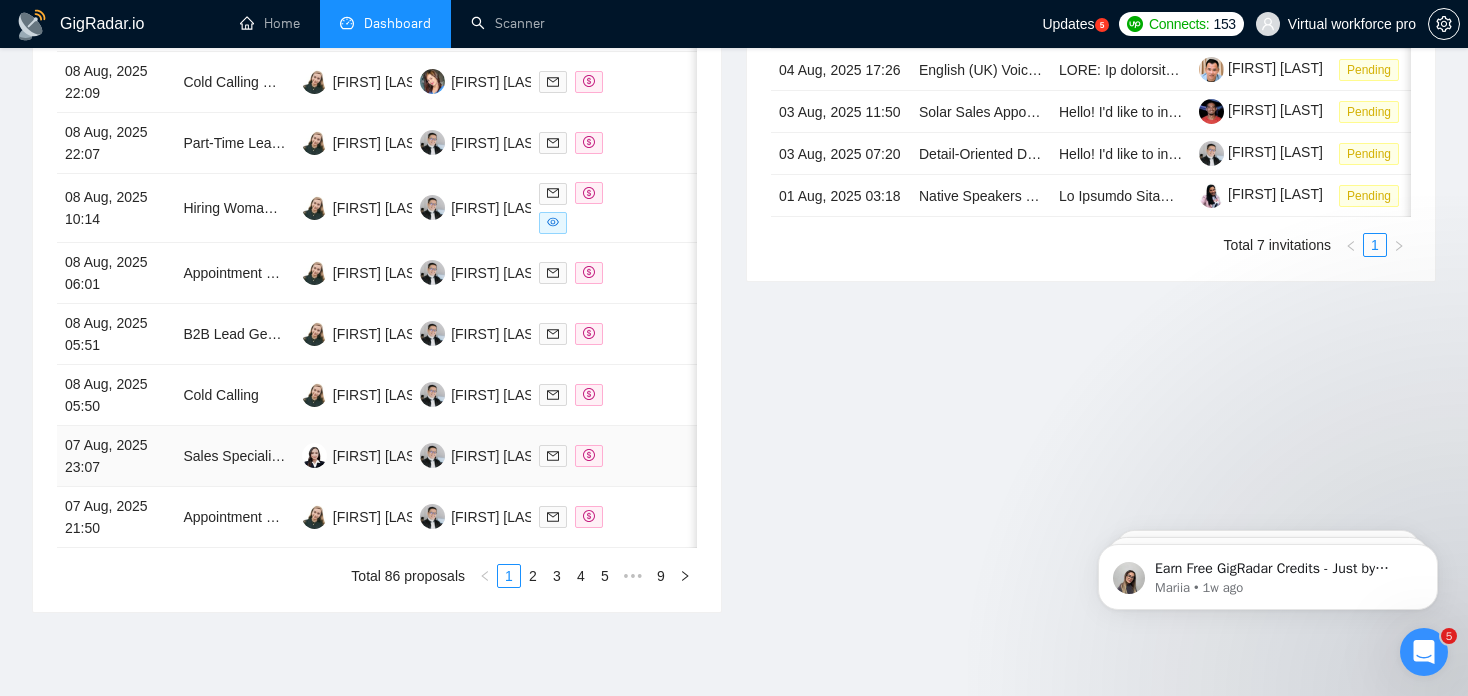 scroll, scrollTop: 1100, scrollLeft: 0, axis: vertical 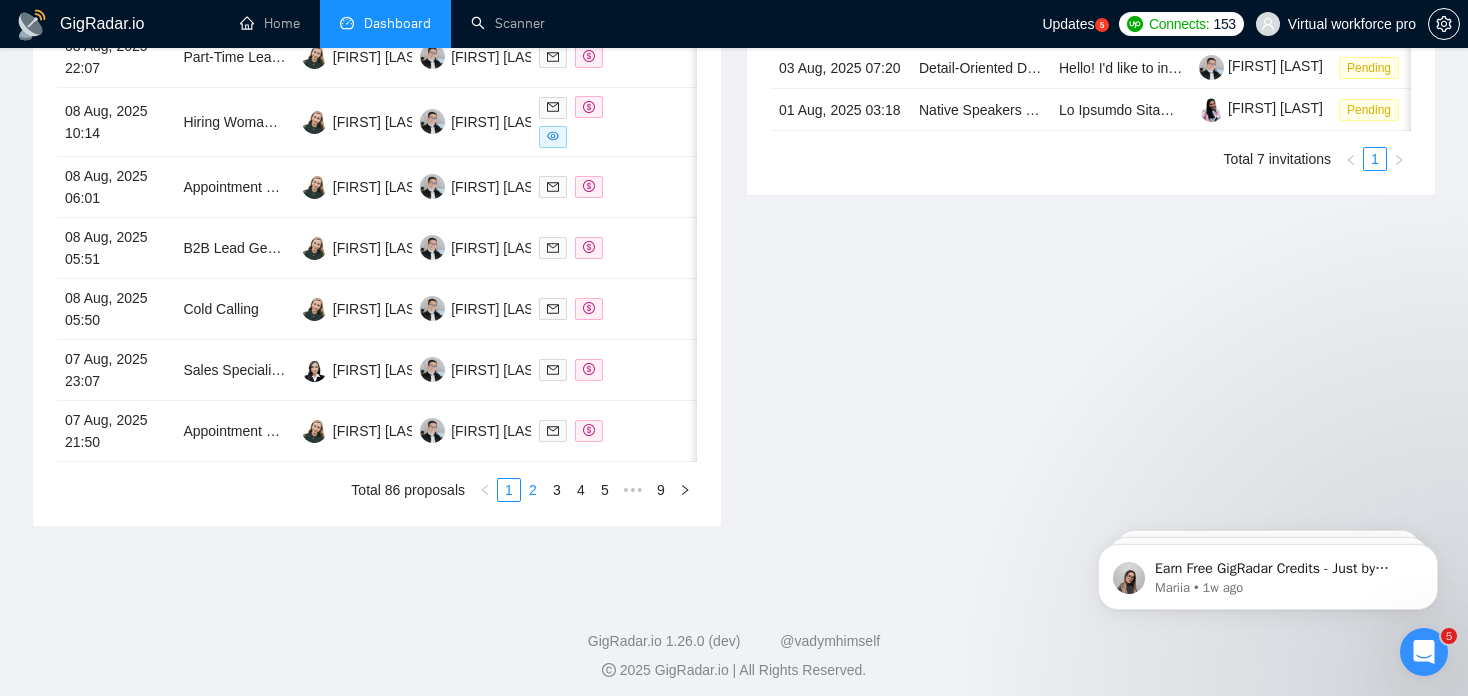 click on "2" at bounding box center [533, 490] 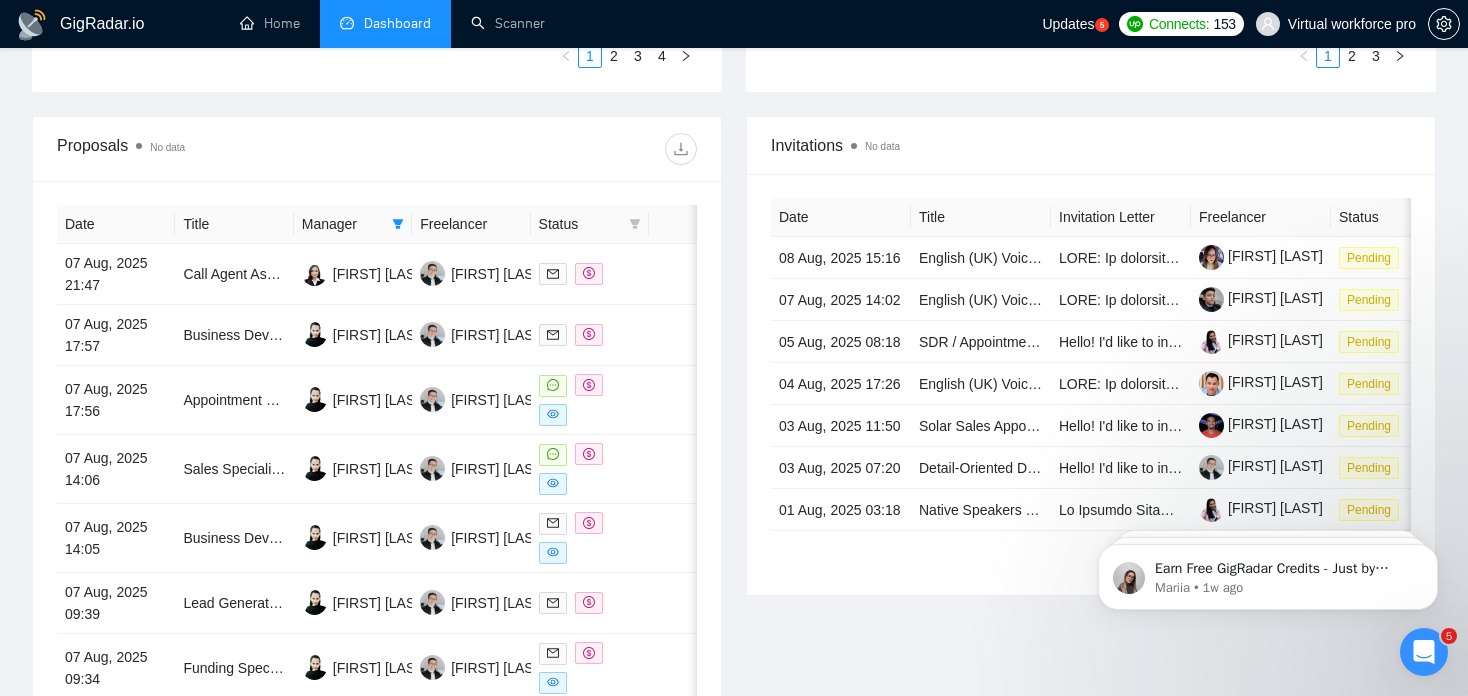 scroll, scrollTop: 700, scrollLeft: 0, axis: vertical 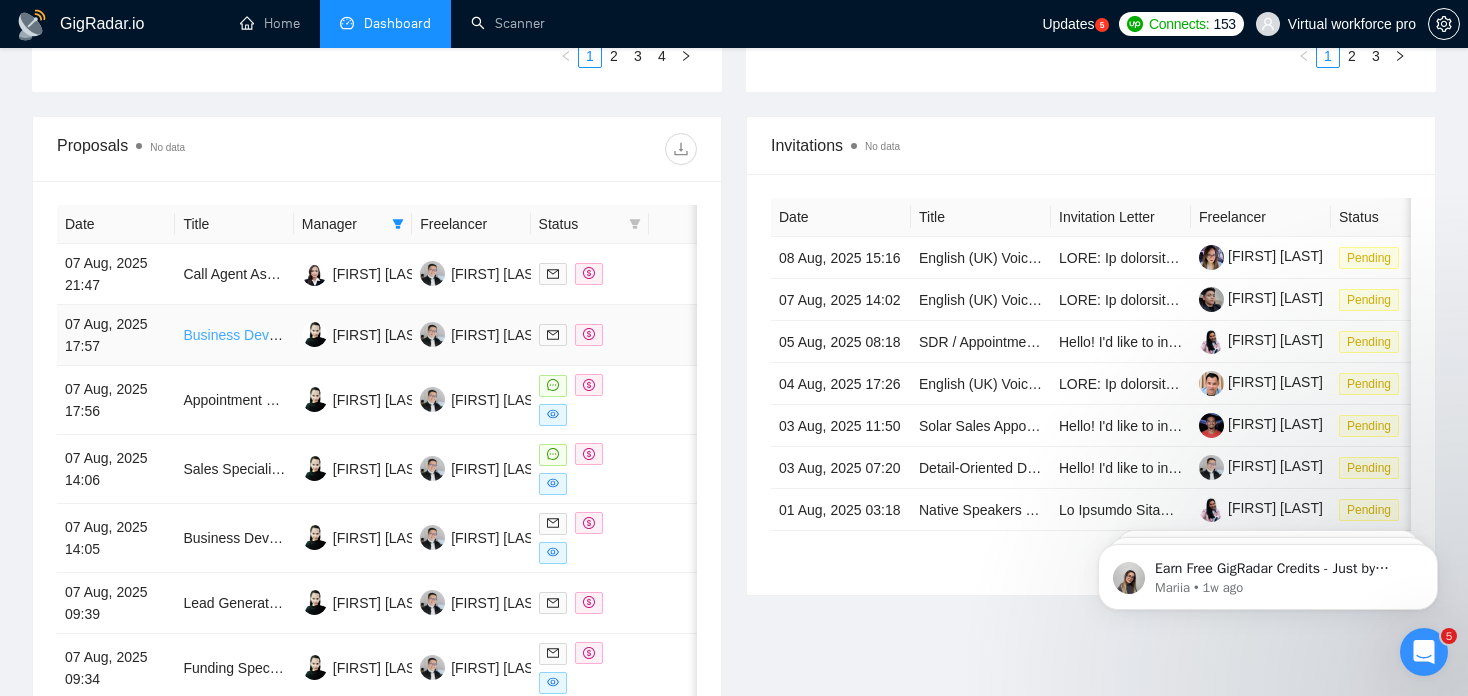 click on "Business Development Representative US Remote" at bounding box center (342, 335) 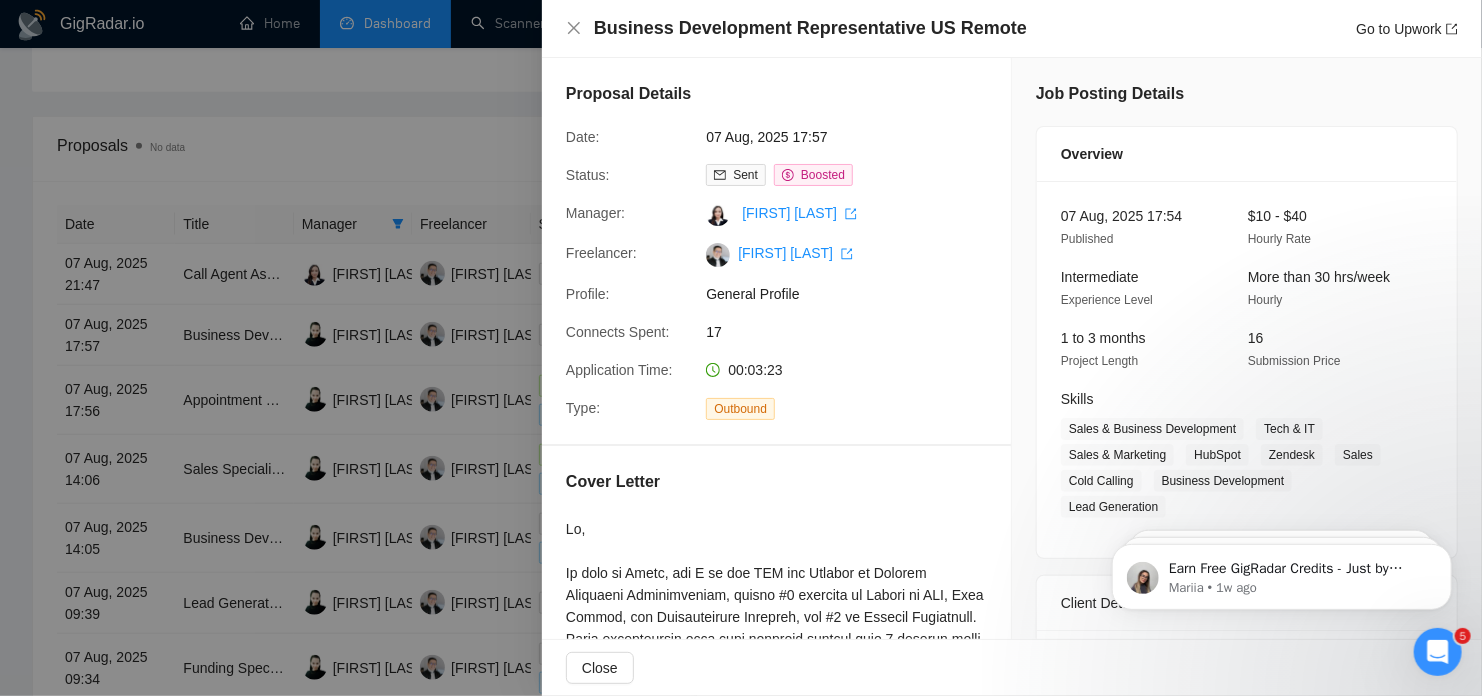 click at bounding box center (741, 348) 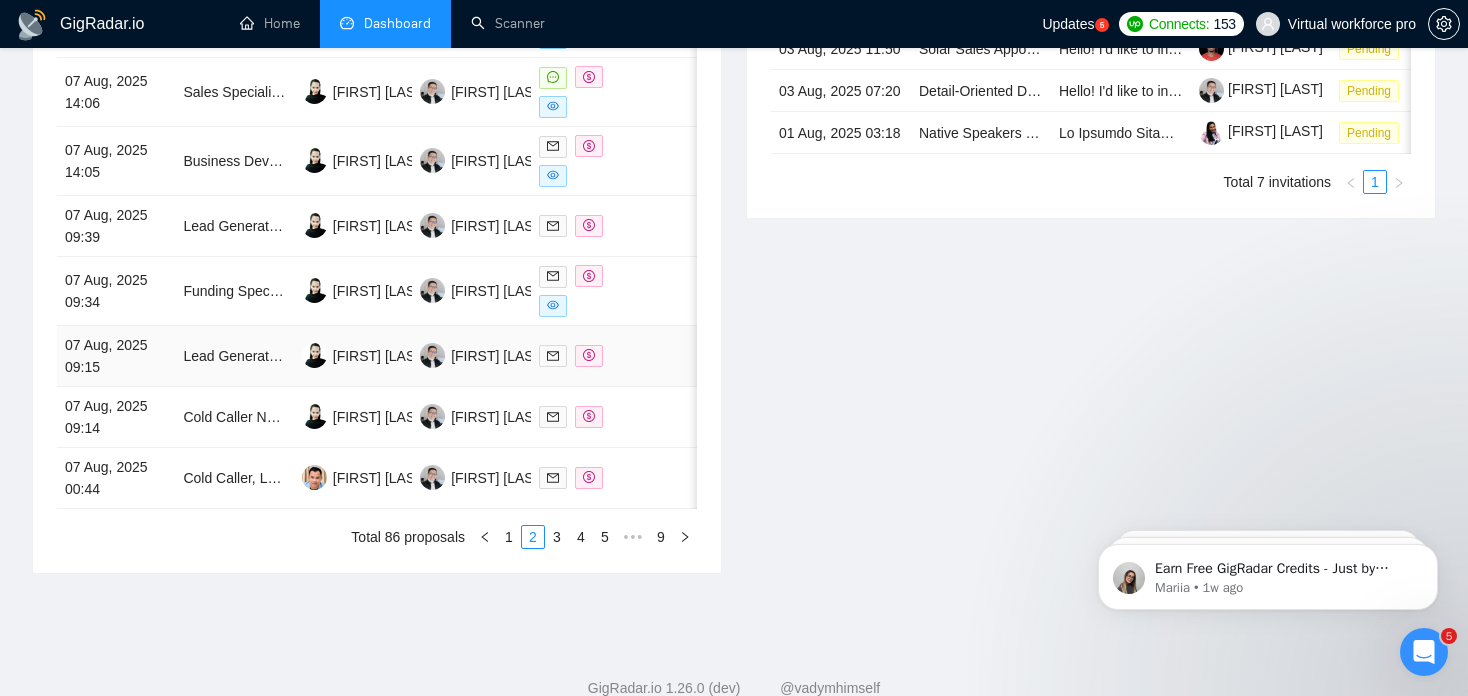 scroll, scrollTop: 1100, scrollLeft: 0, axis: vertical 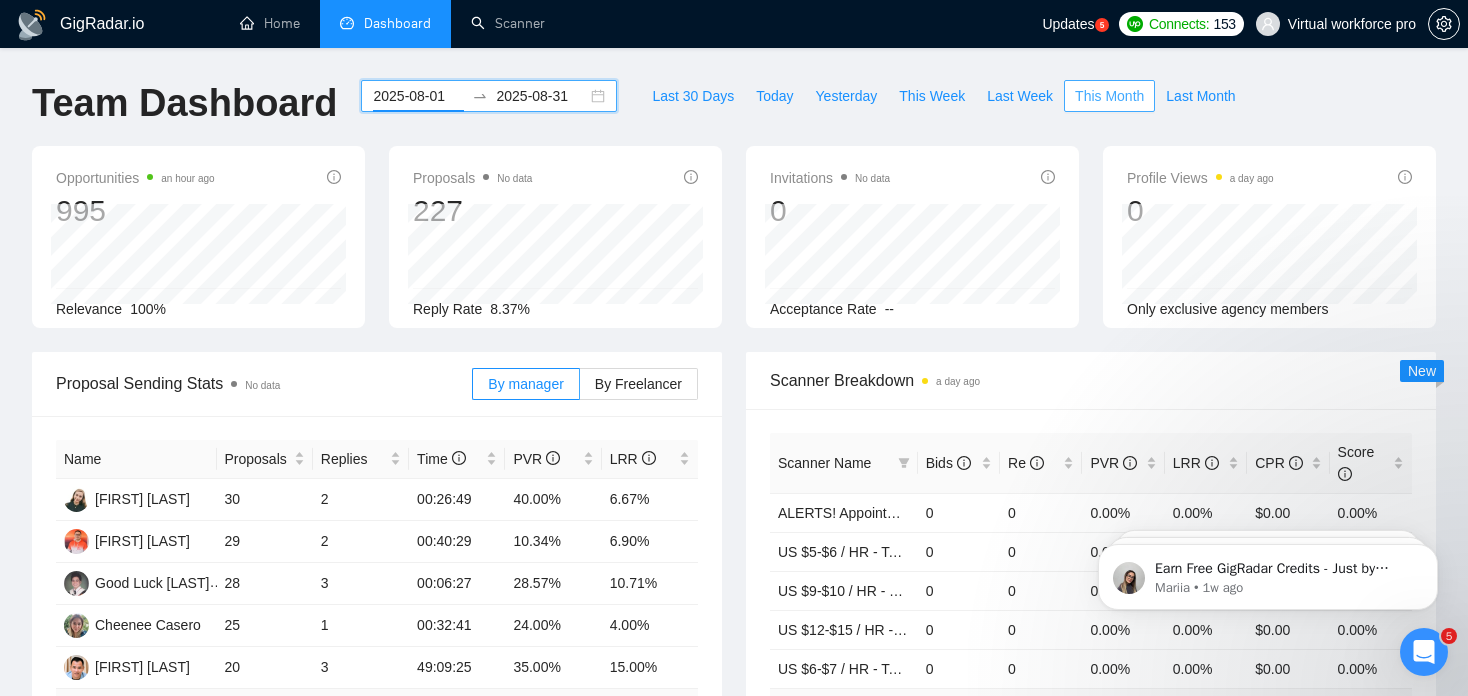 click on "This Month" at bounding box center [1109, 96] 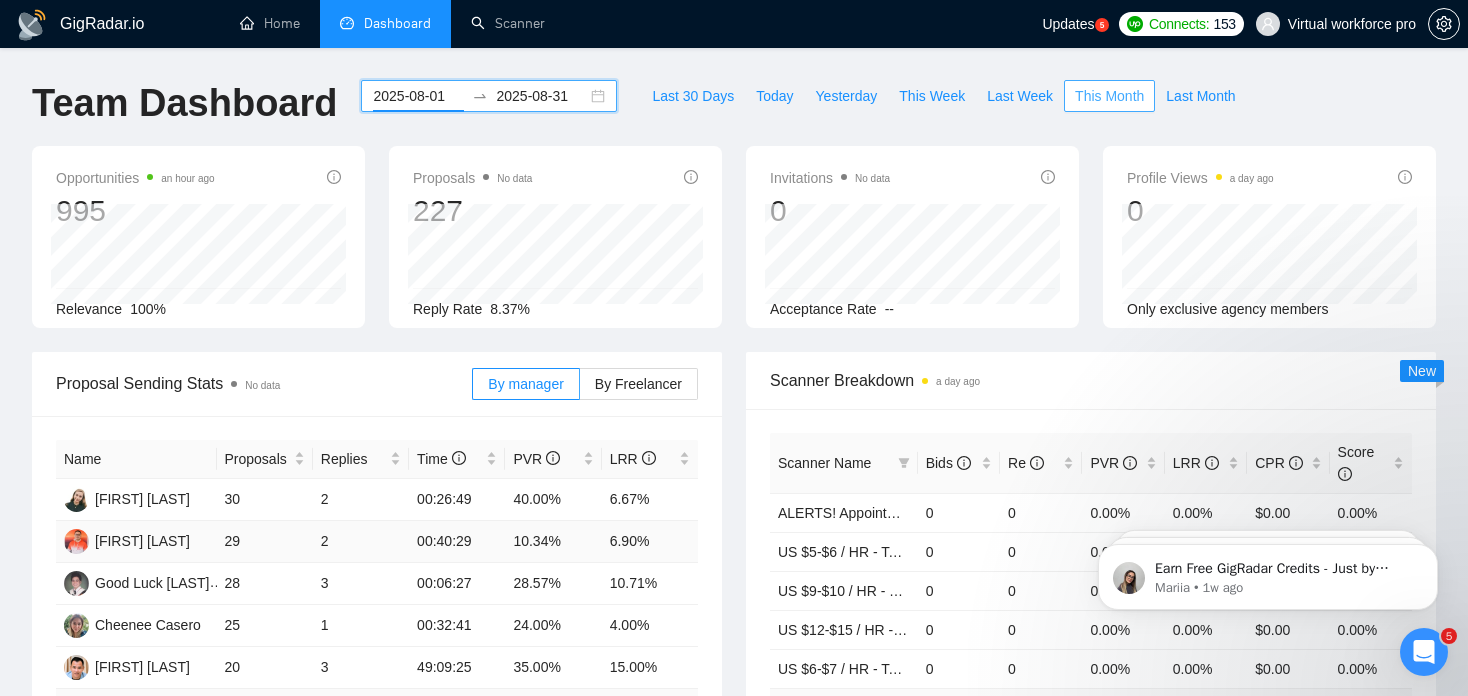 scroll, scrollTop: 200, scrollLeft: 0, axis: vertical 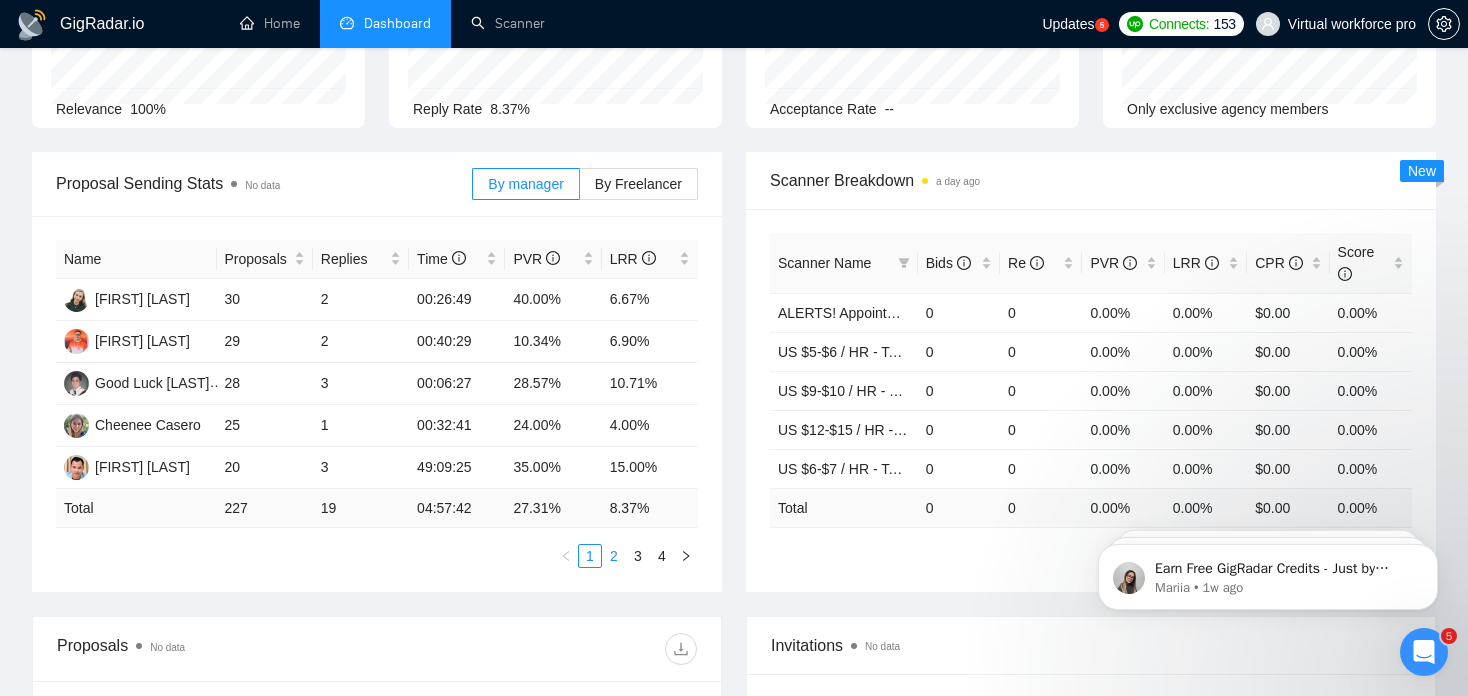 click on "2" at bounding box center (614, 556) 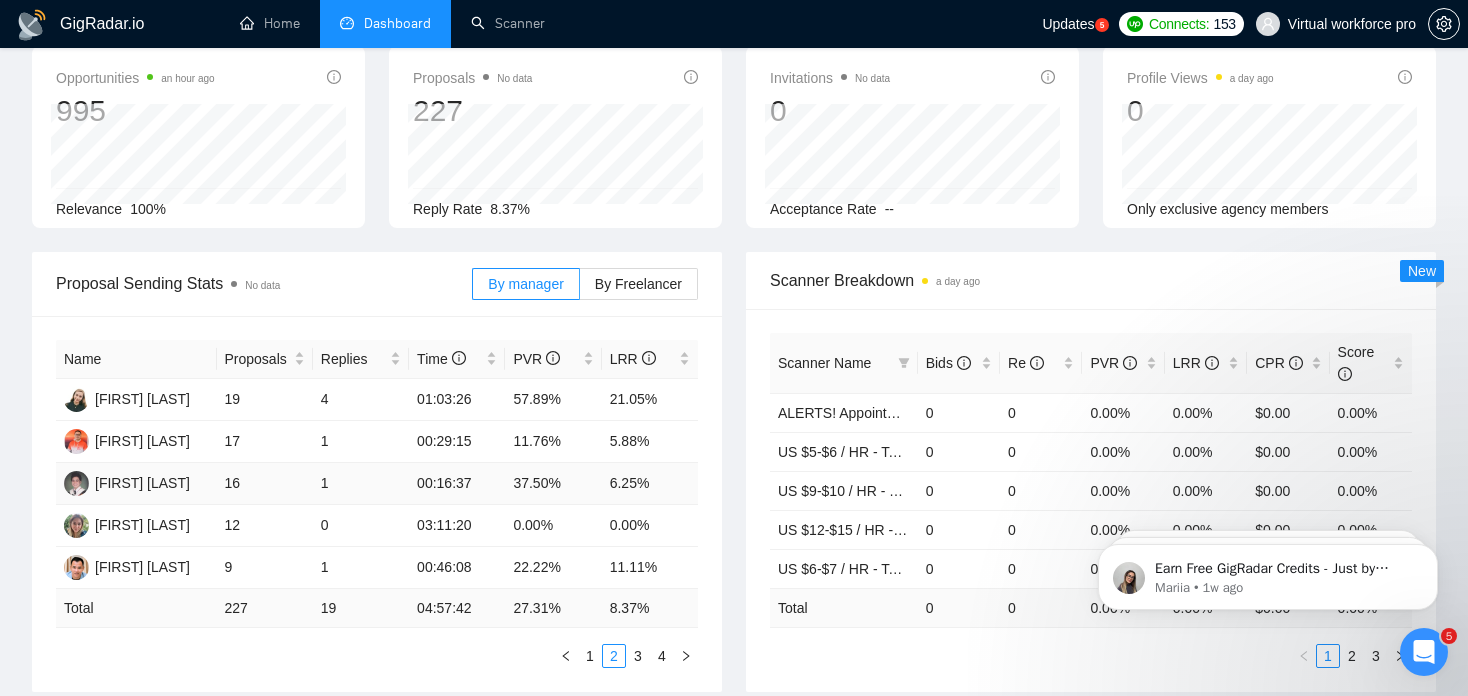 scroll, scrollTop: 0, scrollLeft: 0, axis: both 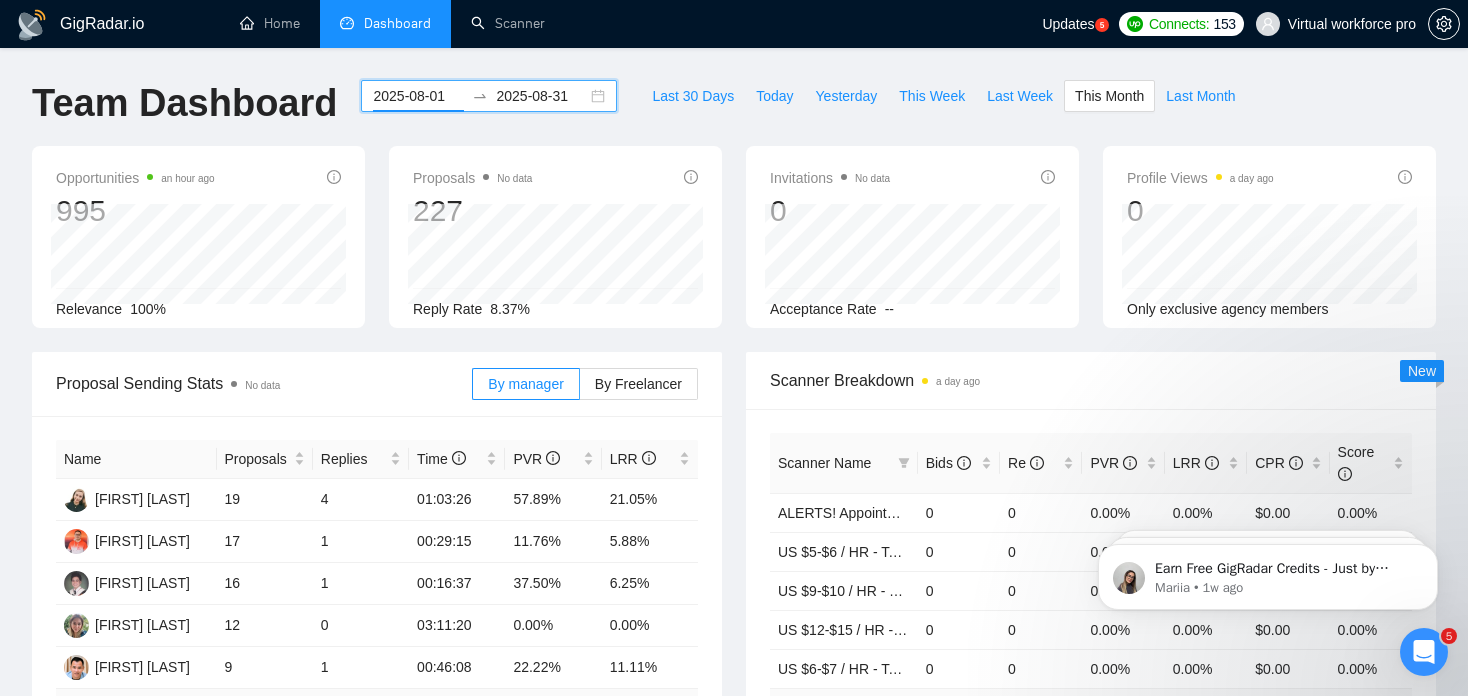 click on "Proposals No data 227   2025-08-12
Replied 0 Reply Rate 8.37%" at bounding box center (555, 237) 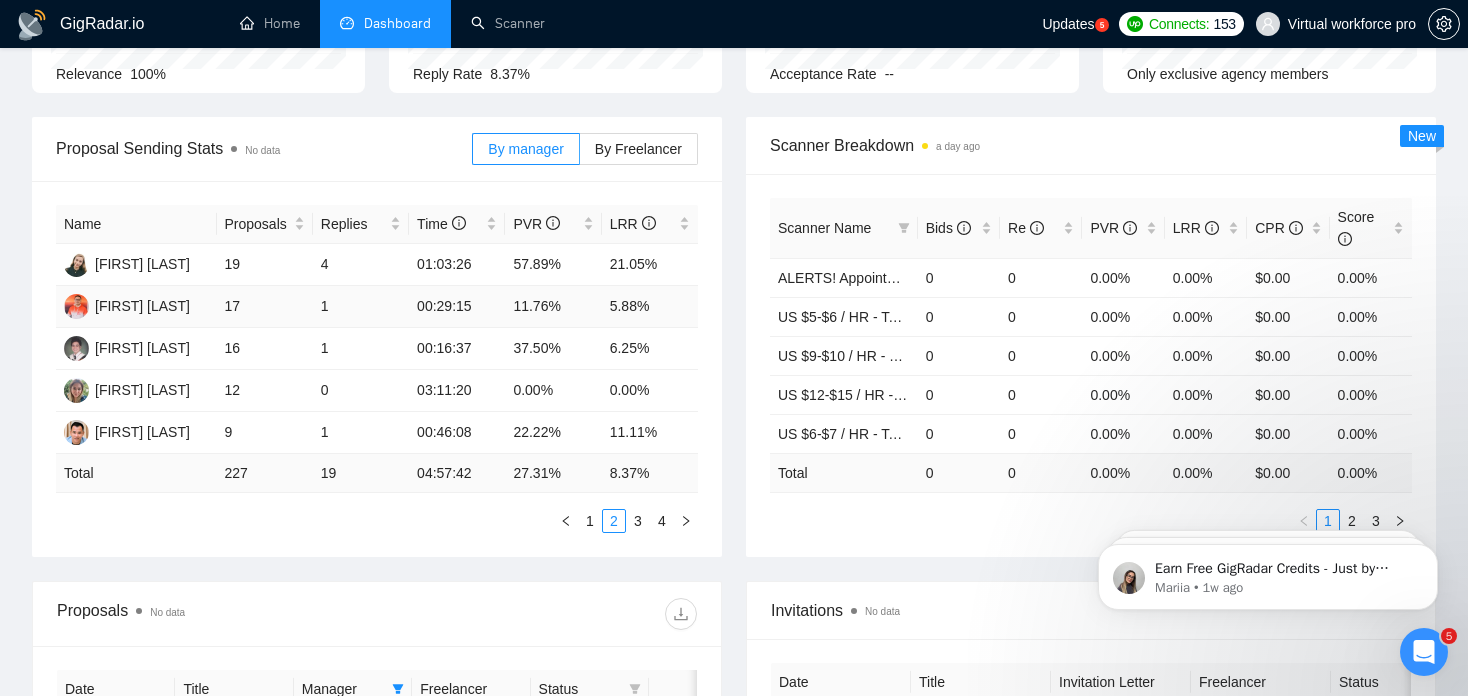 scroll, scrollTop: 100, scrollLeft: 0, axis: vertical 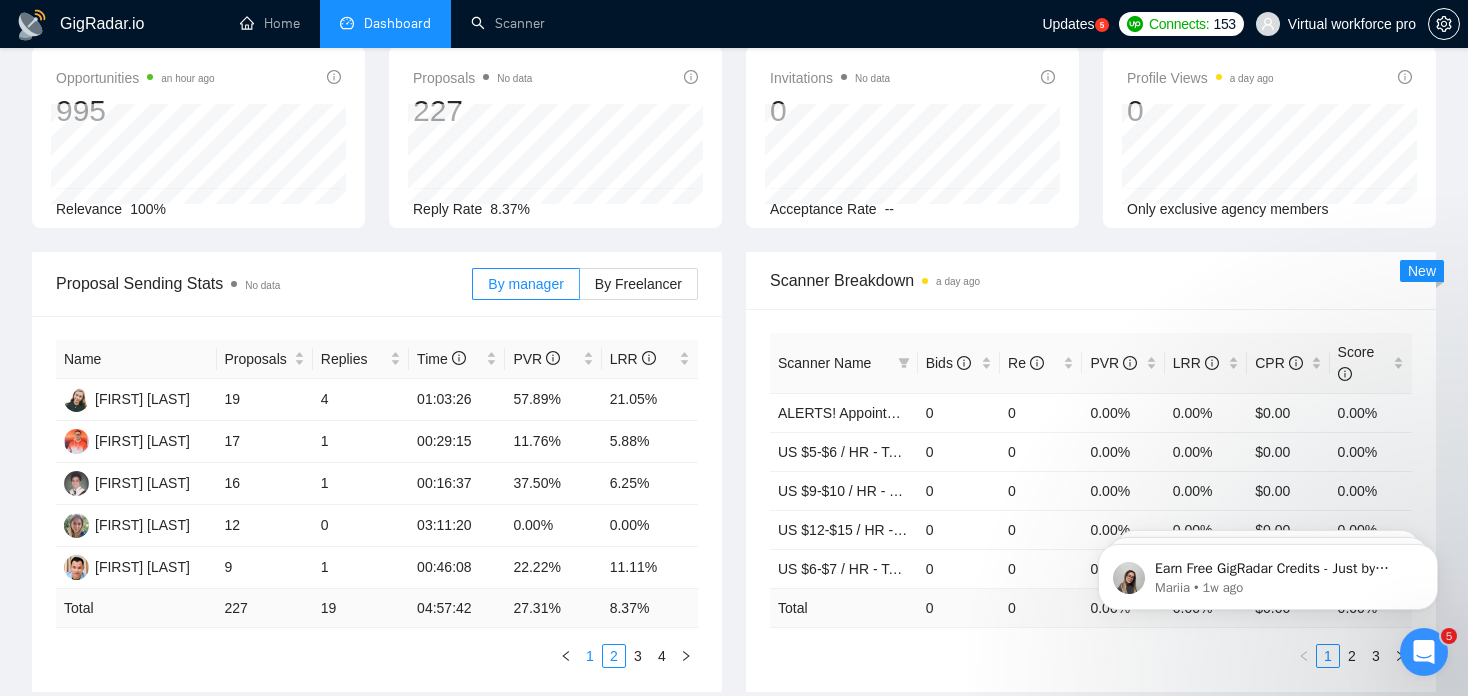 click on "1" at bounding box center [590, 656] 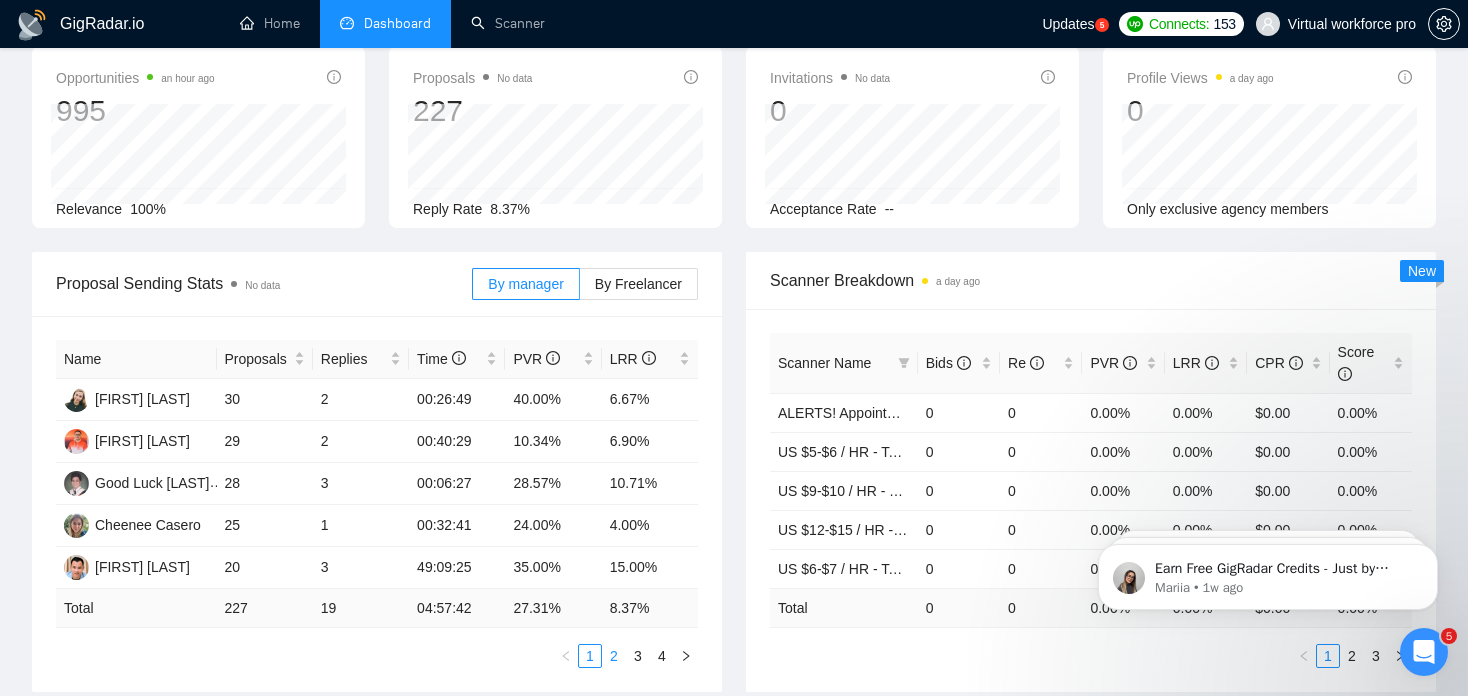 click on "2" at bounding box center (614, 656) 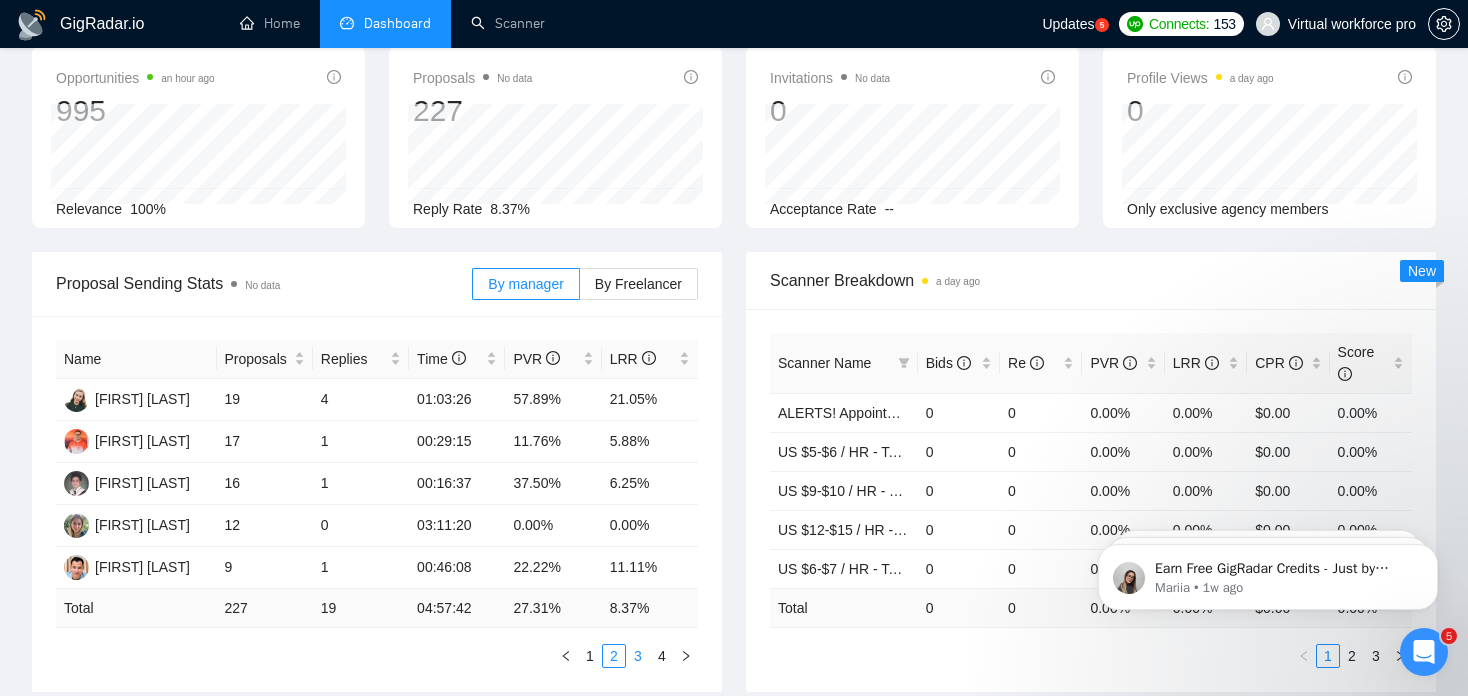 click on "3" at bounding box center [638, 656] 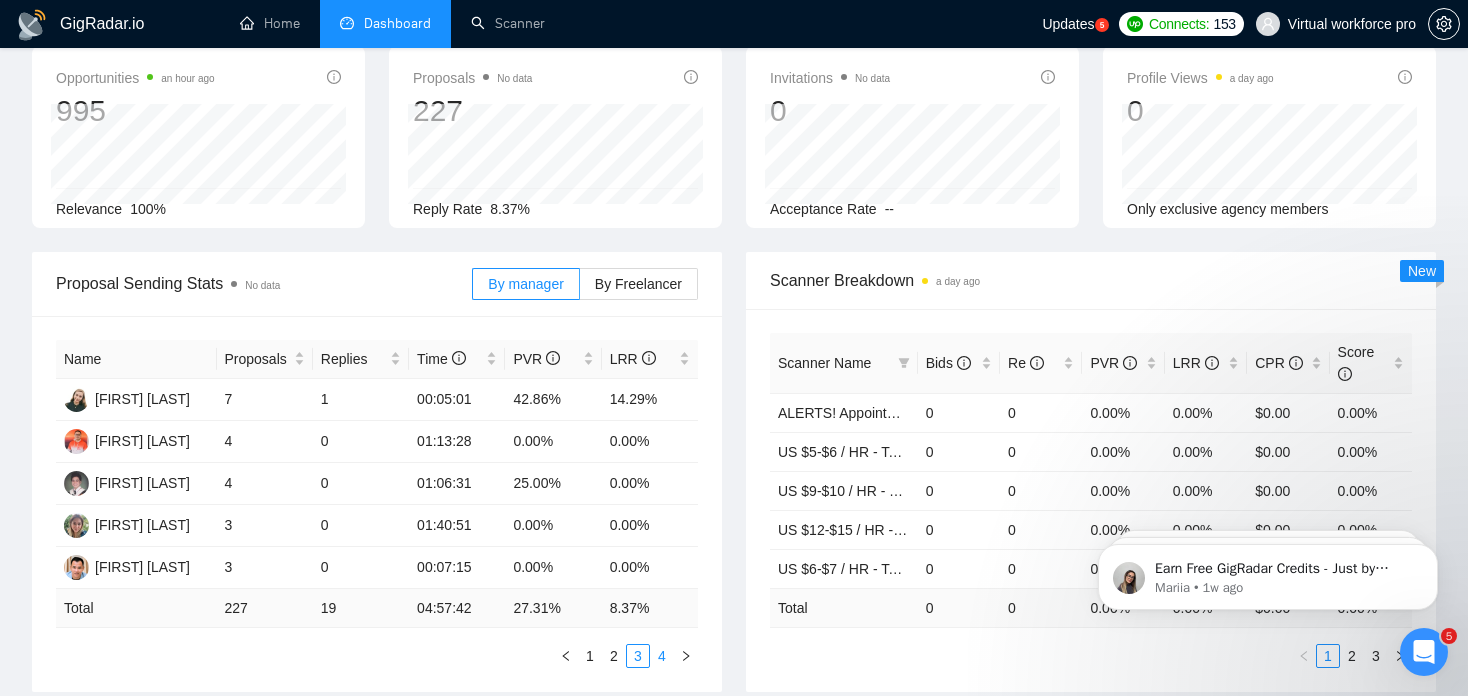 click on "4" at bounding box center [662, 656] 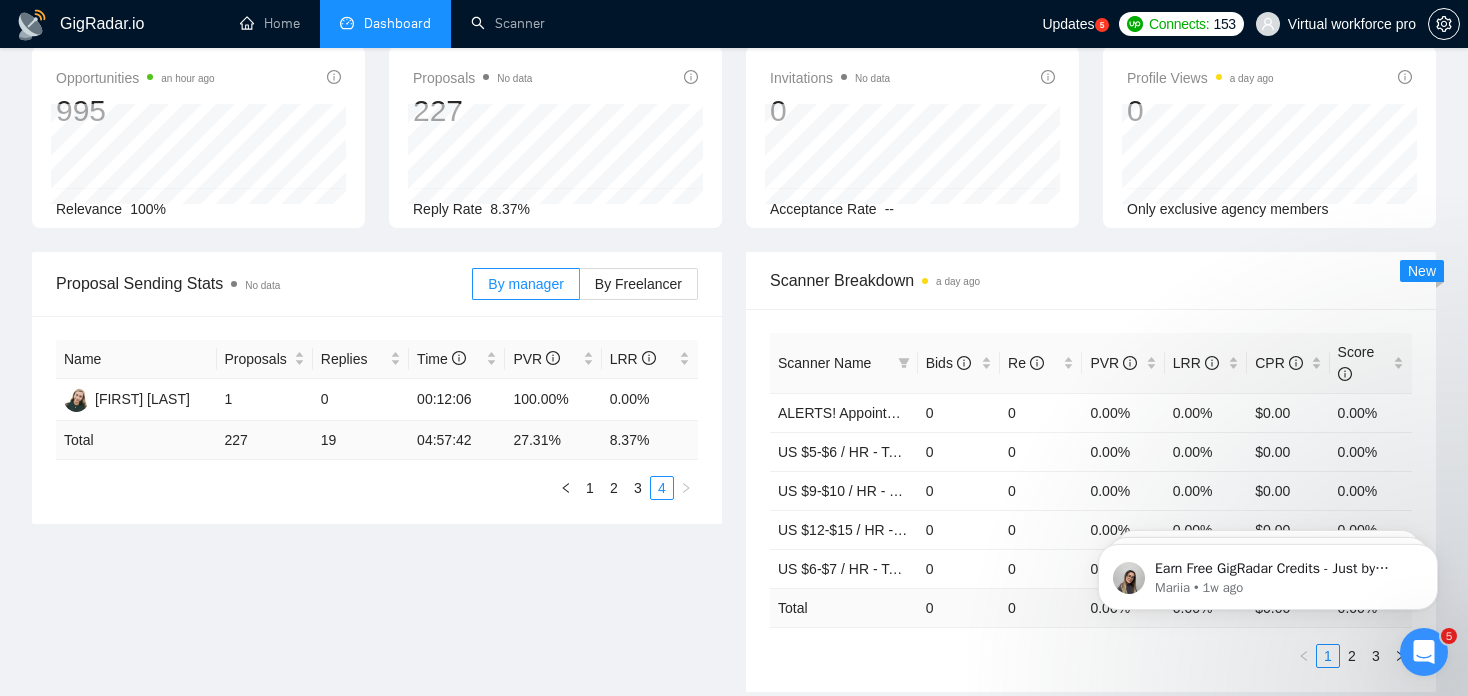 click on "Proposal Sending Stats No data By manager By Freelancer Name Proposals Replies Time   PVR   LRR   [FIRST] [LAST] 1 0 00:12:06 100.00% 0.00% Total 227 19 04:57:42 27.31 % 8.37 % 1 2 3 4 Scanner Breakdown a day ago Scanner Name Bids   Re   PVR   LRR   CPR   Score   ALERTS! Appointment Setting or Cold Calling 0 0 0.00% 0.00% $0.00 0.00% US $5-$6 / HR - Telemarketing 0 0 0.00% 0.00% $0.00 0.00% US $9-$10 / HR - Telemarketing 0 0 0.00% 0.00% $0.00 0.00% US $12-$15 / HR - Telemarketing 0 0 0.00% 0.00% $0.00 0.00% US $6-$7 / HR - Telemarketing 0 0 0.00% 0.00% $0.00 0.00% Total 0 0 0.00 % 0.00 % $ 0.00 0.00 % 1 2 3 New" at bounding box center [734, 484] 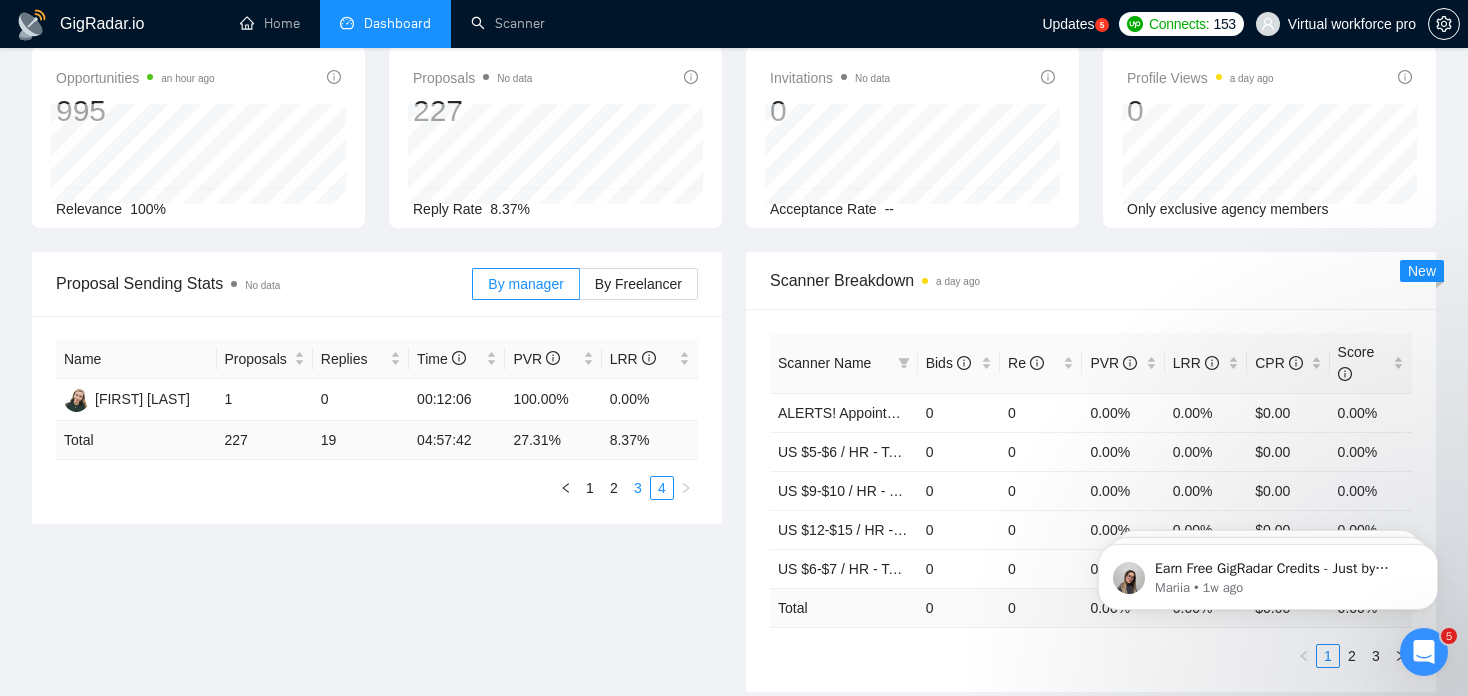 click on "3" at bounding box center [638, 488] 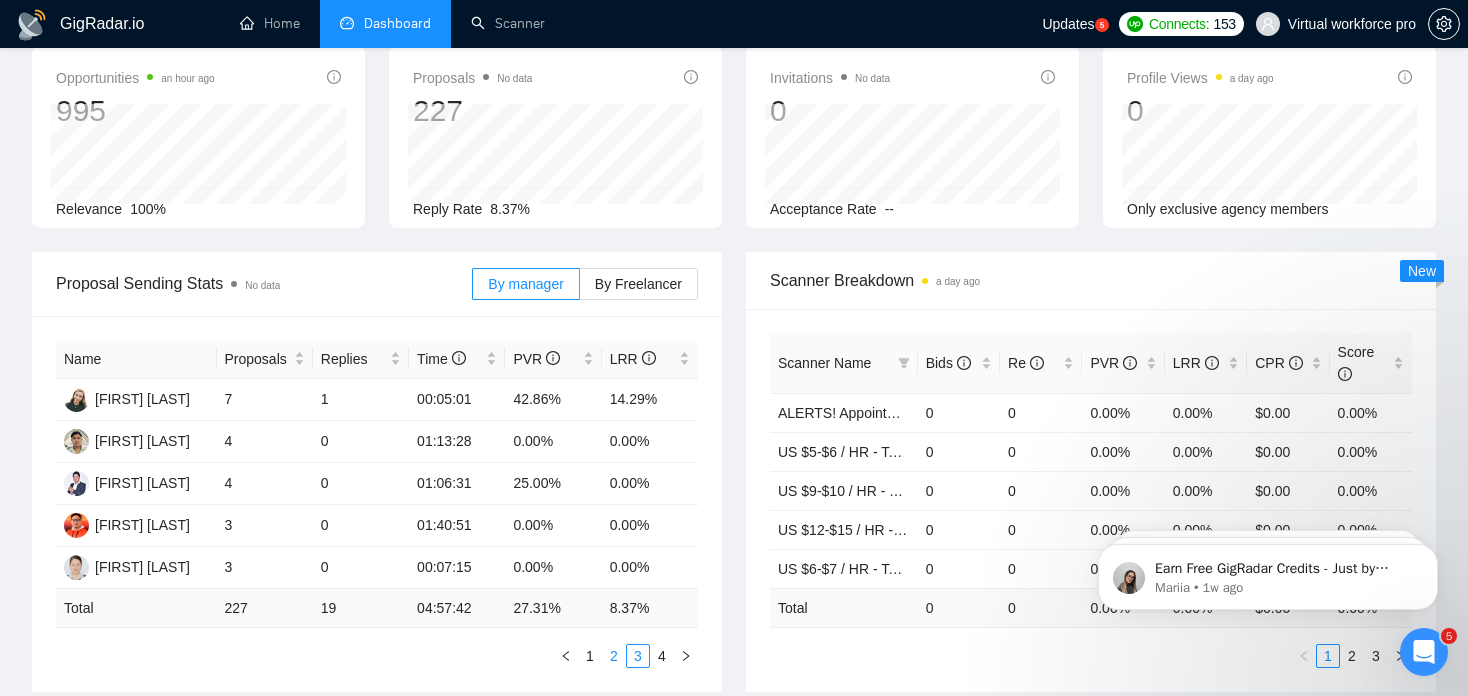 click on "2" at bounding box center [614, 656] 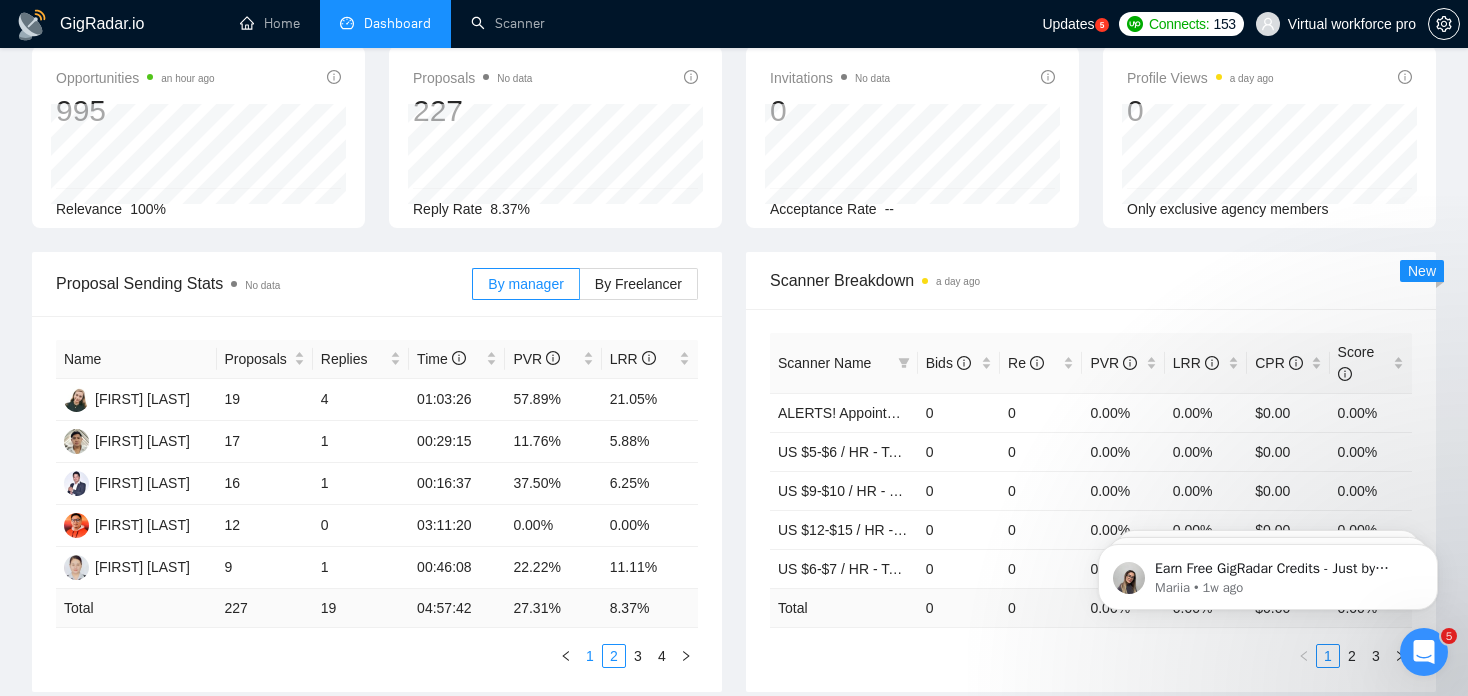 click on "1" at bounding box center [590, 656] 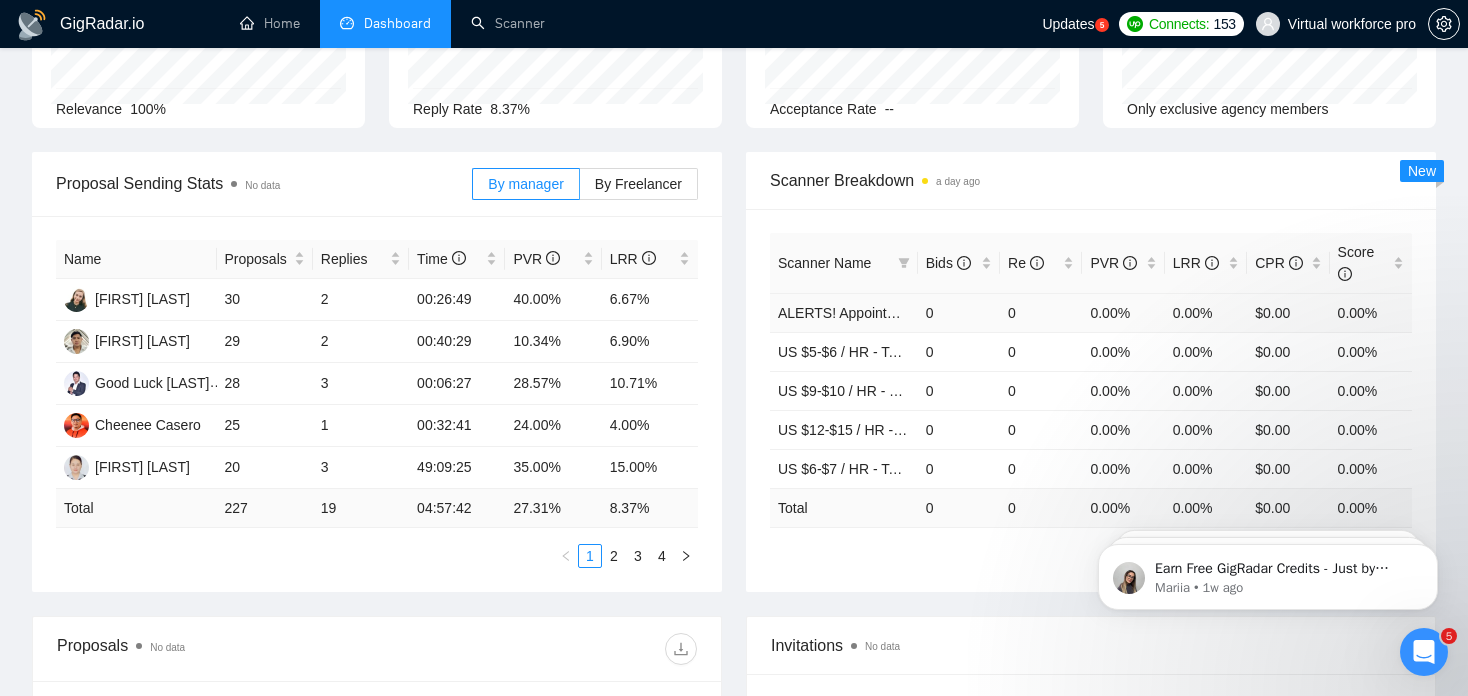 scroll, scrollTop: 0, scrollLeft: 0, axis: both 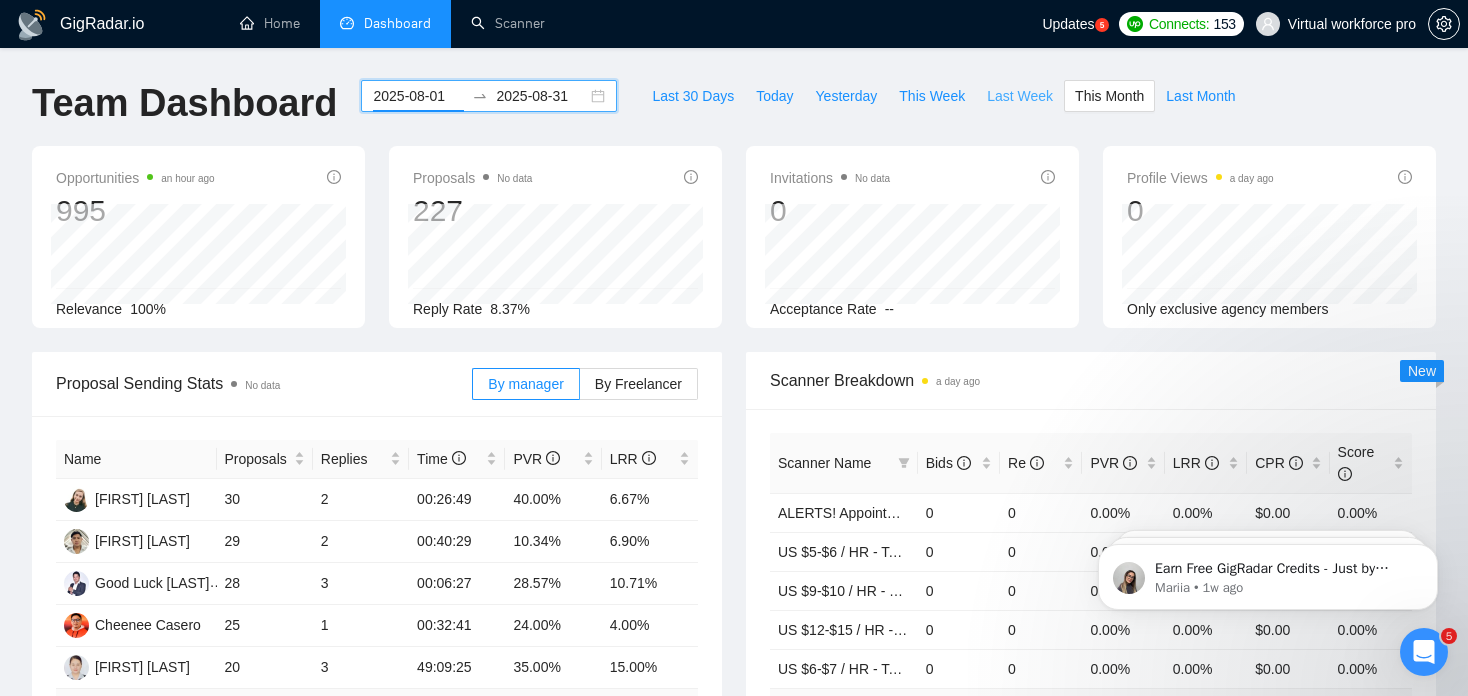 click on "Last Week" at bounding box center [1020, 96] 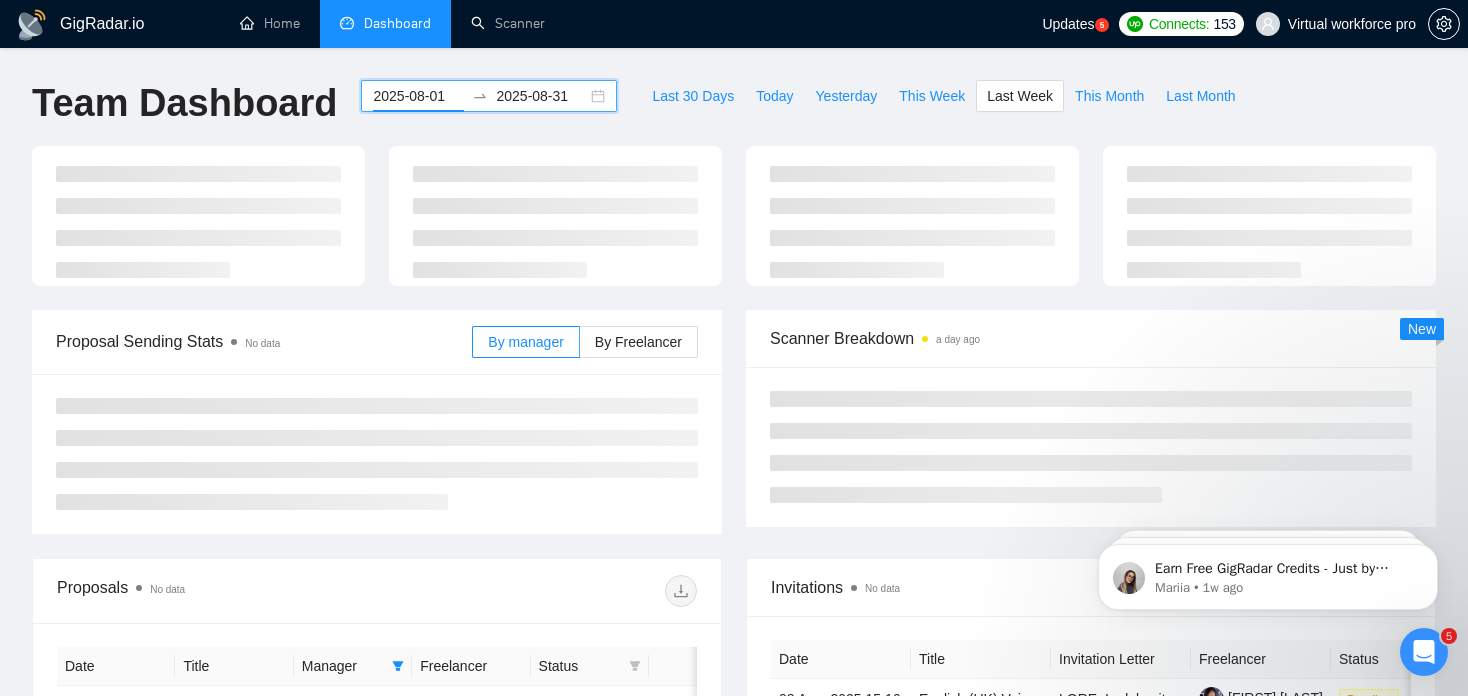 type on "2025-07-28" 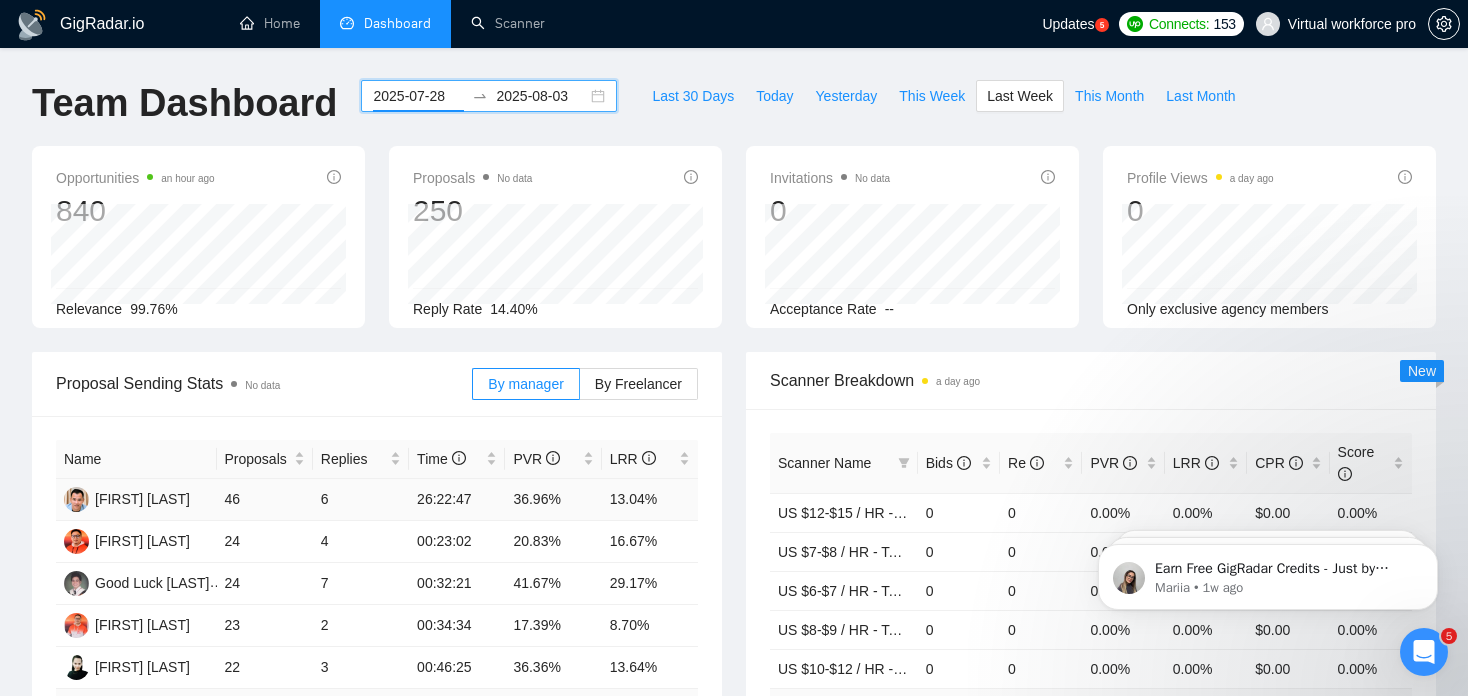 scroll, scrollTop: 200, scrollLeft: 0, axis: vertical 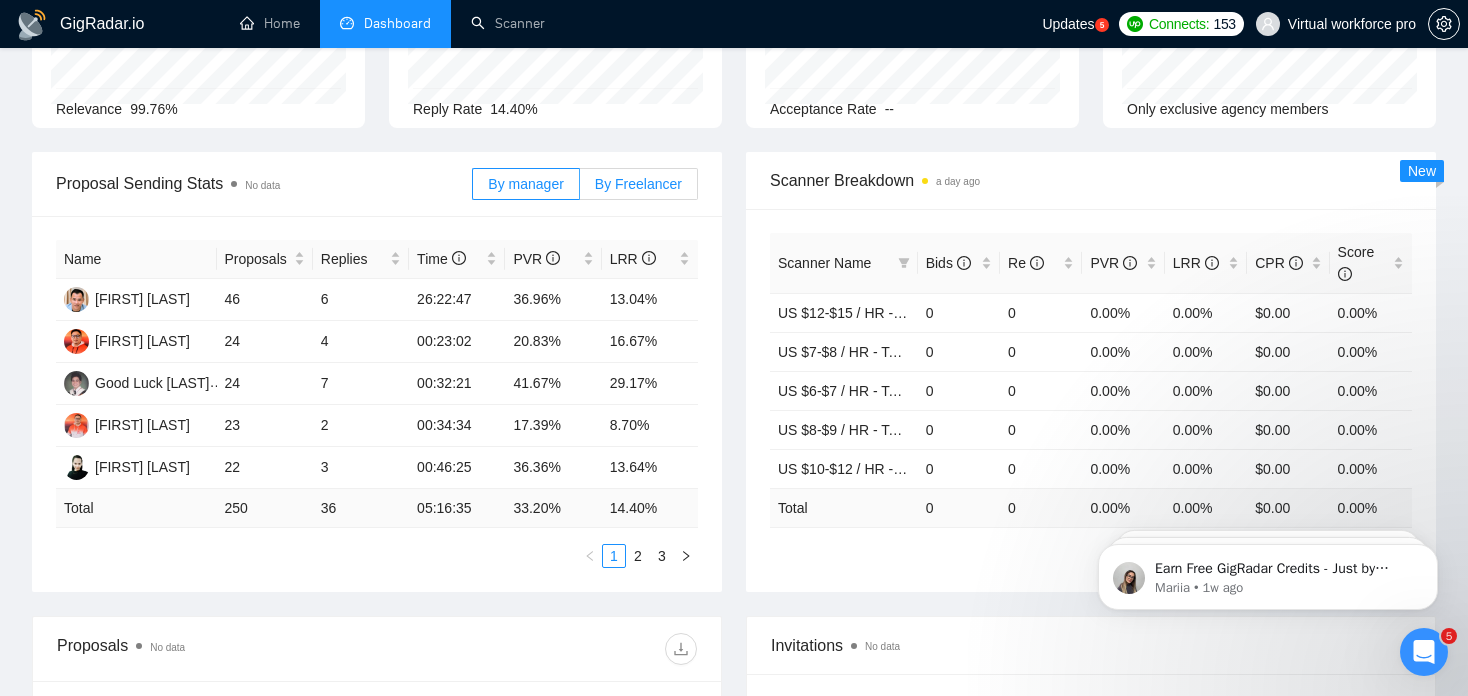 click on "By Freelancer" at bounding box center (638, 184) 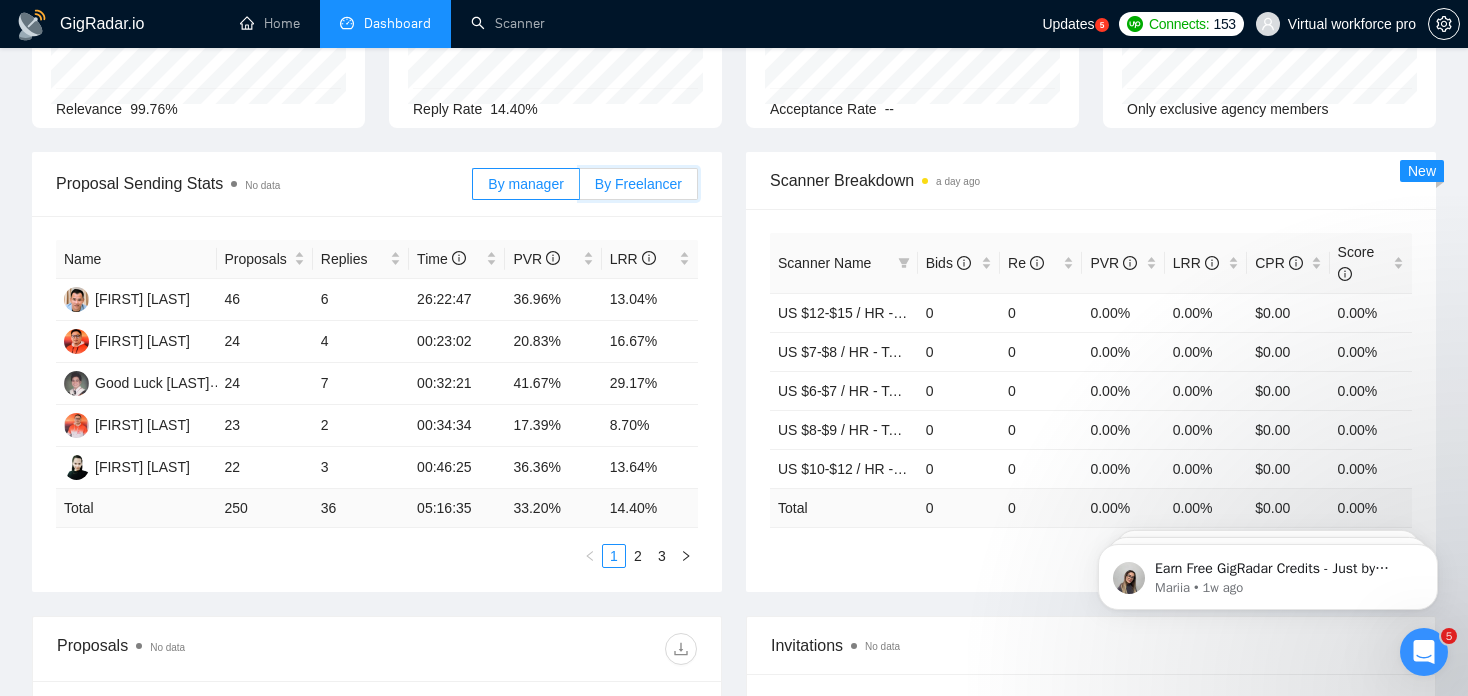 click on "By Freelancer" at bounding box center (580, 189) 